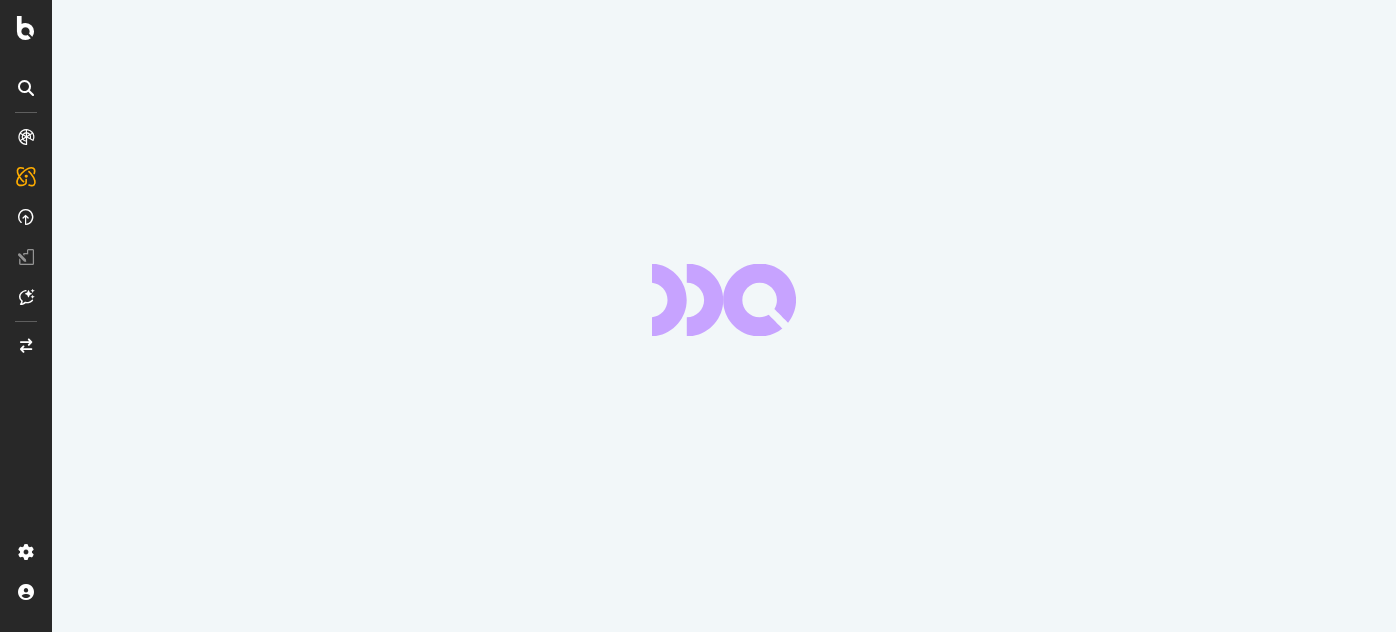 scroll, scrollTop: 0, scrollLeft: 0, axis: both 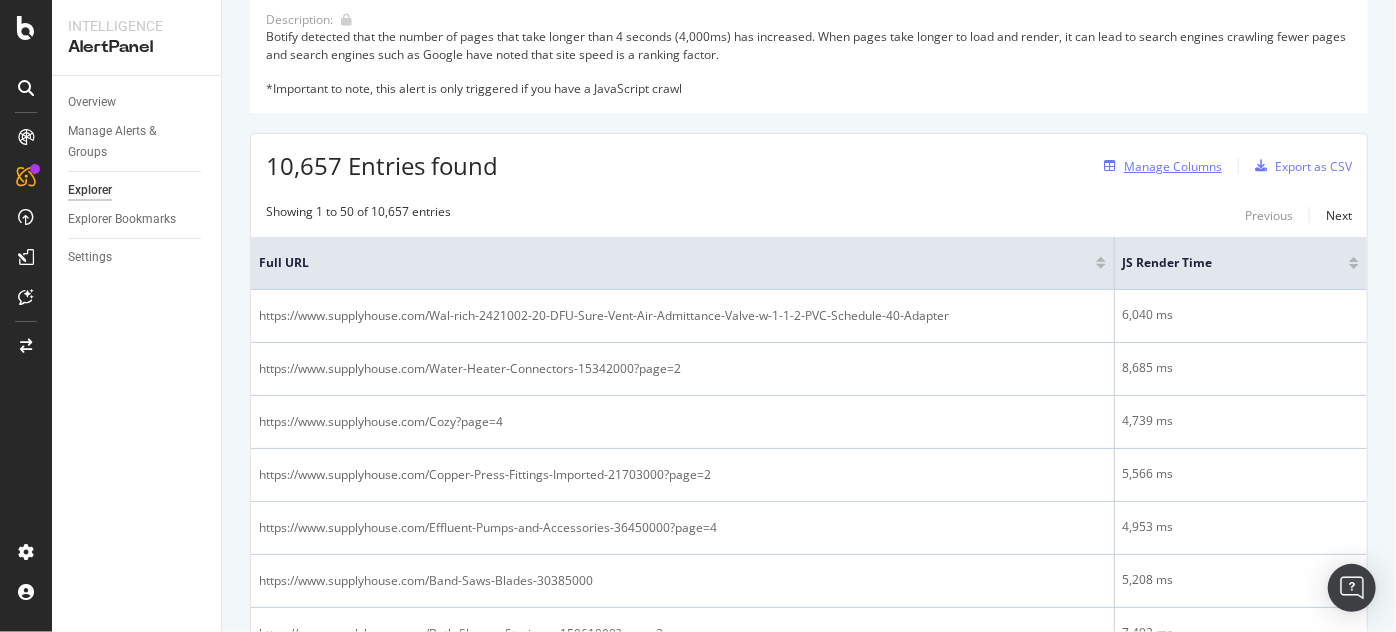 click on "Manage Columns" at bounding box center (1173, 166) 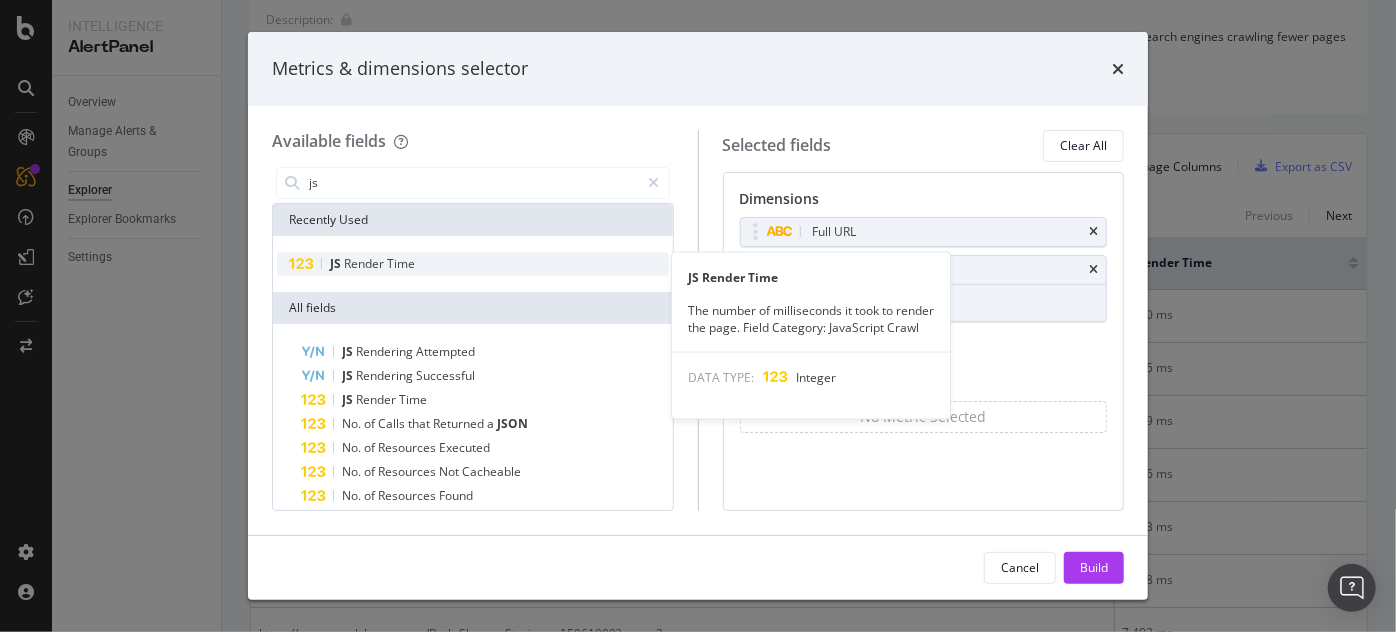 type on "js" 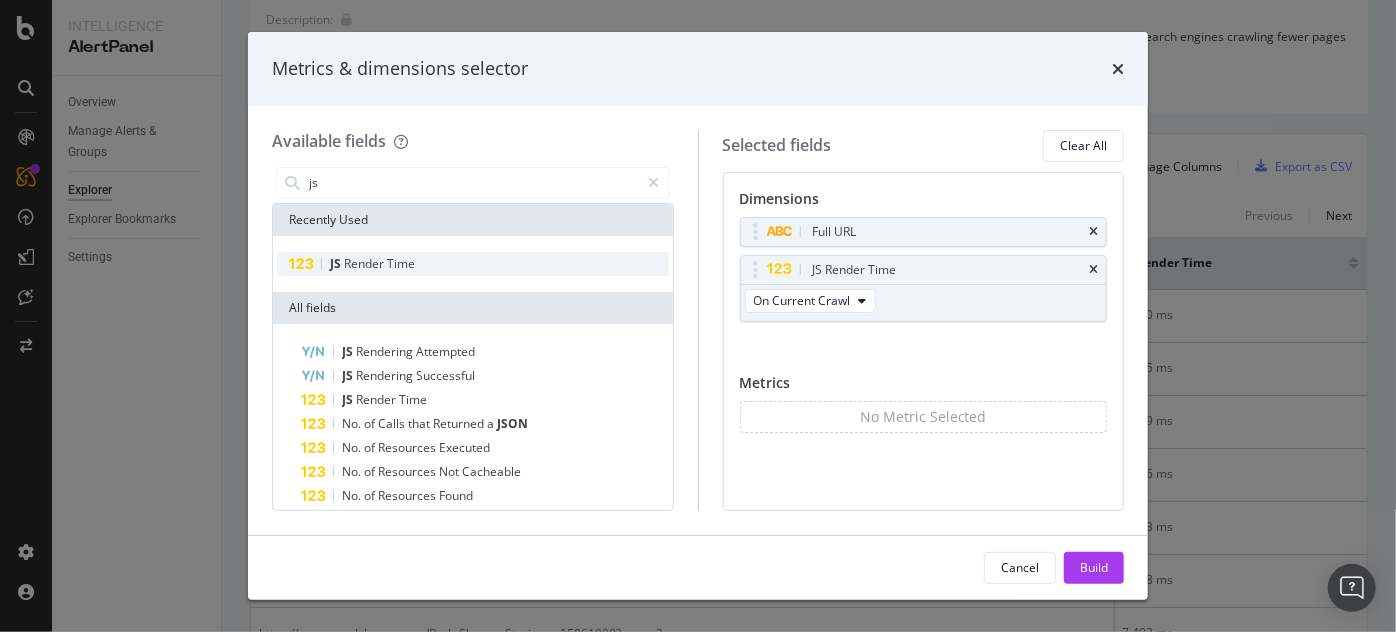 click on "JS   Render   Time" at bounding box center (473, 264) 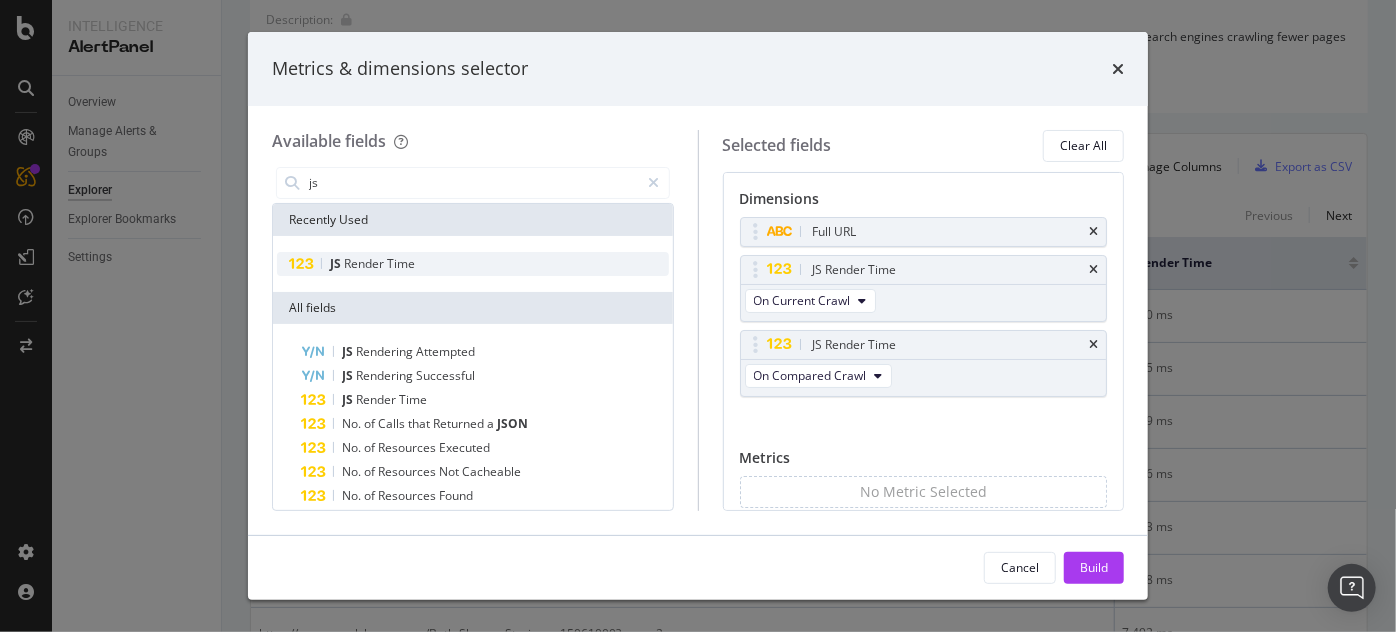 click on "JS   Render   Time" at bounding box center [473, 264] 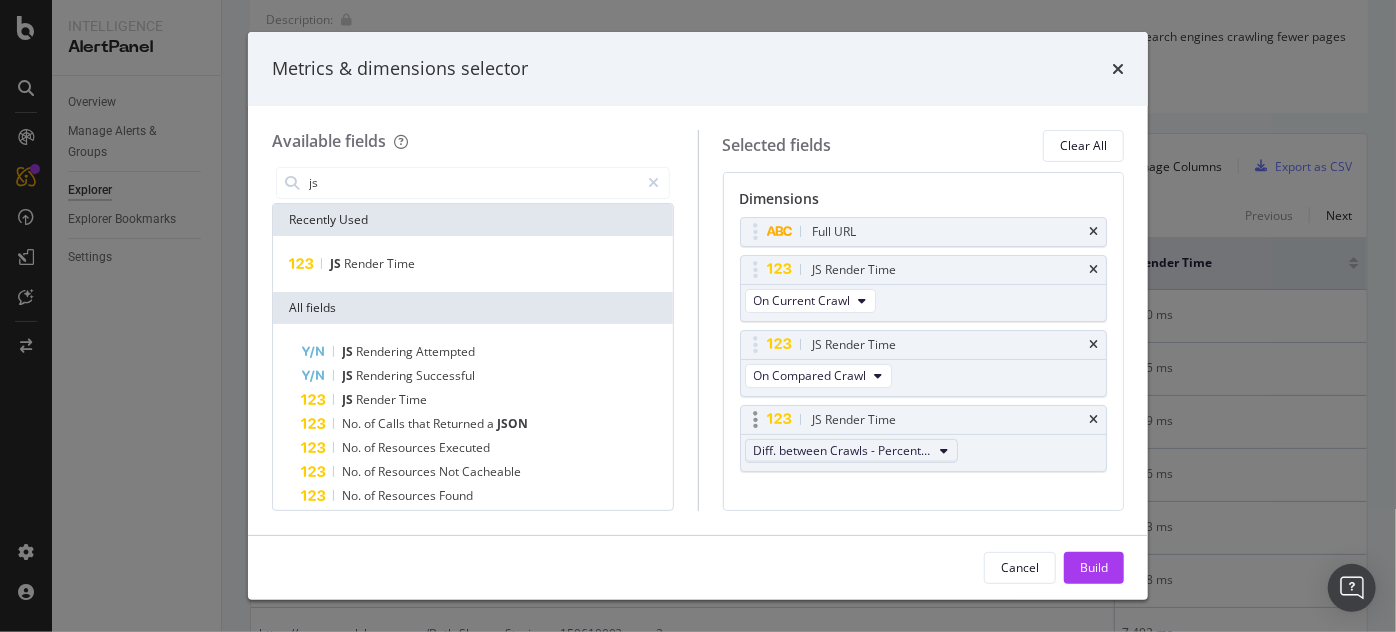 click on "Diff. between Crawls - Percentage" at bounding box center (843, 450) 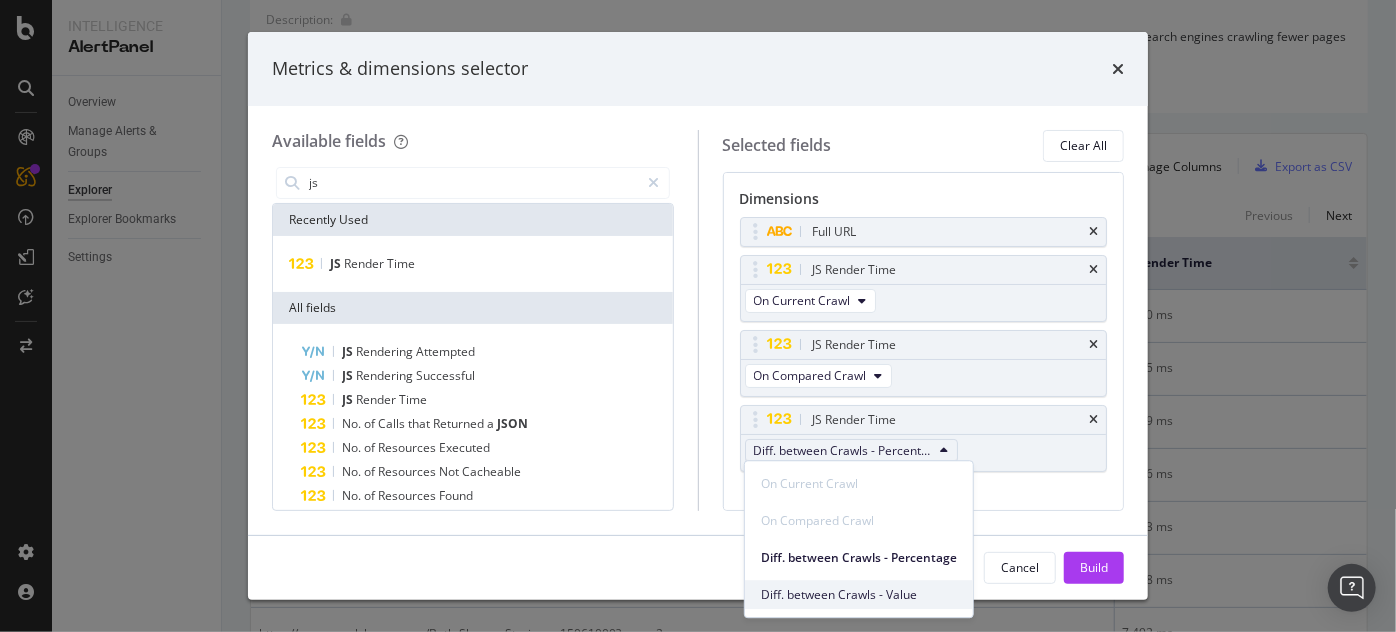 click on "Diff. between Crawls - Value" at bounding box center (859, 594) 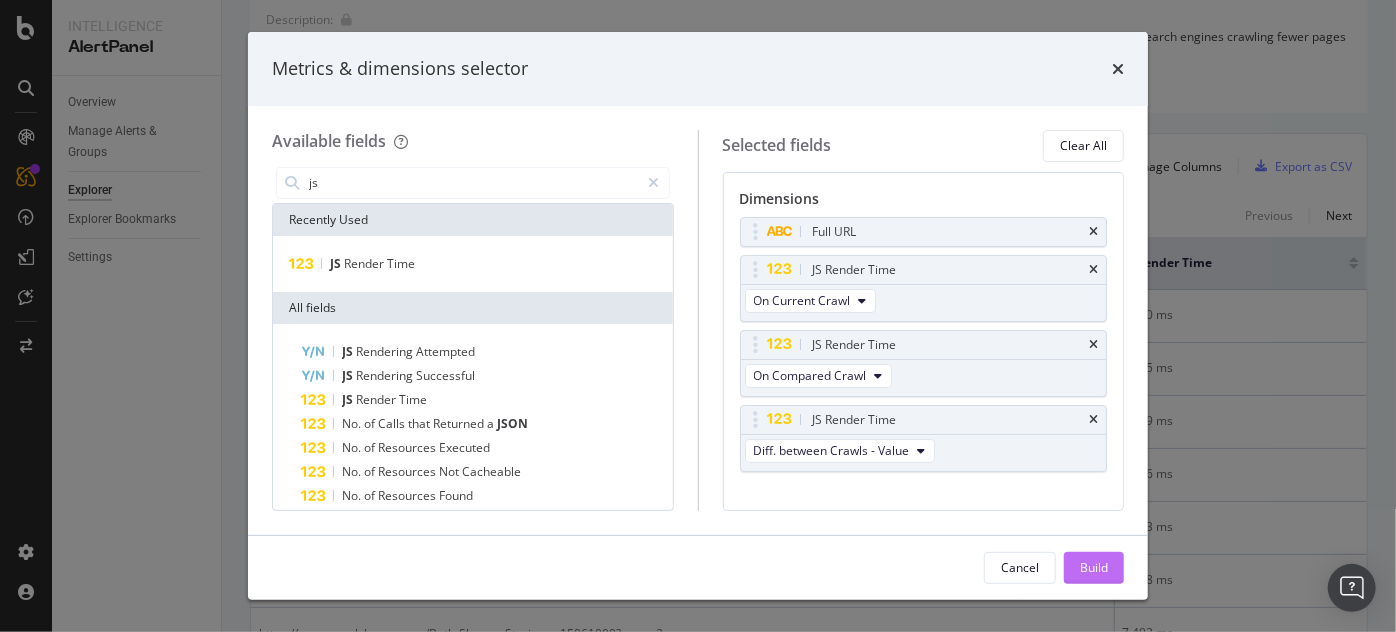 click on "Build" at bounding box center (1094, 567) 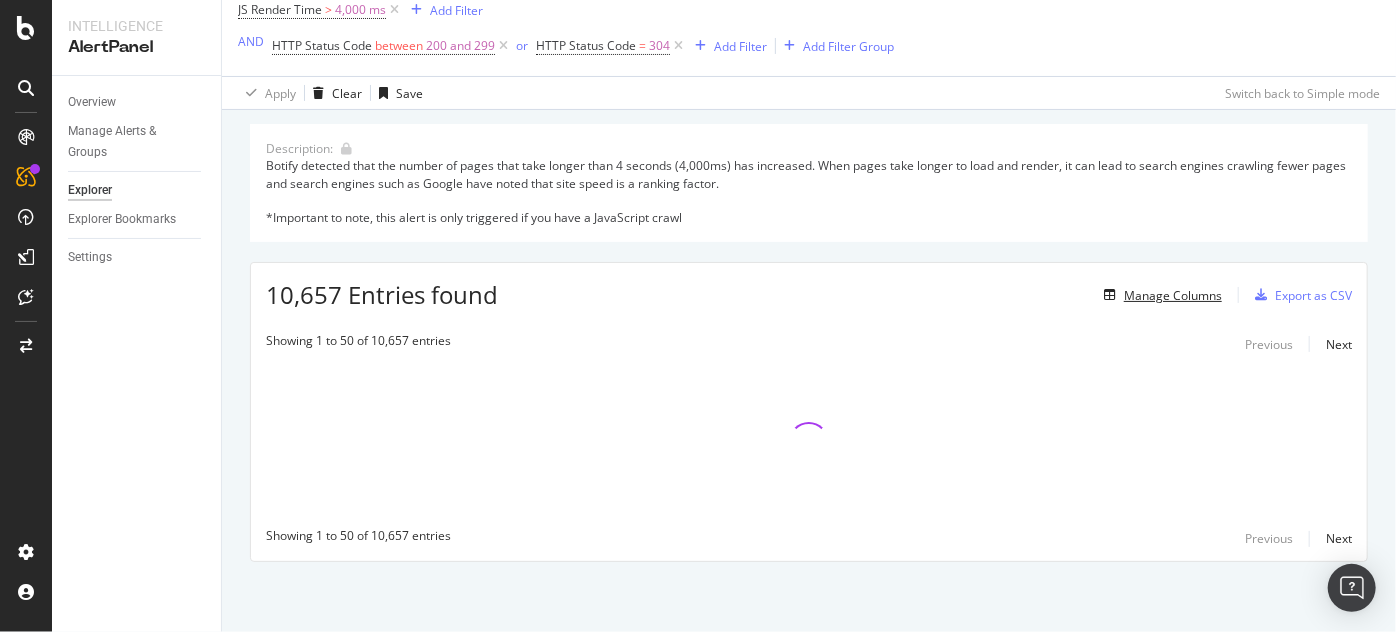 scroll, scrollTop: 117, scrollLeft: 0, axis: vertical 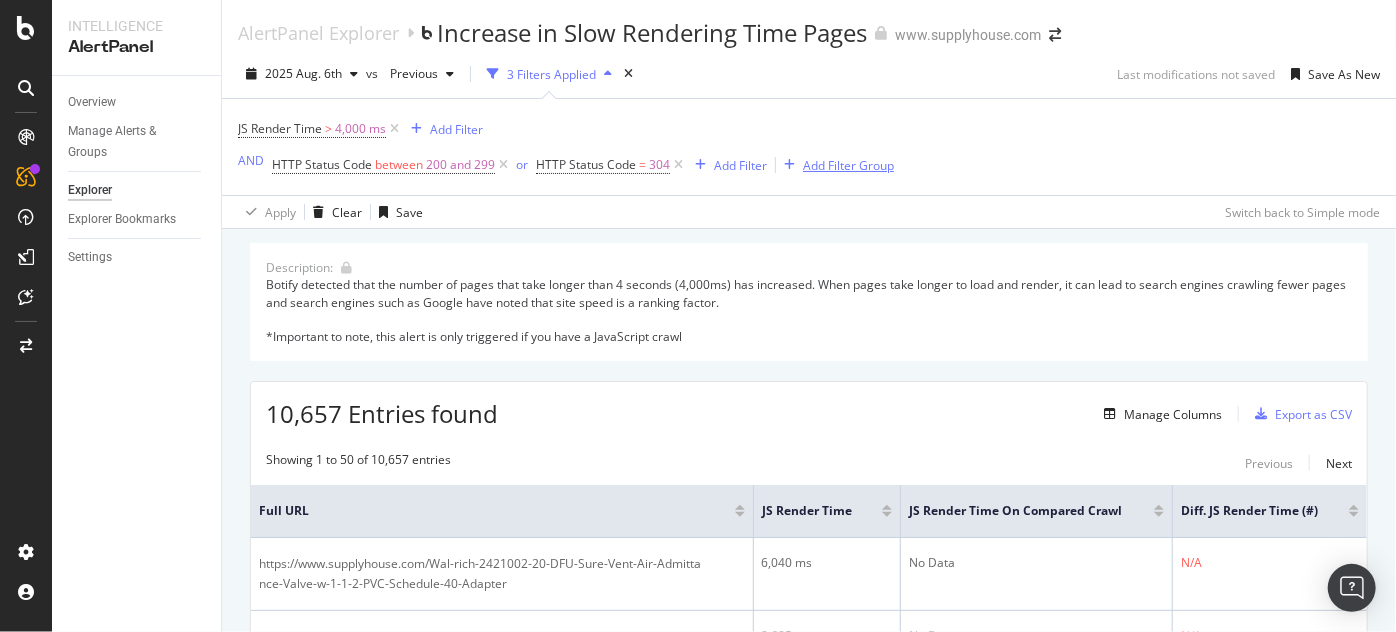 click on "Add Filter Group" at bounding box center [848, 165] 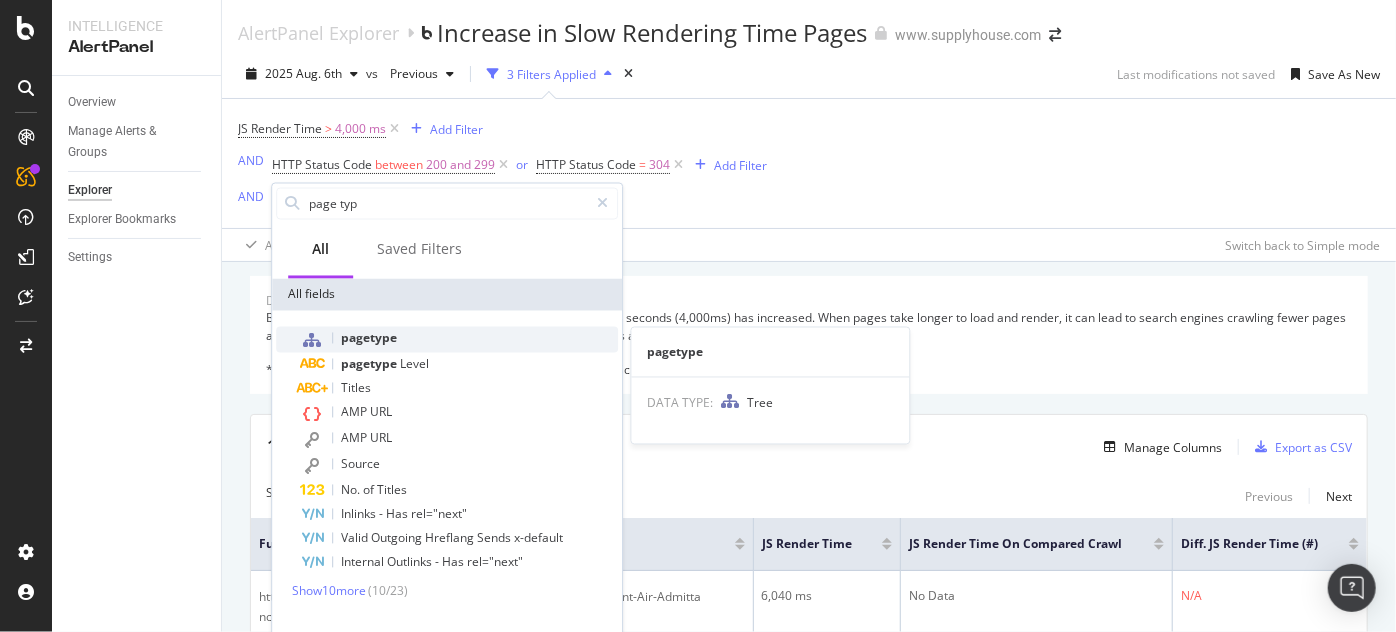 type on "page typ" 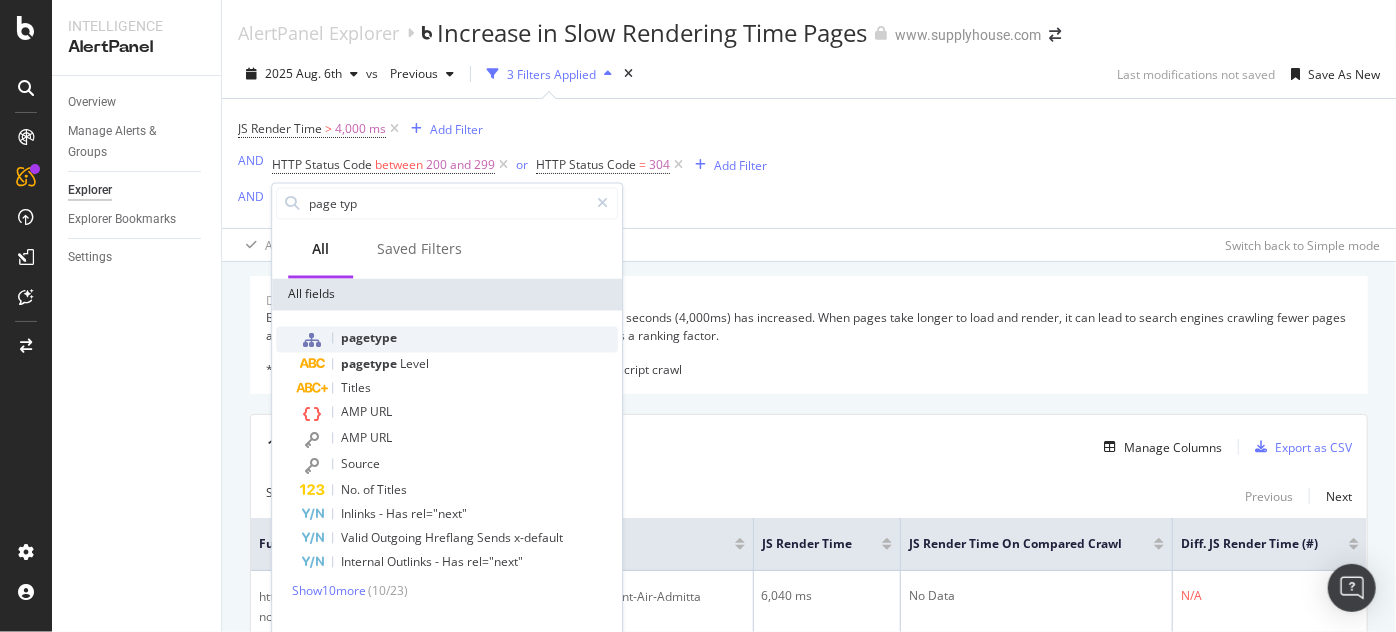 click on "pagetype" at bounding box center [459, 340] 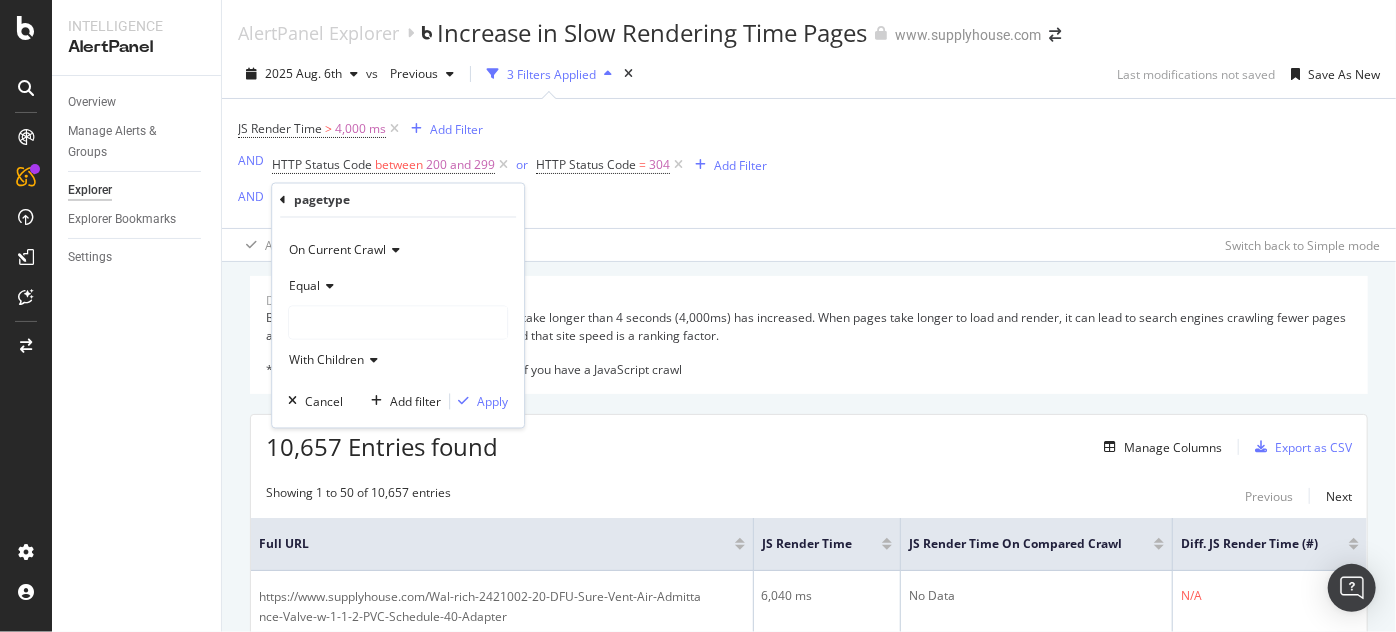click at bounding box center (398, 323) 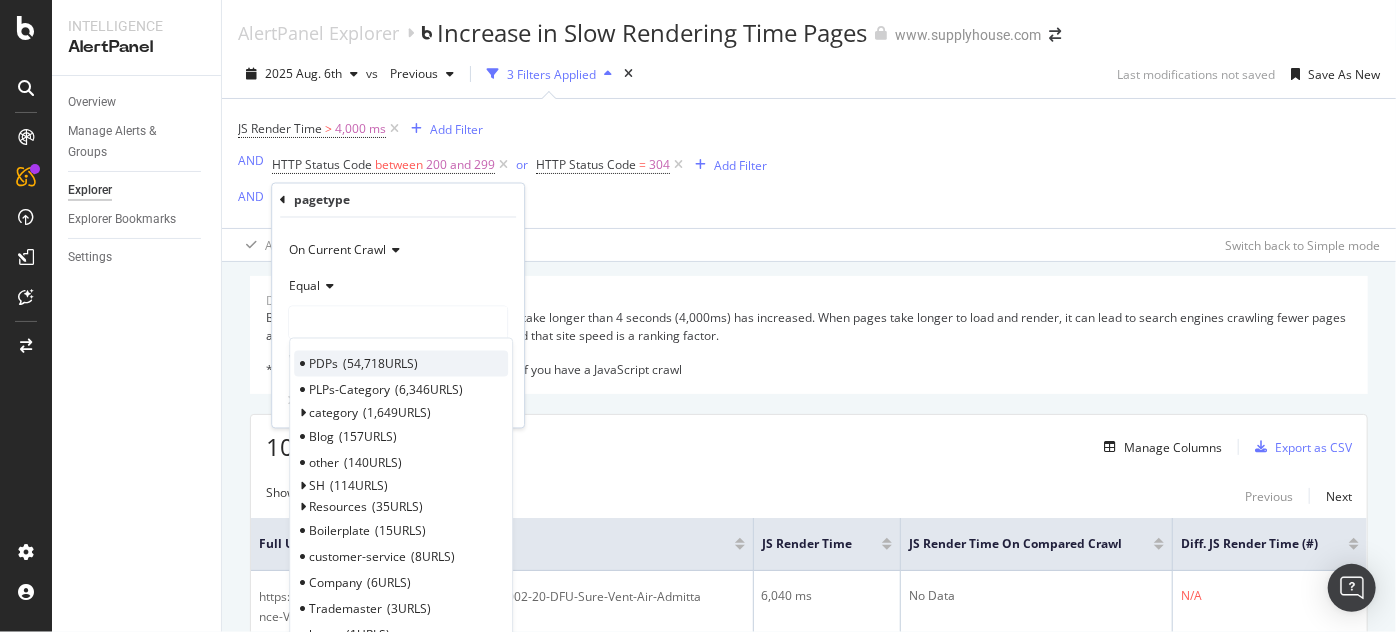 click on "54,718  URLS" at bounding box center [380, 363] 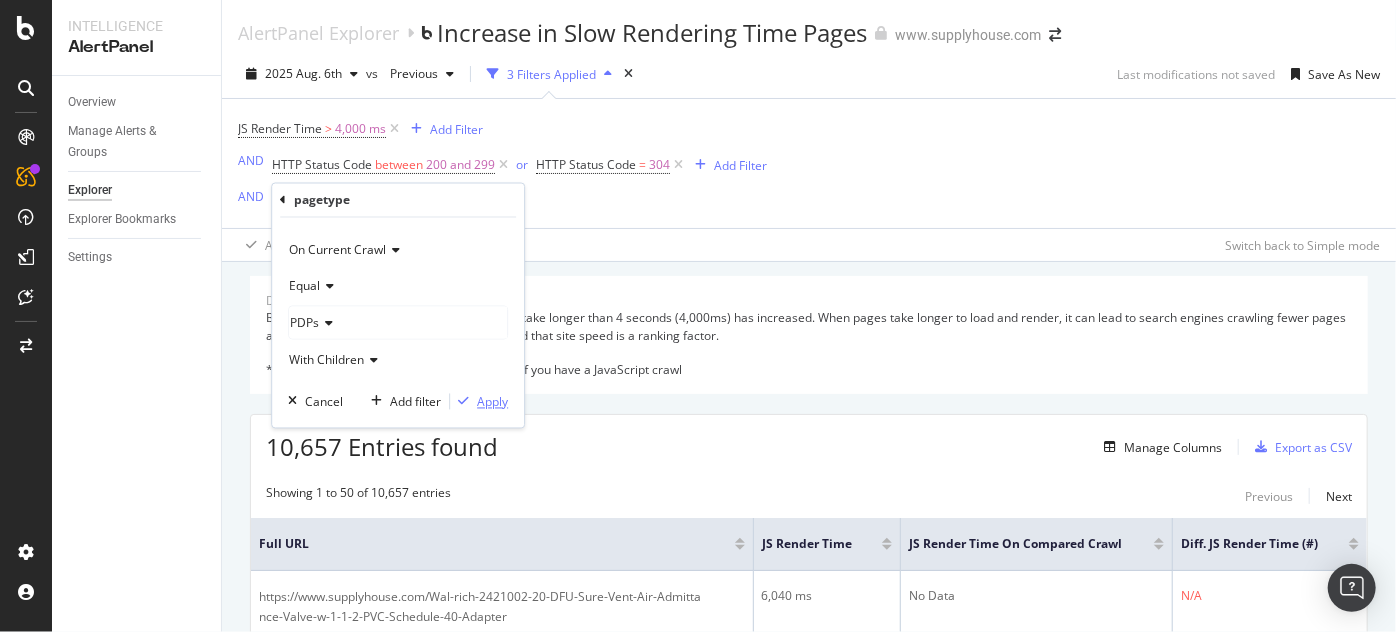 click on "Apply" at bounding box center [492, 401] 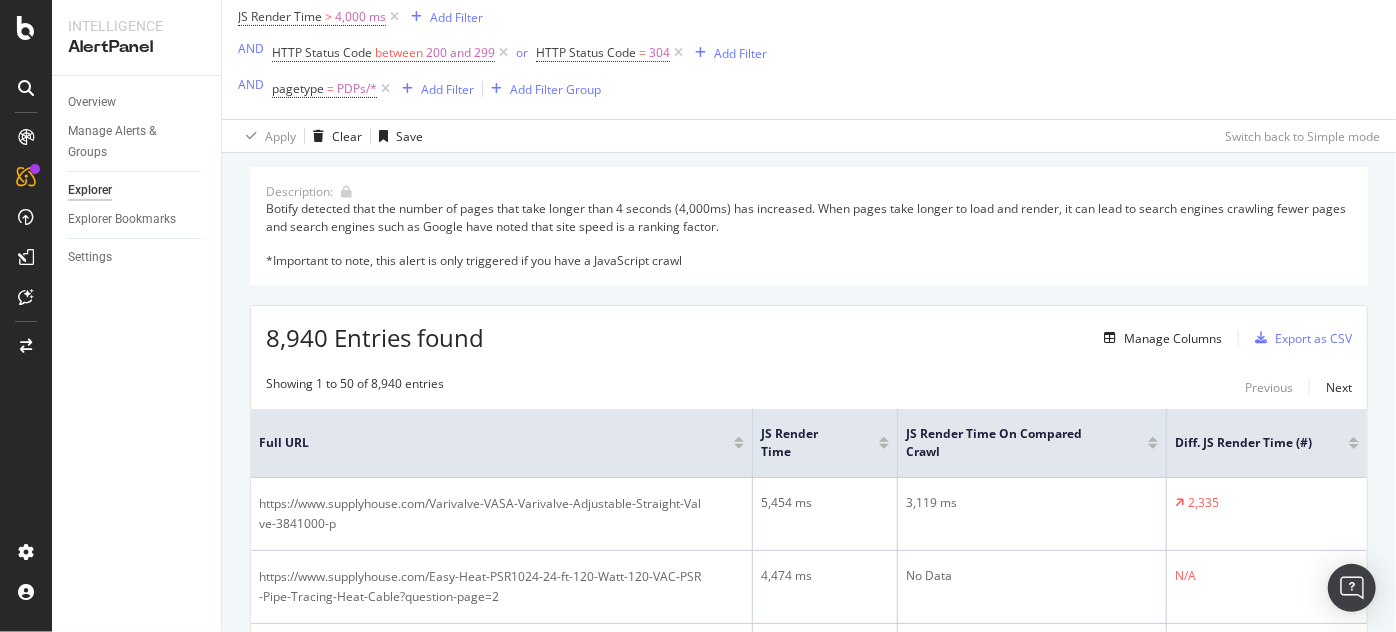 scroll, scrollTop: 0, scrollLeft: 0, axis: both 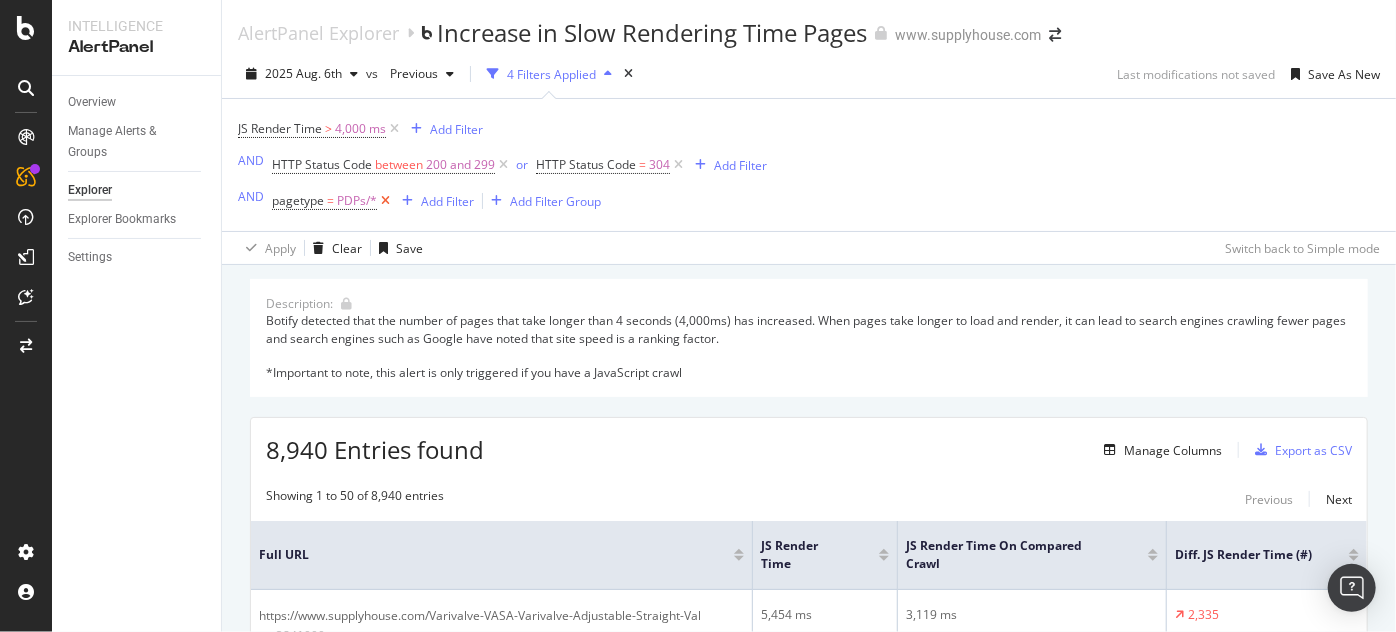 click at bounding box center (385, 201) 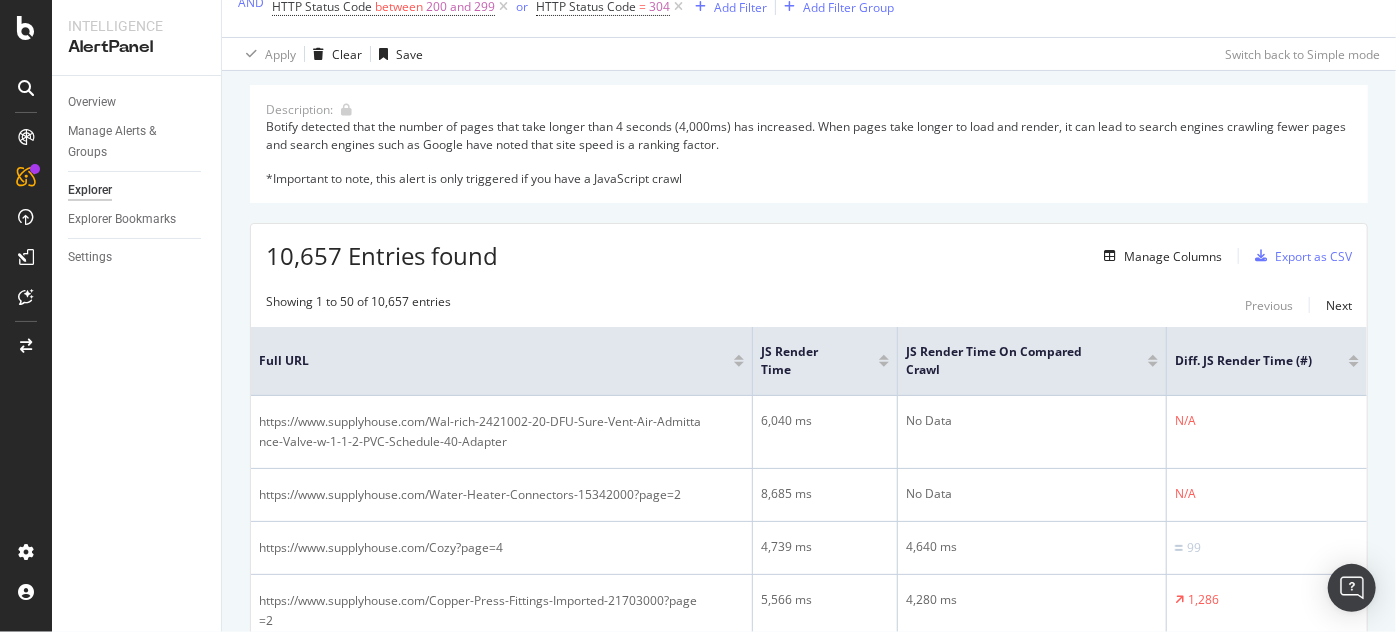 scroll, scrollTop: 0, scrollLeft: 0, axis: both 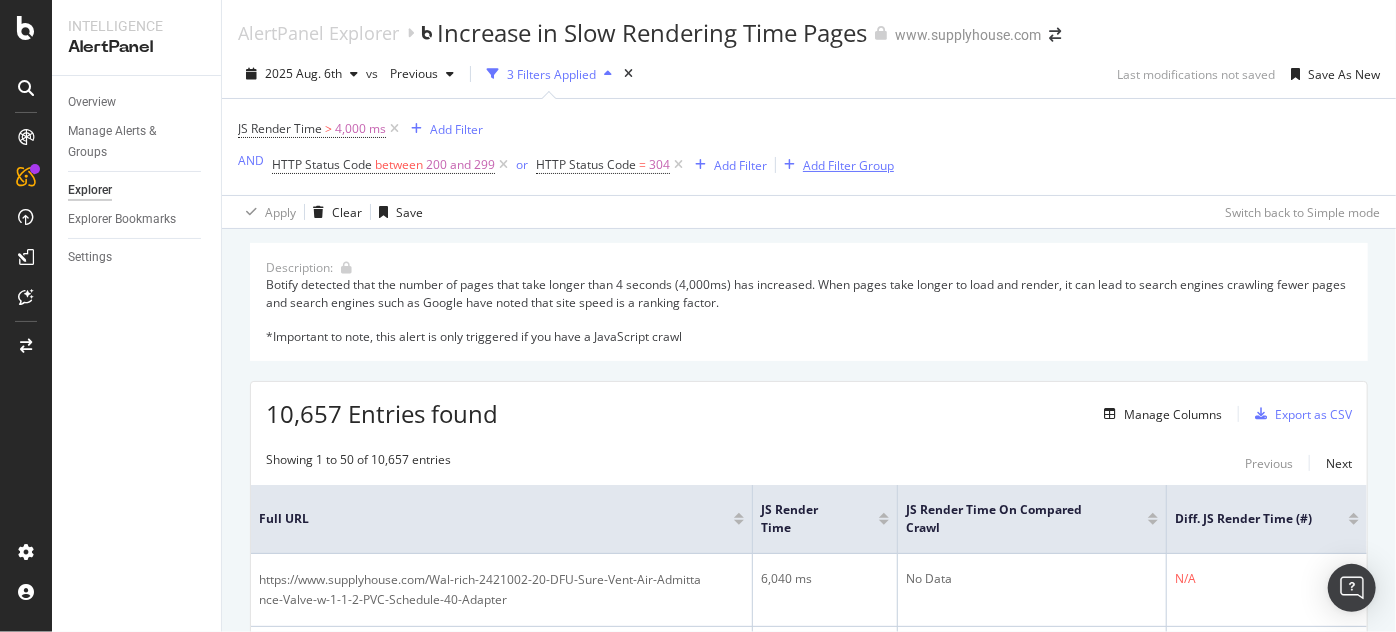 click at bounding box center [789, 165] 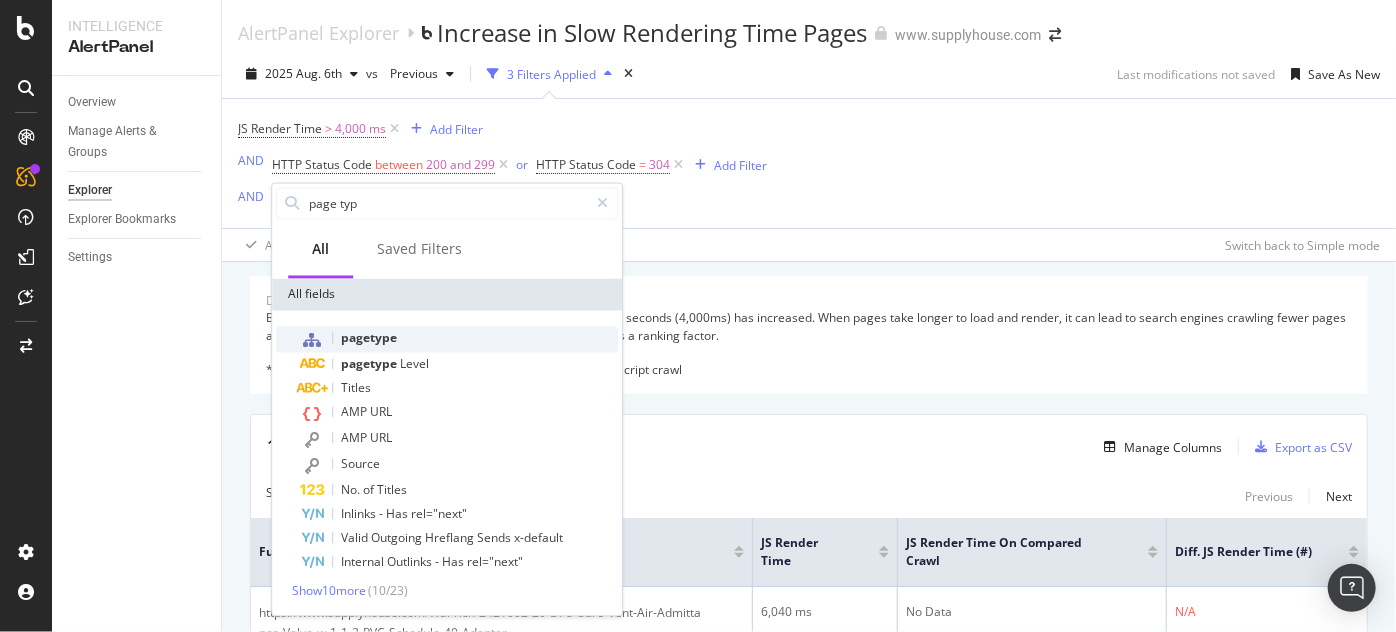 click on "pagetype" at bounding box center [459, 340] 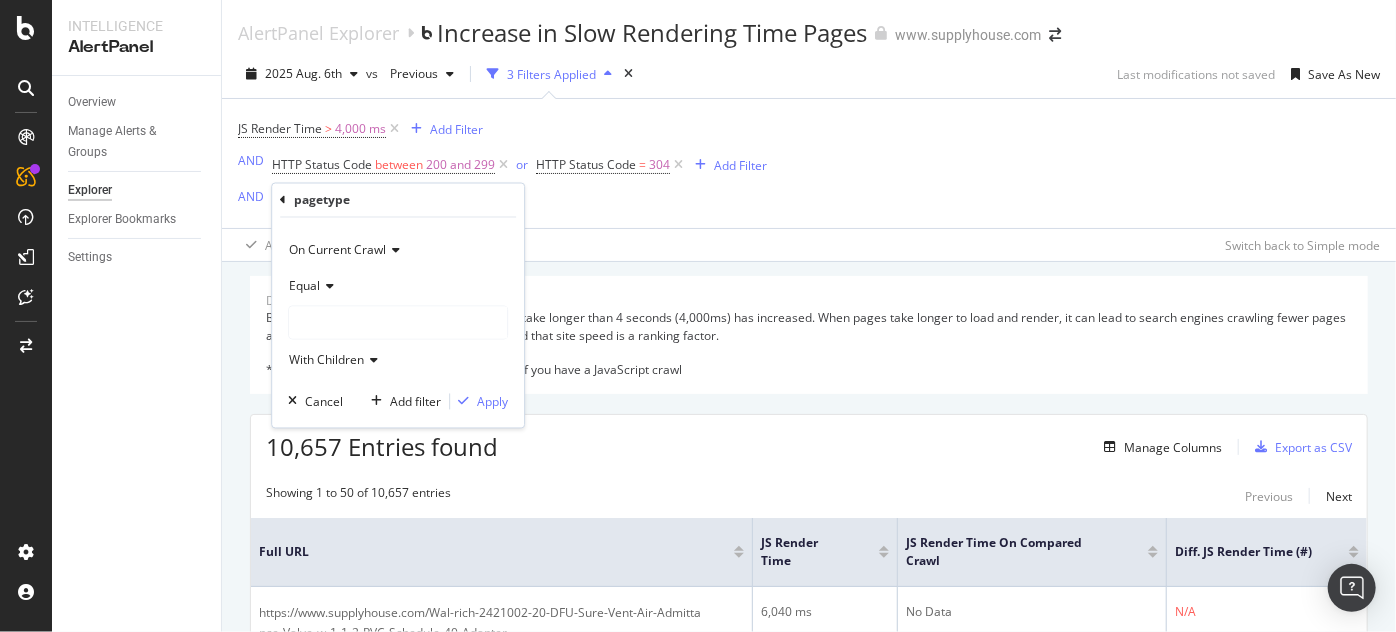 click at bounding box center (398, 323) 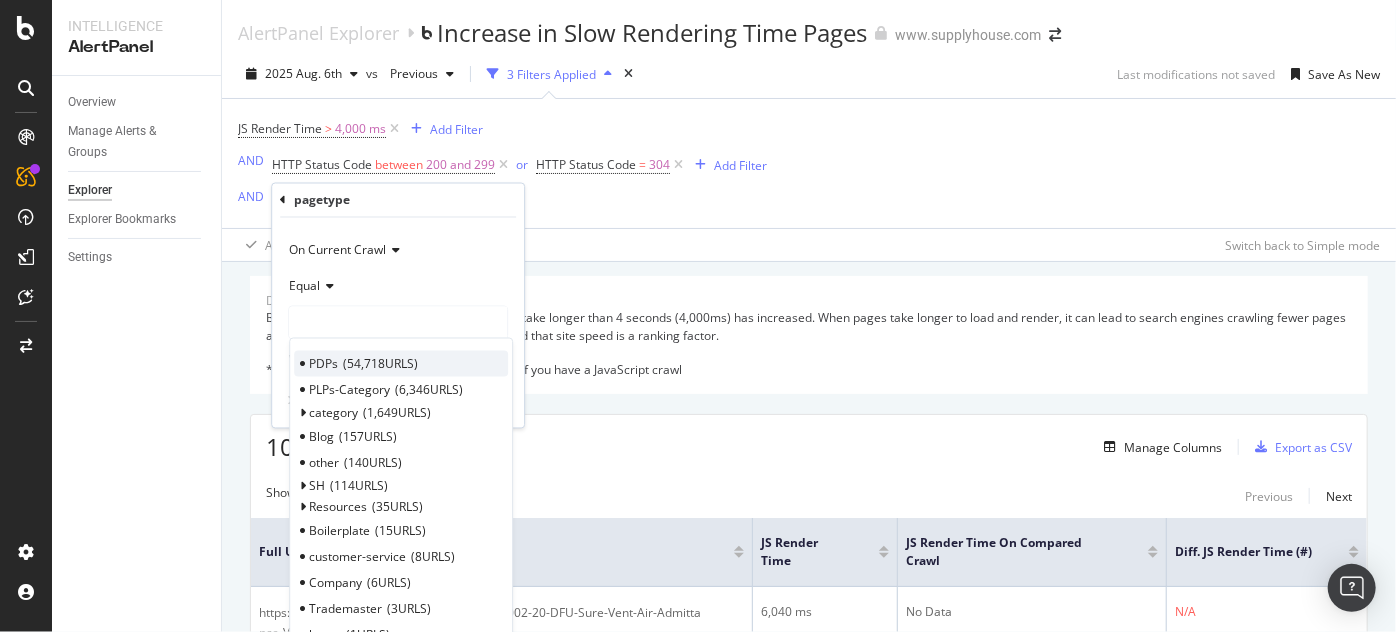 click on "54,718  URLS" at bounding box center (380, 363) 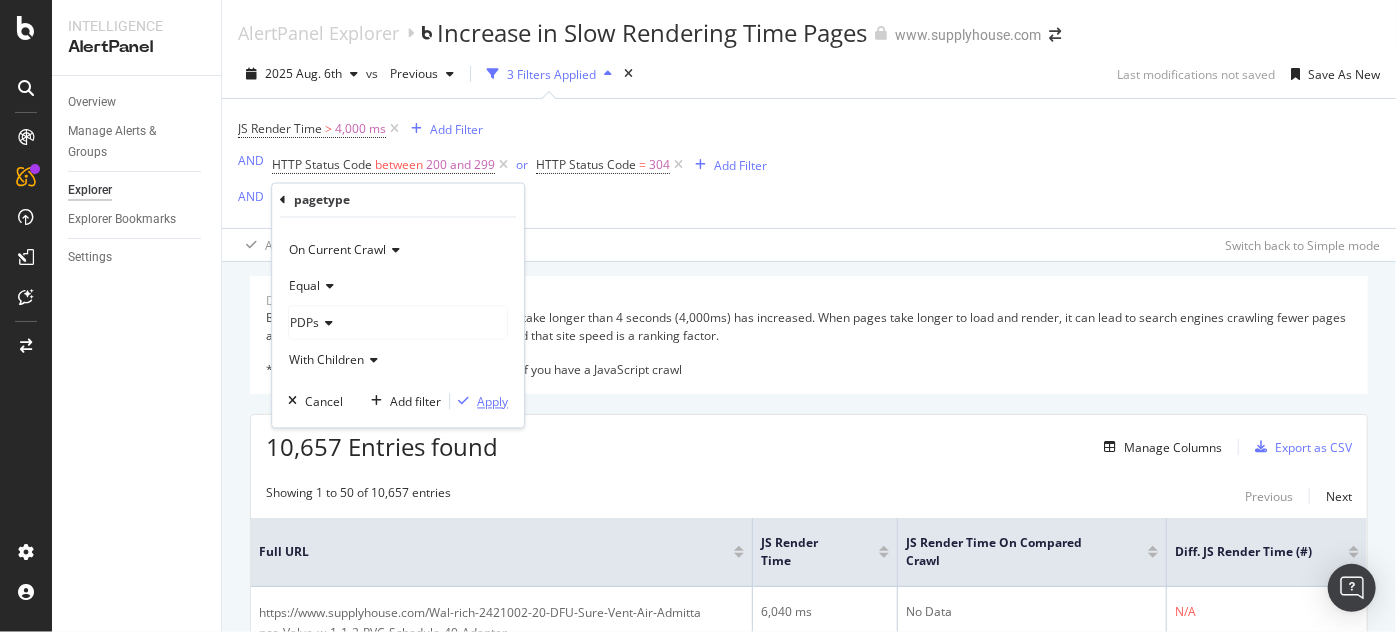 click on "Apply" at bounding box center (492, 401) 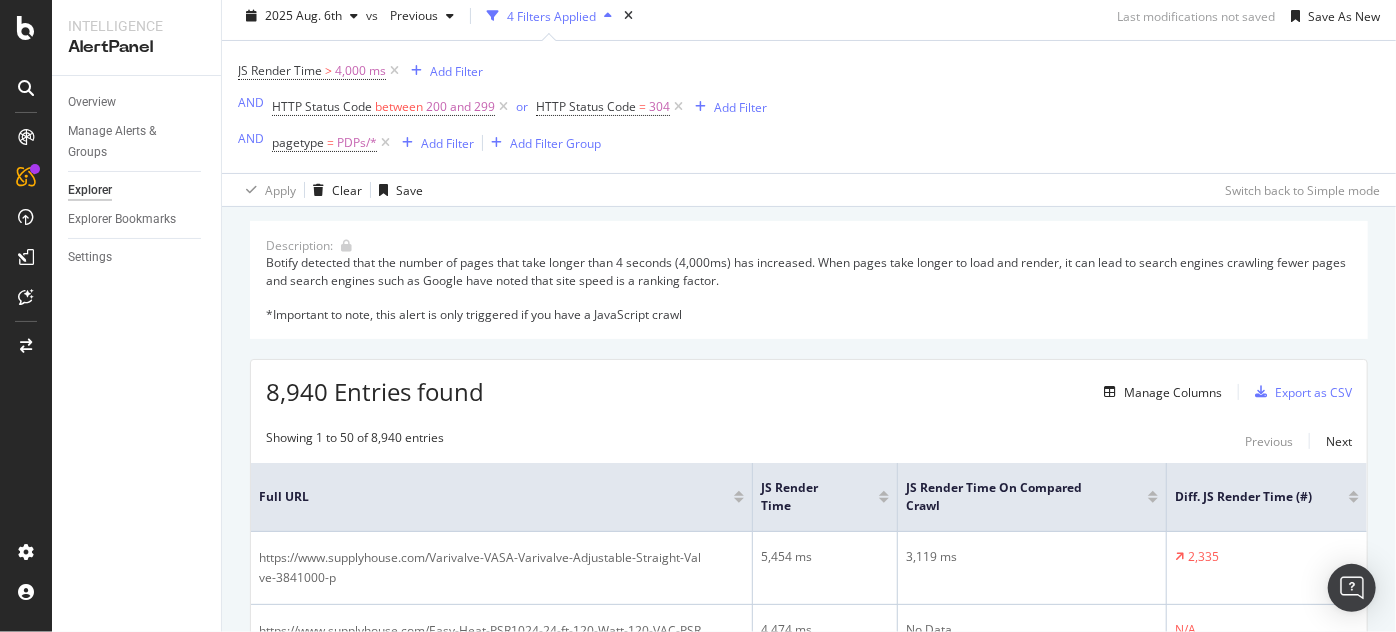 scroll, scrollTop: 60, scrollLeft: 0, axis: vertical 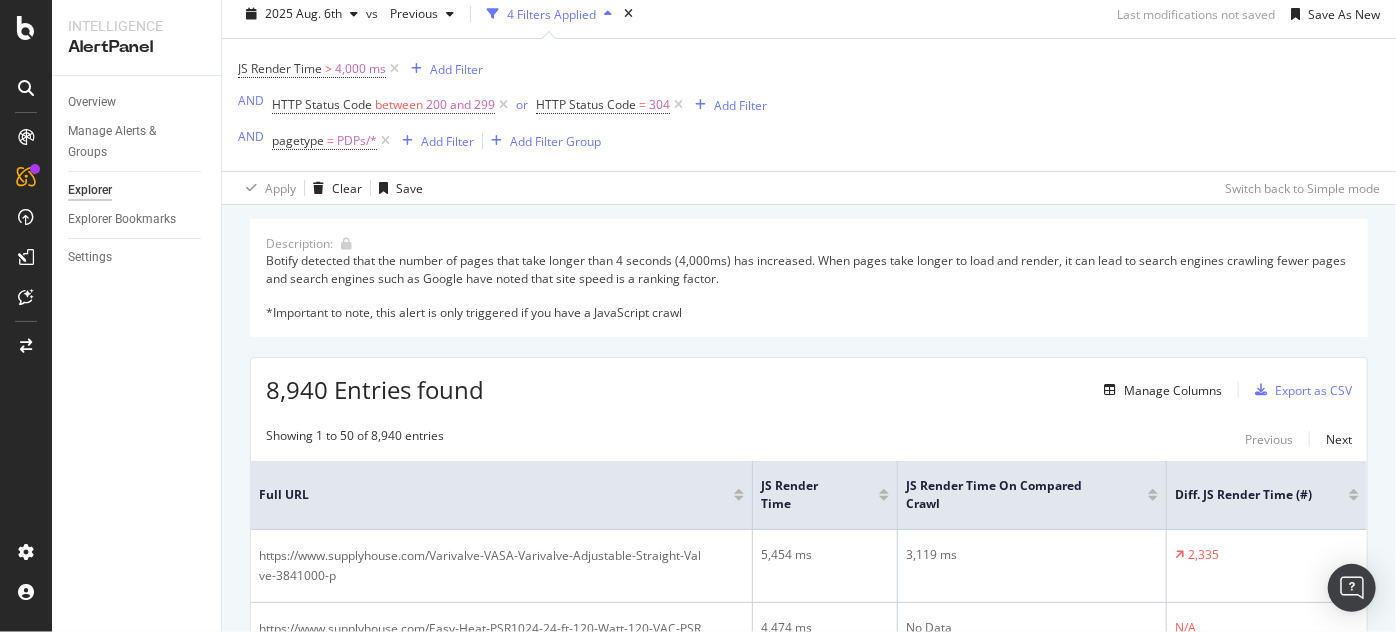 click on "JS Render Time   >     4,000 ms Add Filter AND HTTP Status Code   between     200 and 299 or HTTP Status Code   =     304 Add Filter AND pagetype   =     PDPs/* Add Filter Add Filter Group" at bounding box center [809, 105] 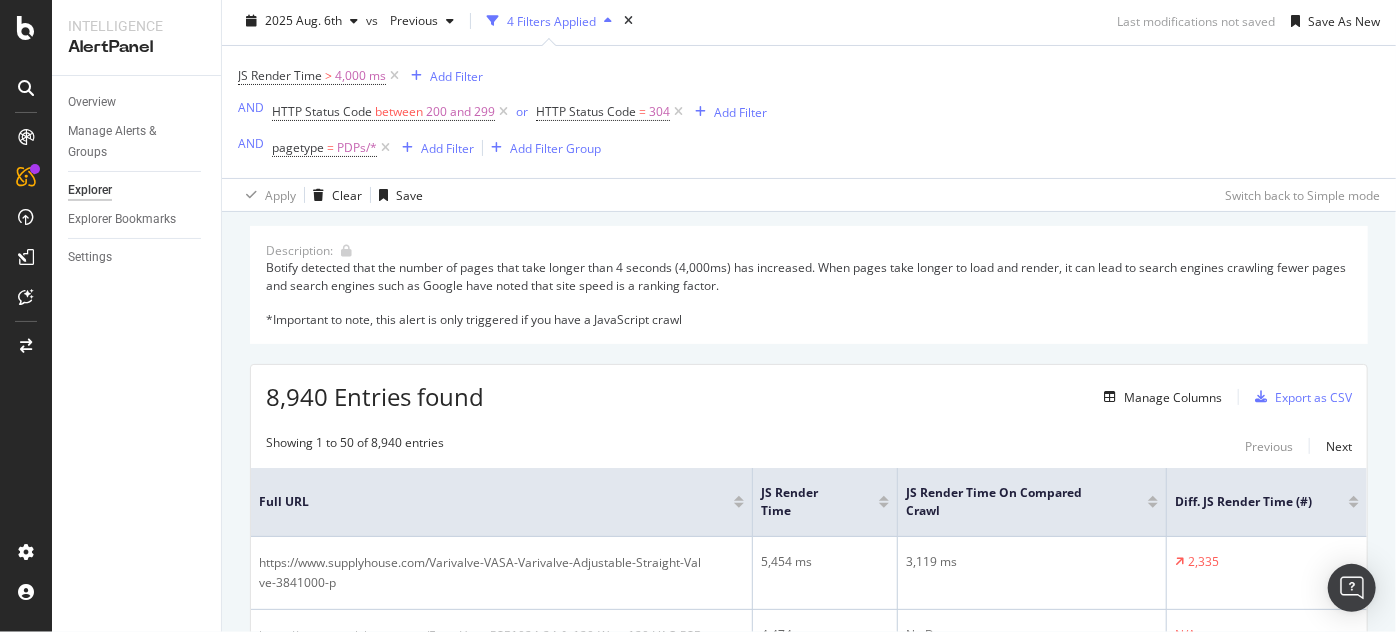 scroll, scrollTop: 50, scrollLeft: 0, axis: vertical 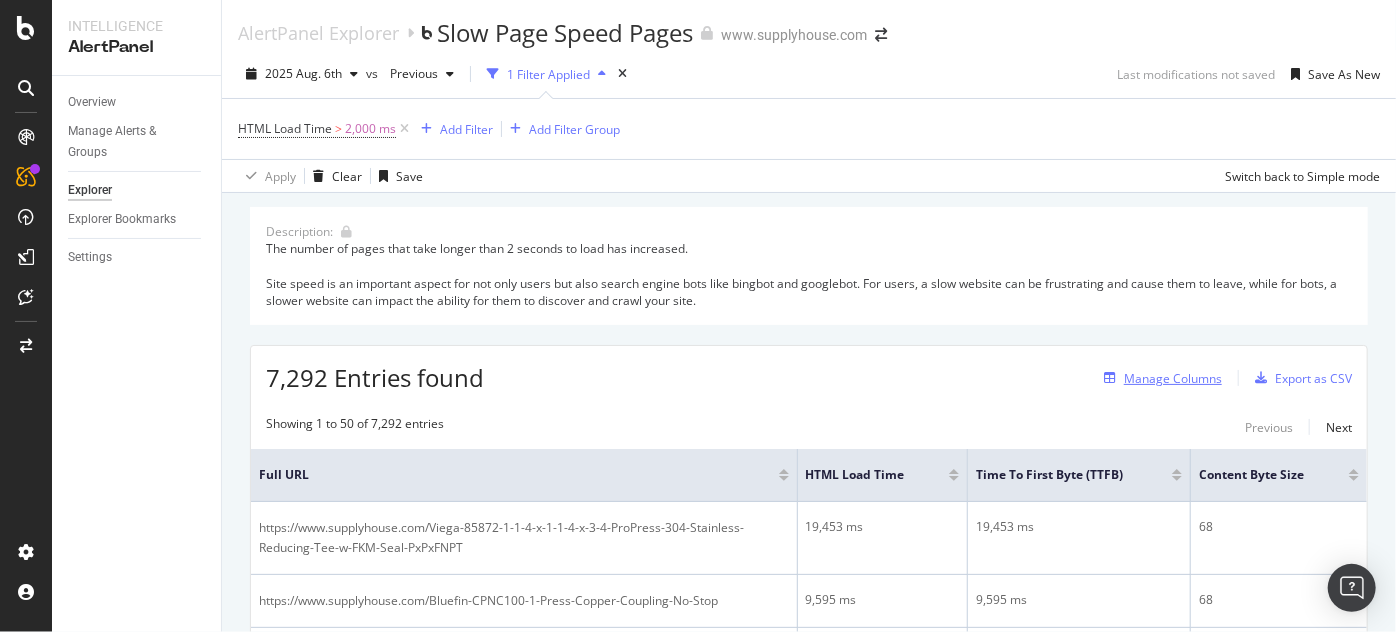 click on "Manage Columns" at bounding box center (1173, 378) 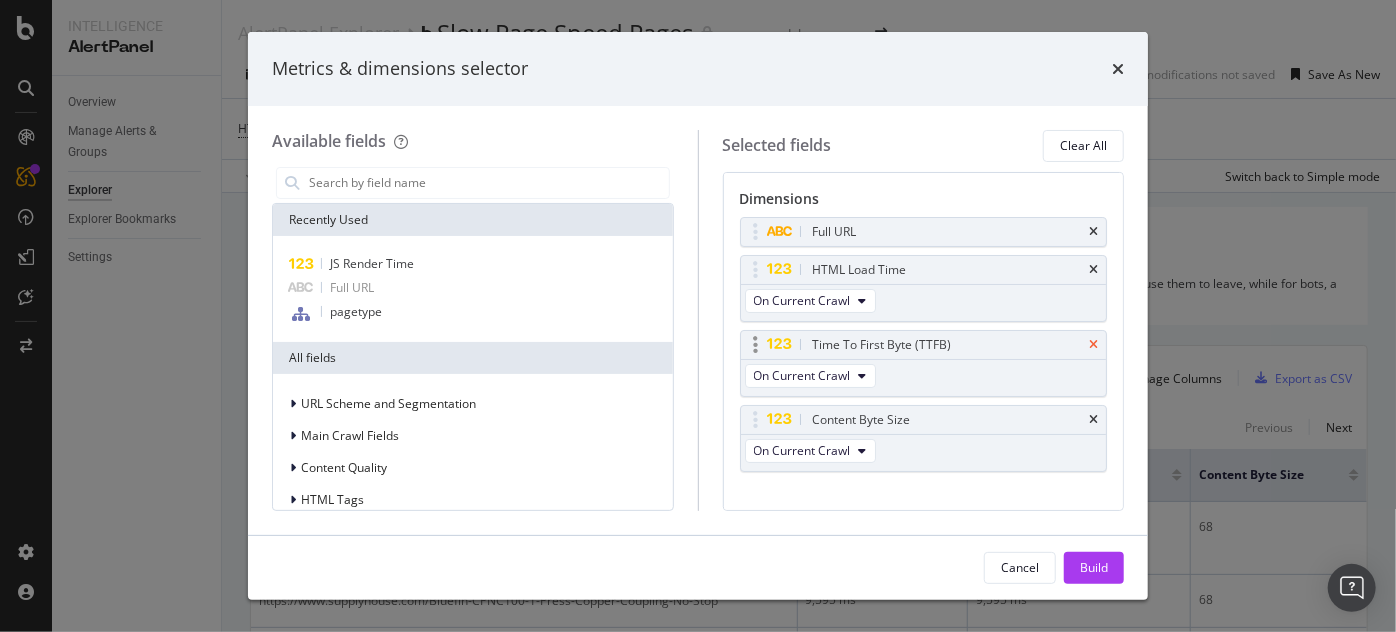 click at bounding box center [1093, 345] 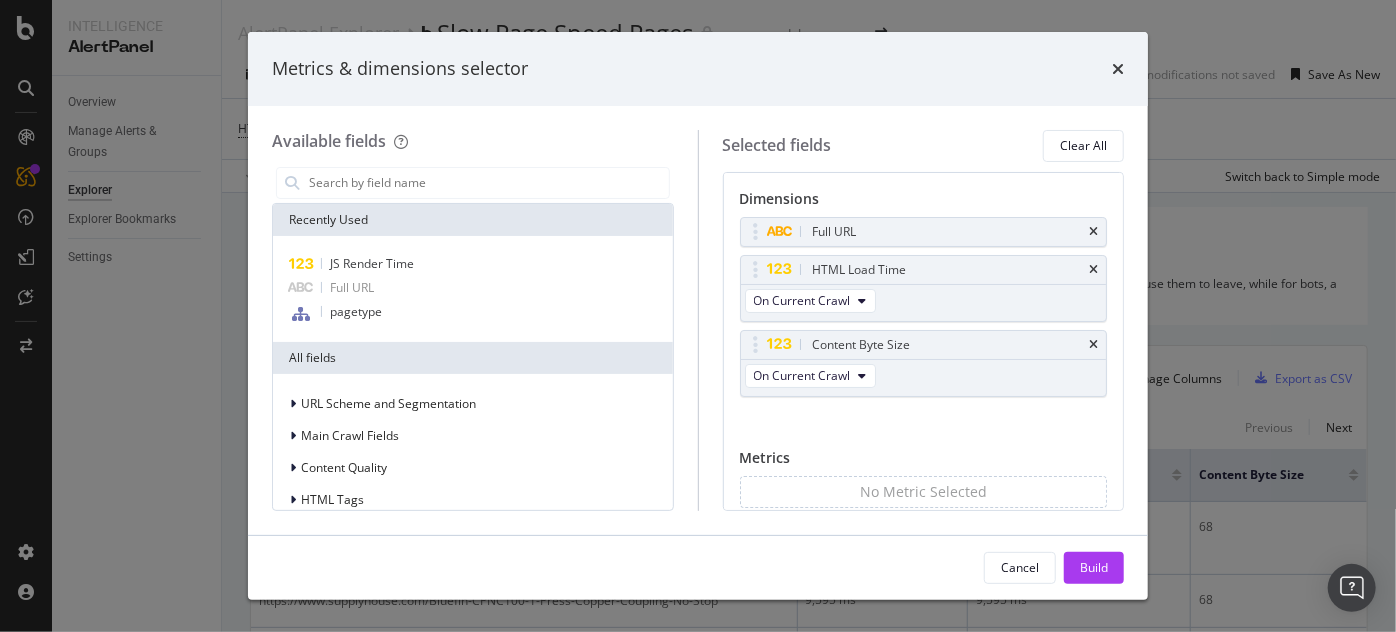 click at bounding box center [1093, 345] 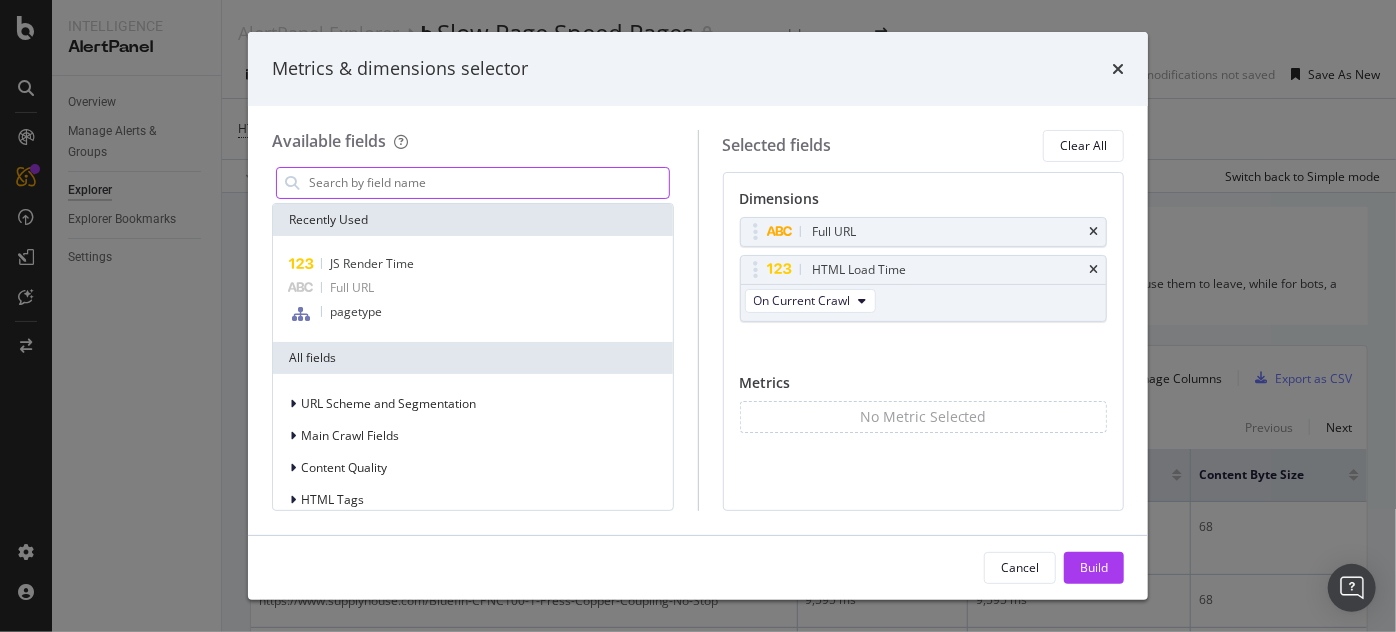 click at bounding box center [488, 183] 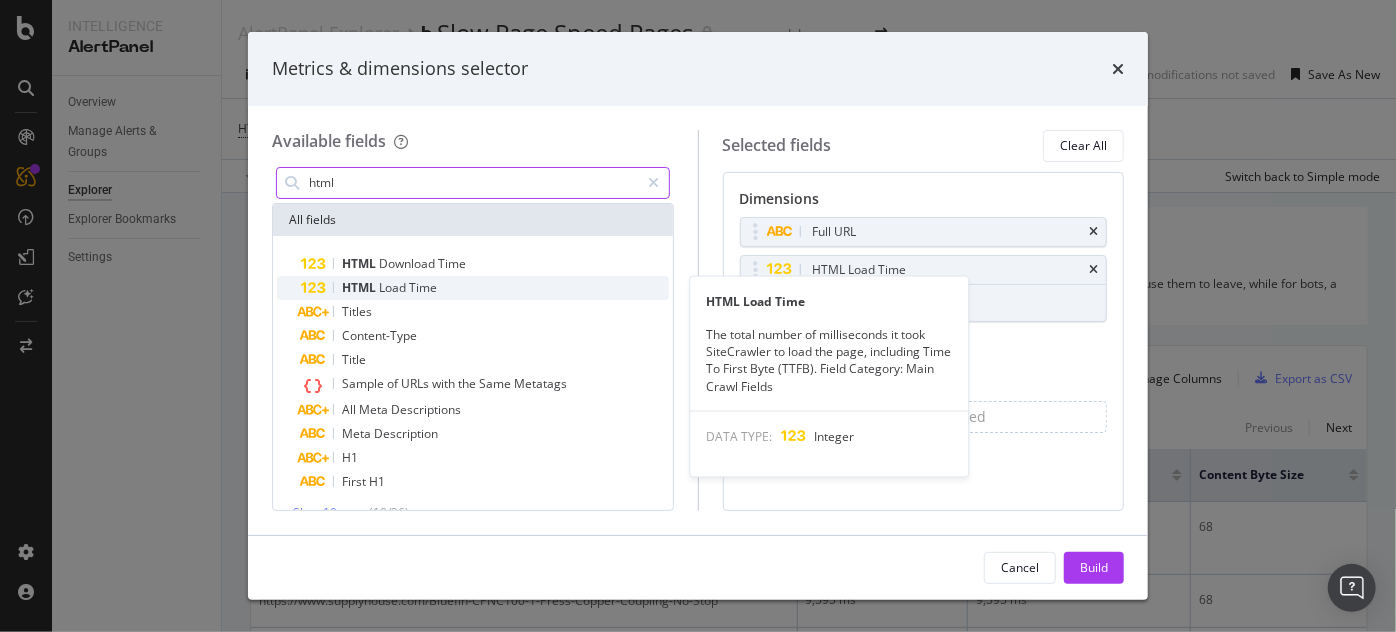 type on "html" 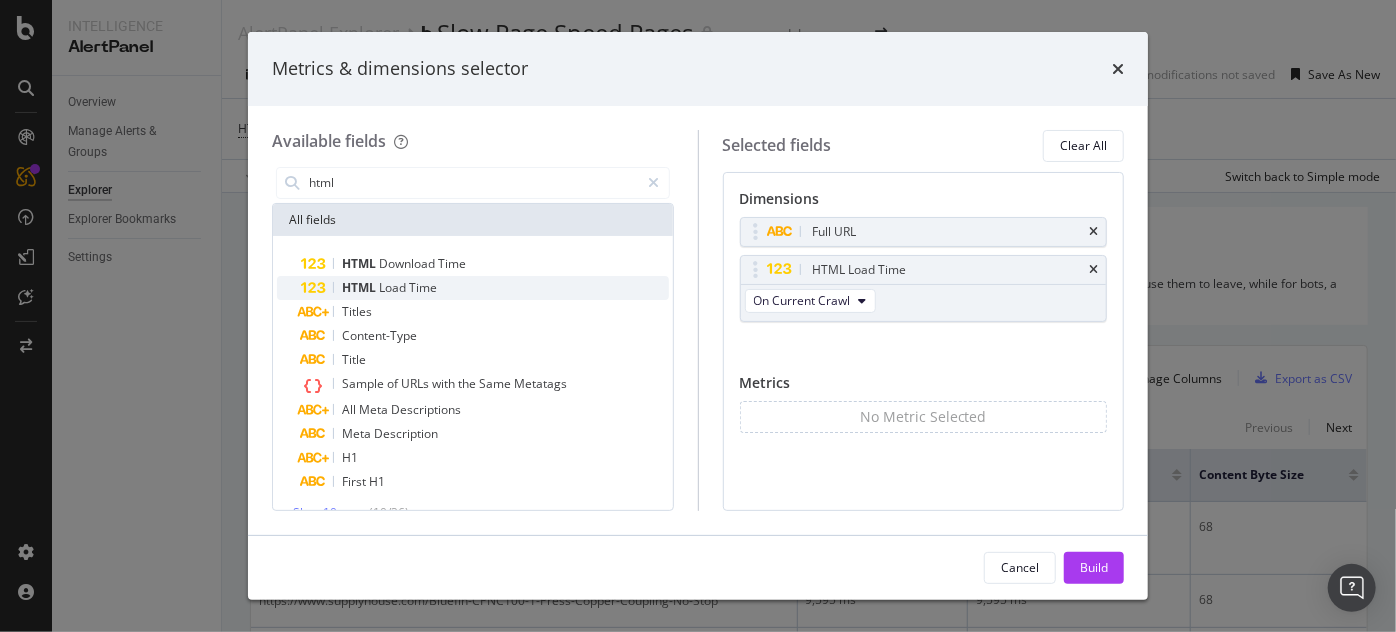 click on "HTML   Load   Time" at bounding box center [485, 288] 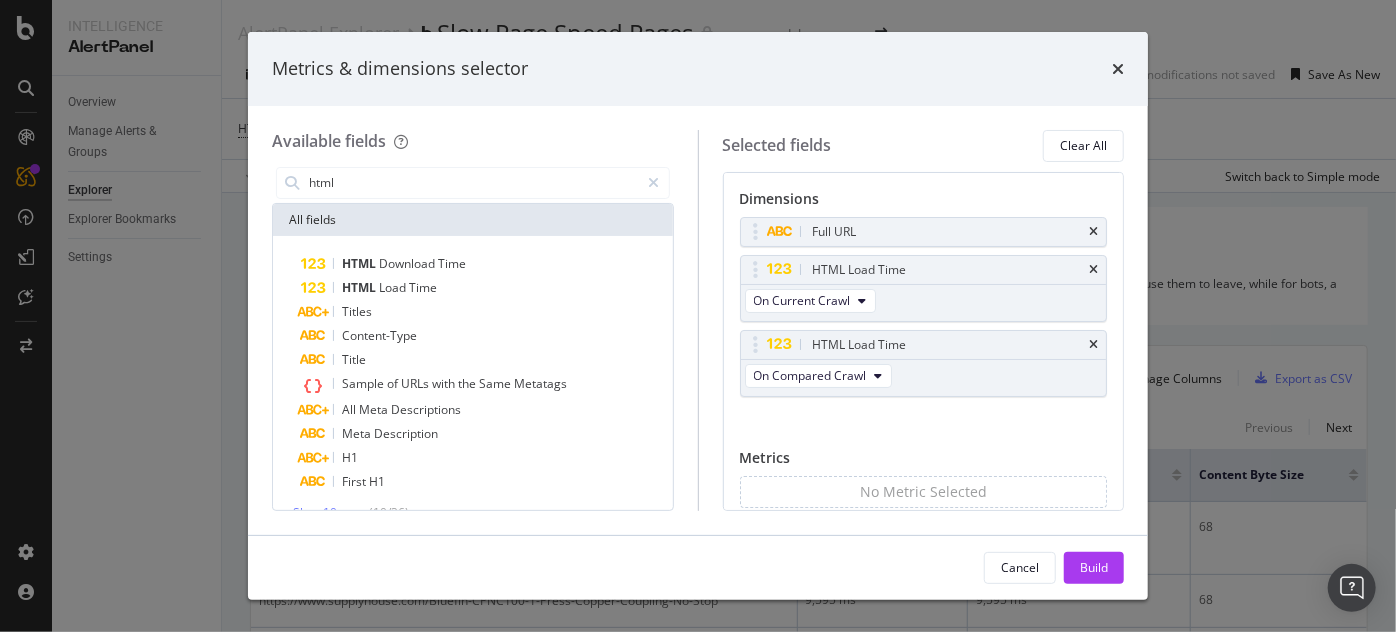 click on "HTML   Load   Time" at bounding box center [485, 288] 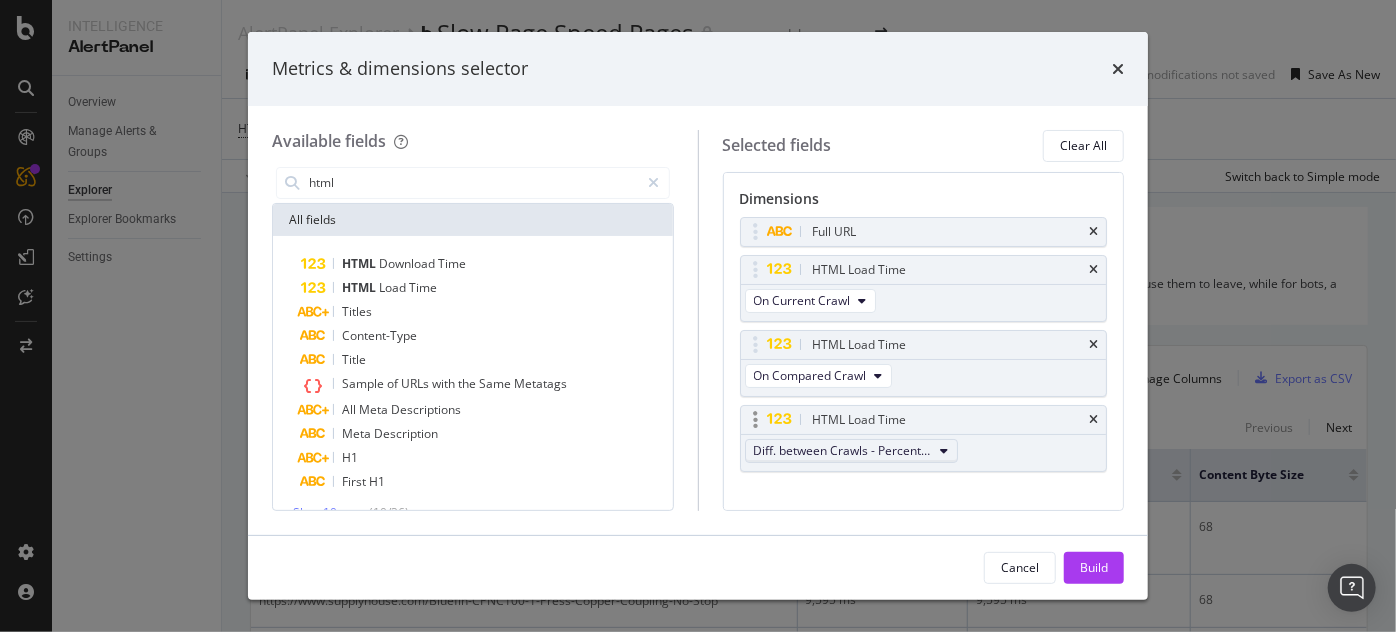 click on "Diff. between Crawls - Percentage" at bounding box center (843, 450) 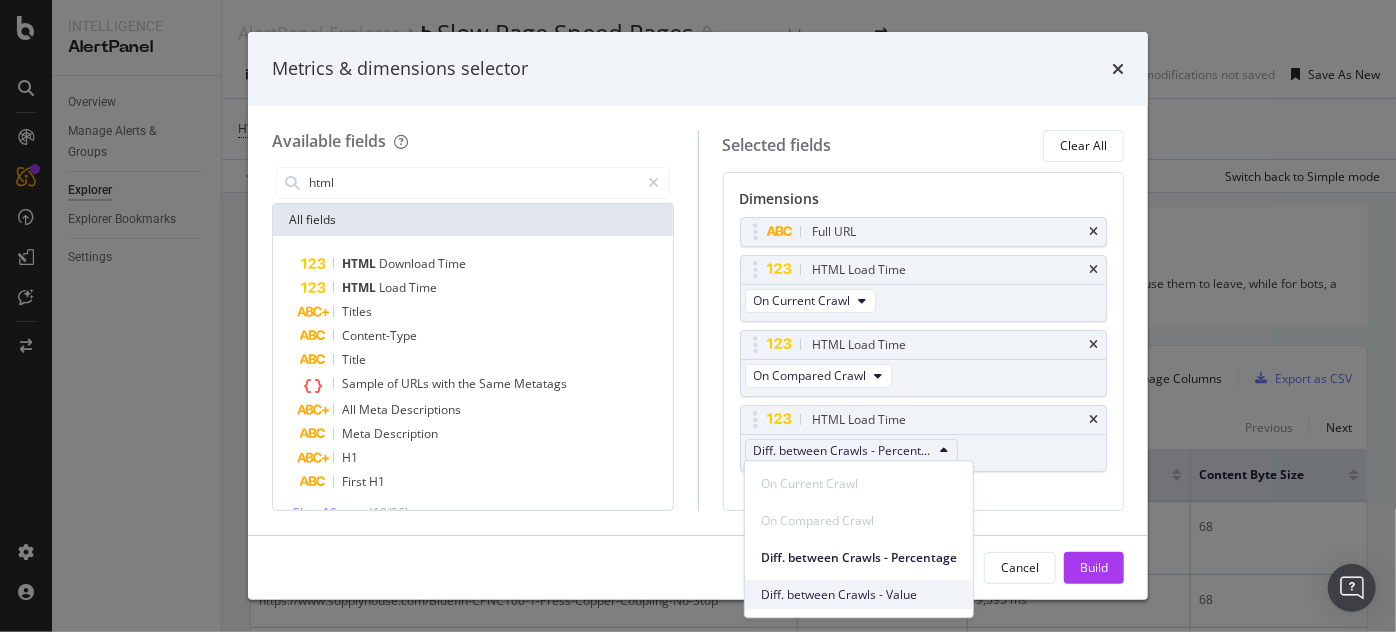 click on "Diff. between Crawls - Value" at bounding box center [859, 594] 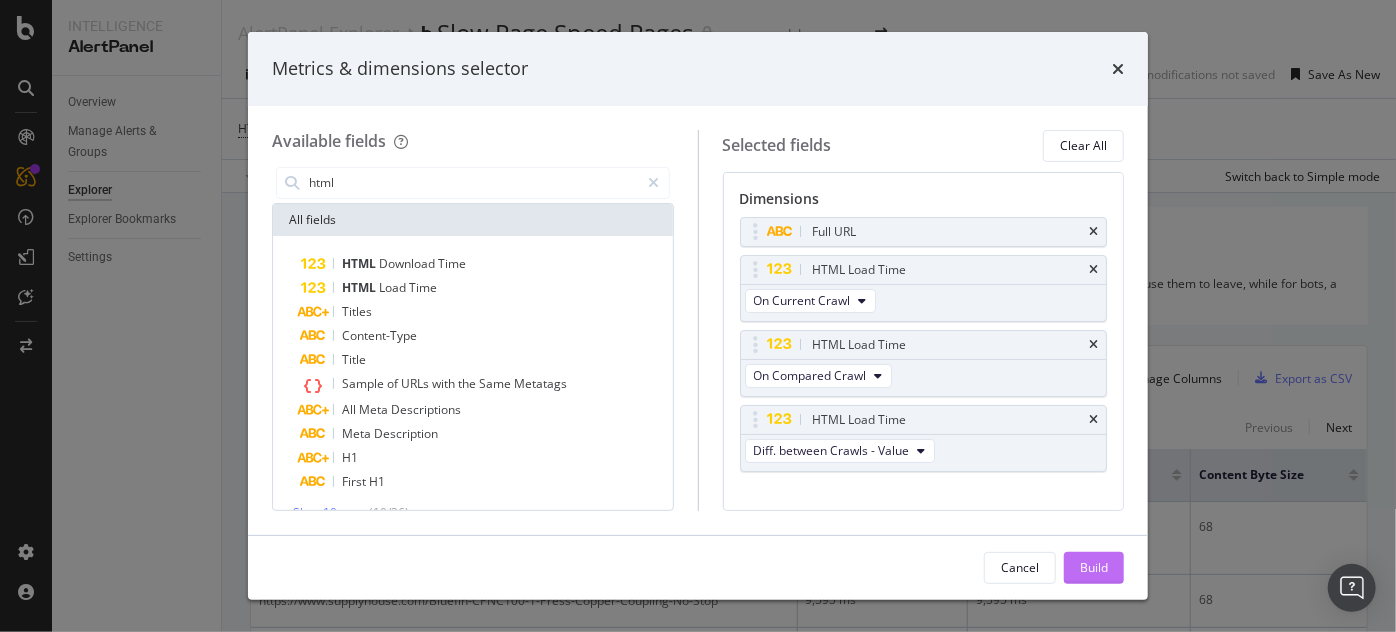 click on "Build" at bounding box center [1094, 568] 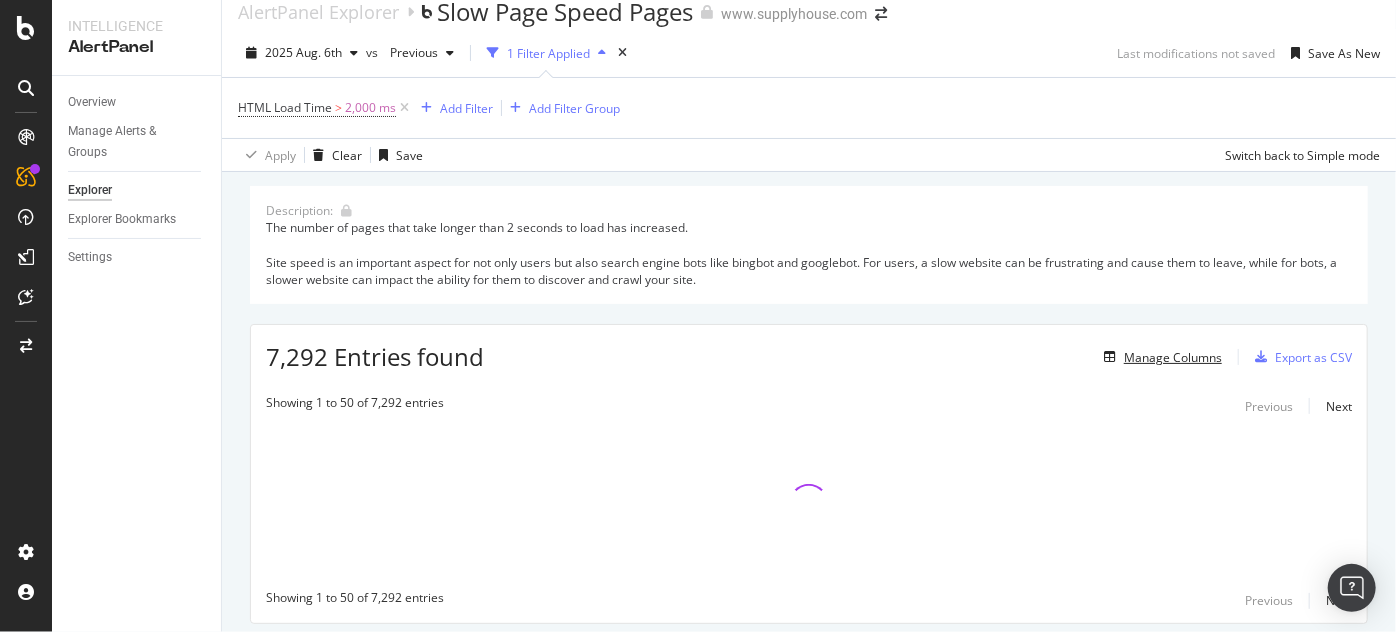 scroll, scrollTop: 22, scrollLeft: 0, axis: vertical 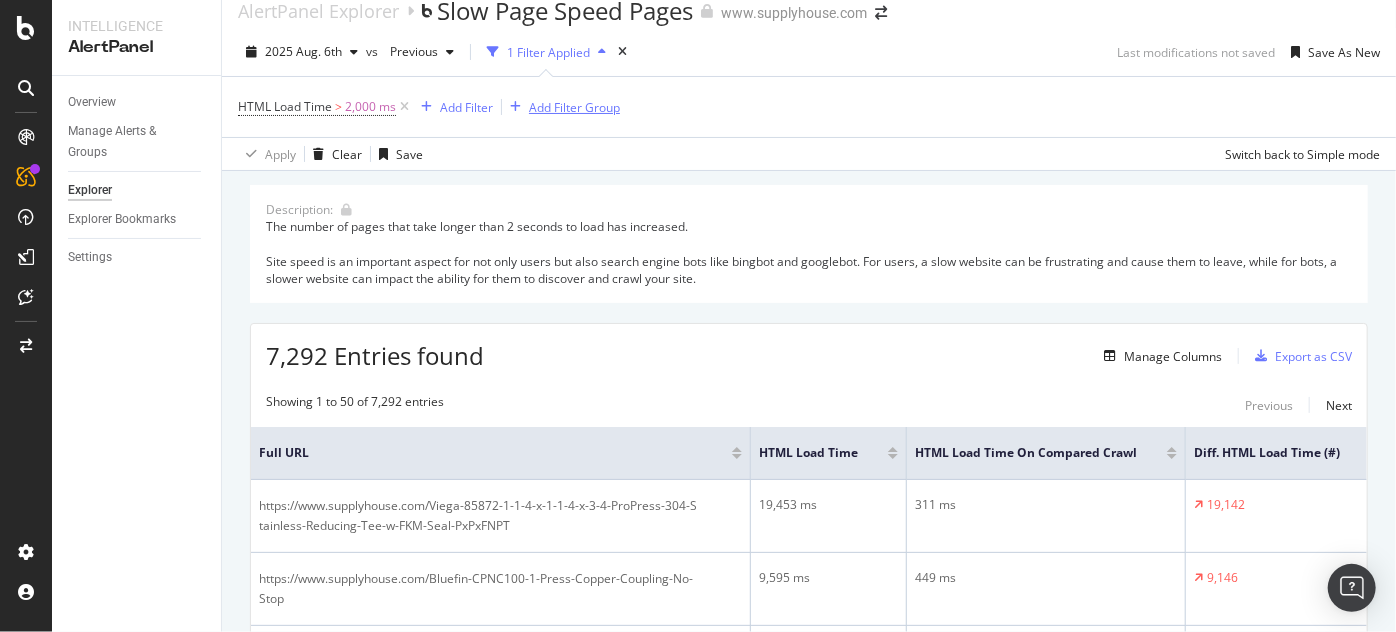 click on "Add Filter Group" at bounding box center [574, 107] 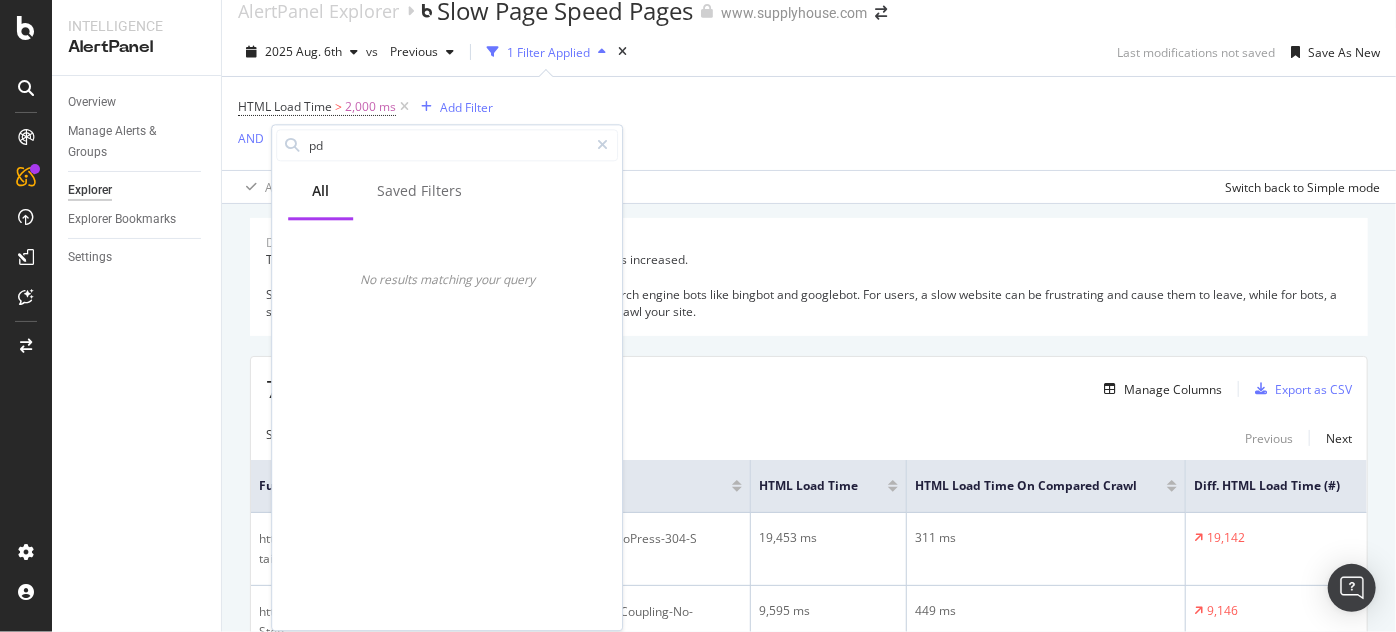 type on "p" 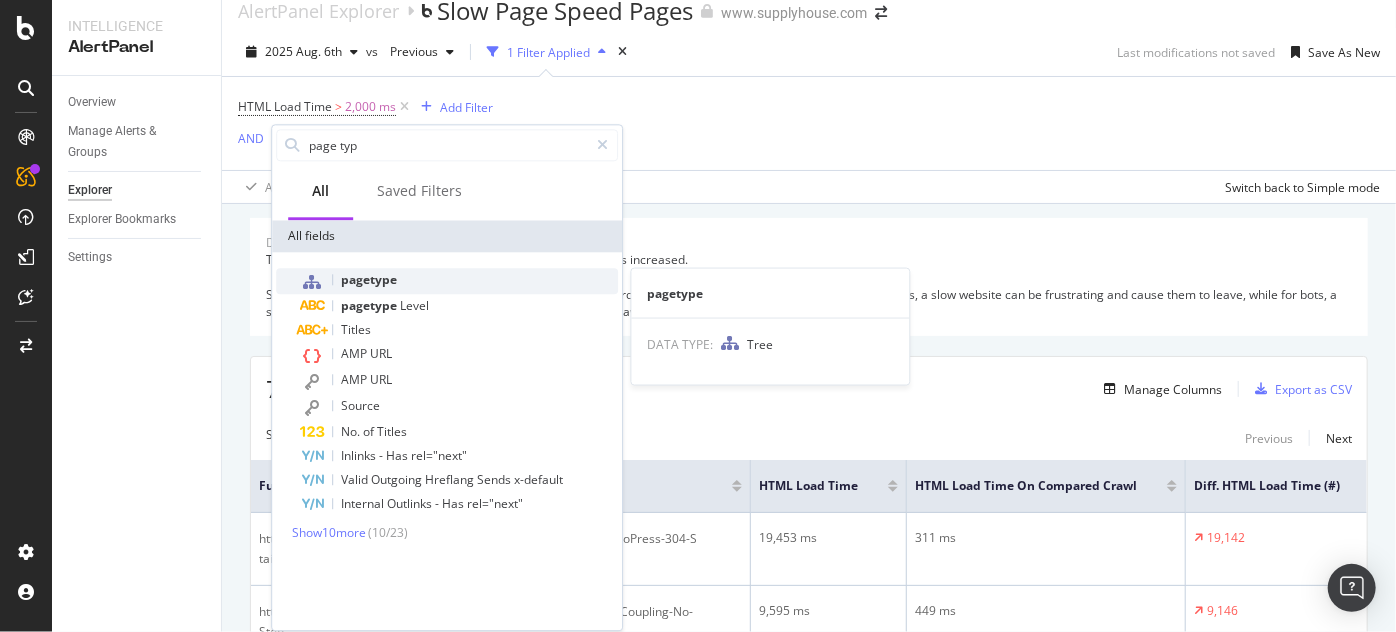 type on "page typ" 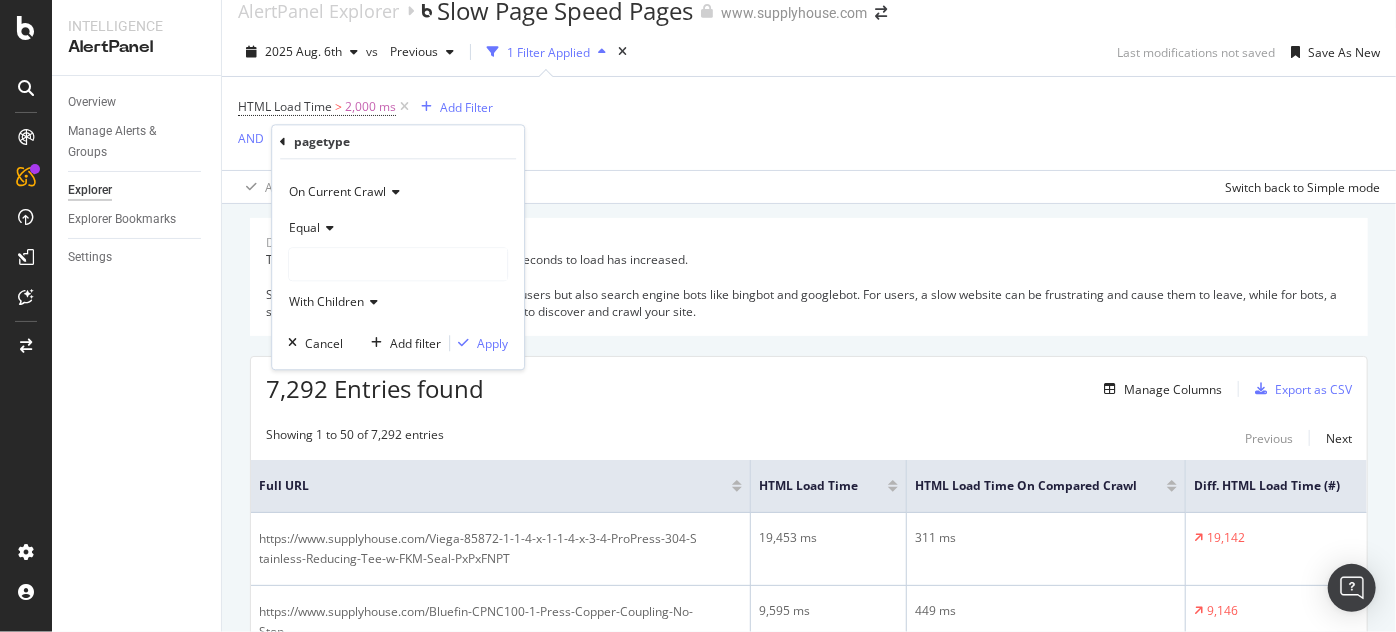 click at bounding box center [398, 265] 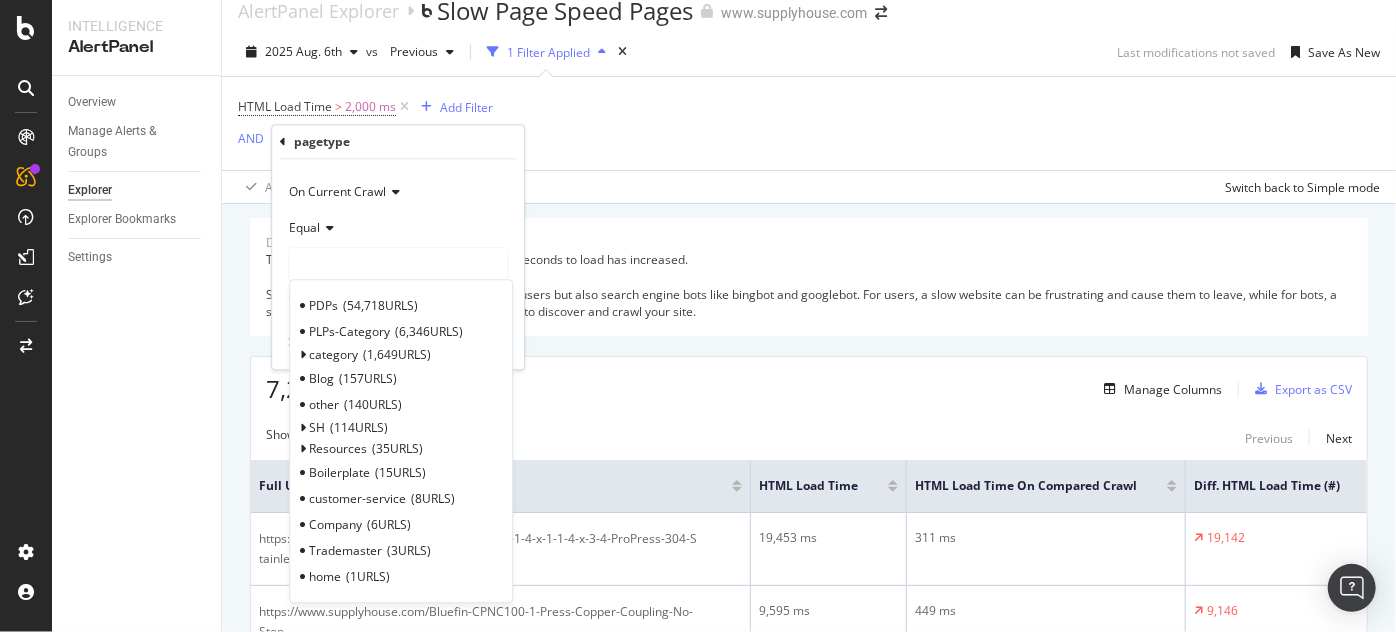 click on "PDPs" at bounding box center (323, 305) 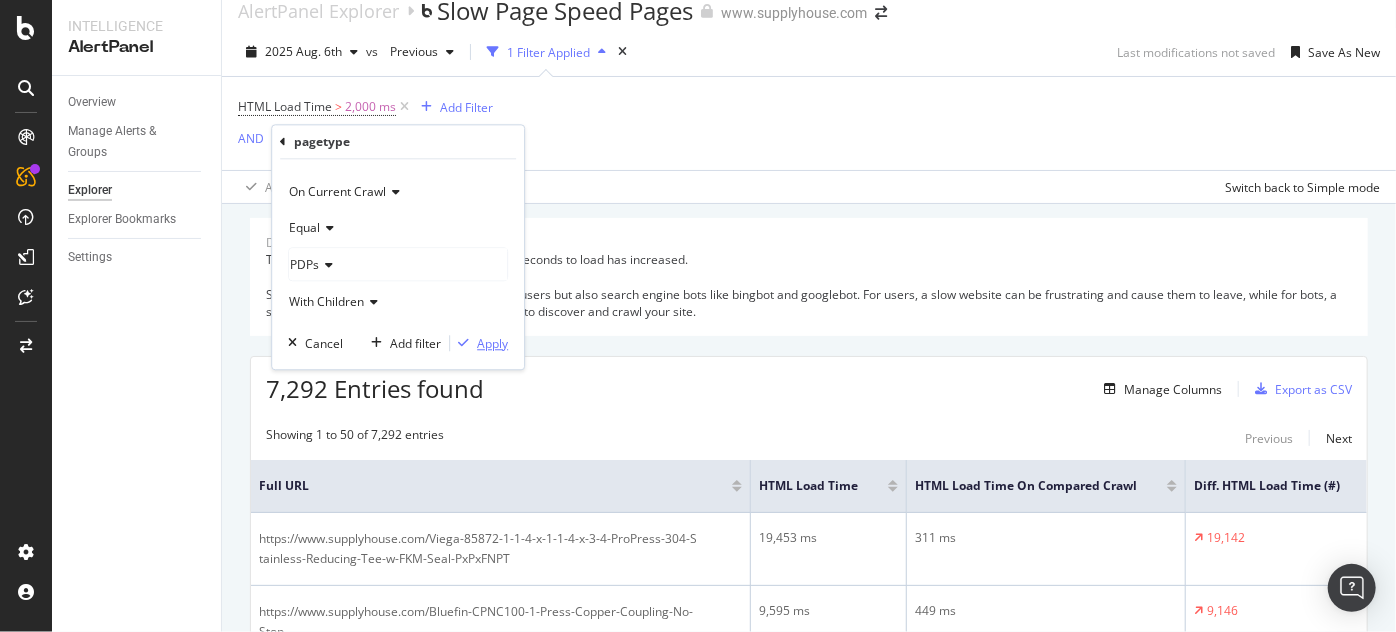 click at bounding box center (463, 344) 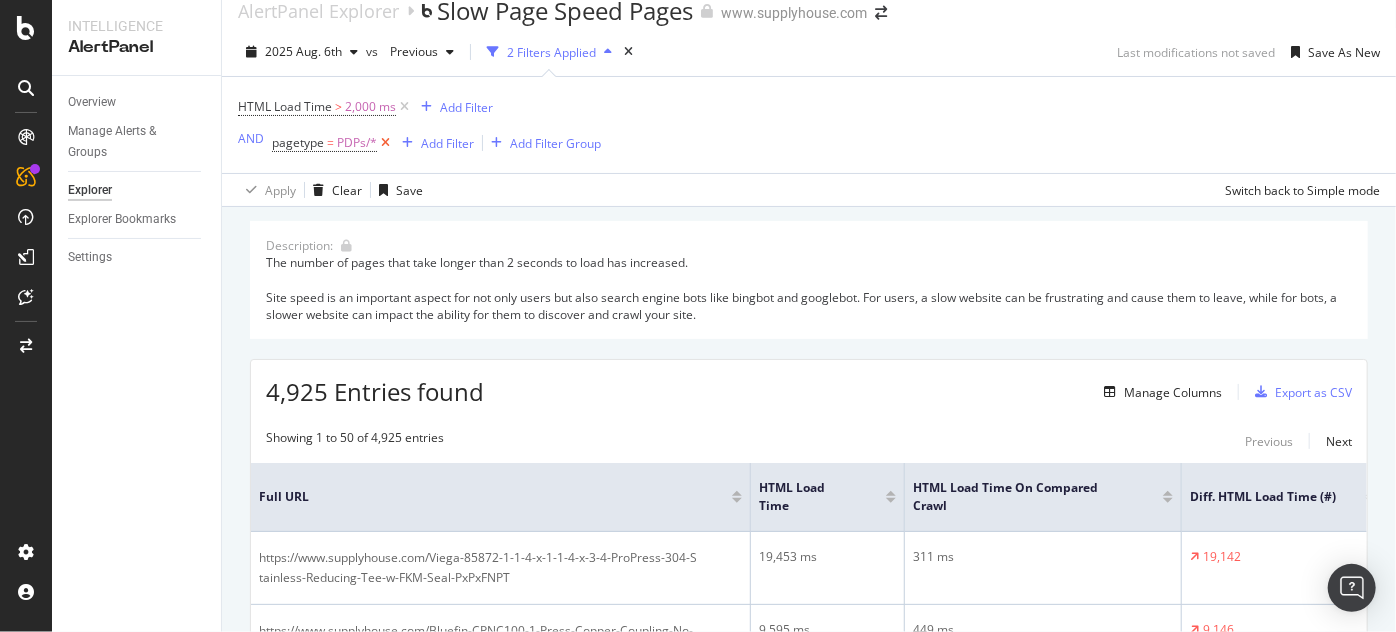 click at bounding box center [385, 143] 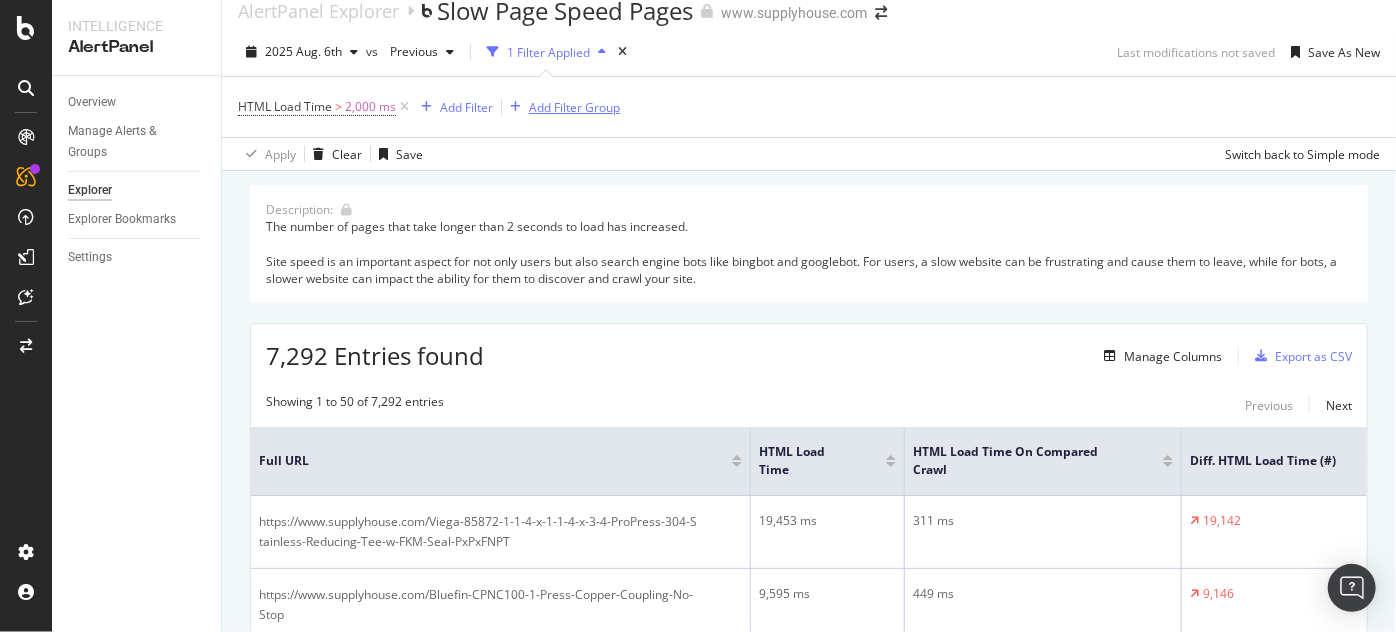 click on "Add Filter Group" at bounding box center (574, 107) 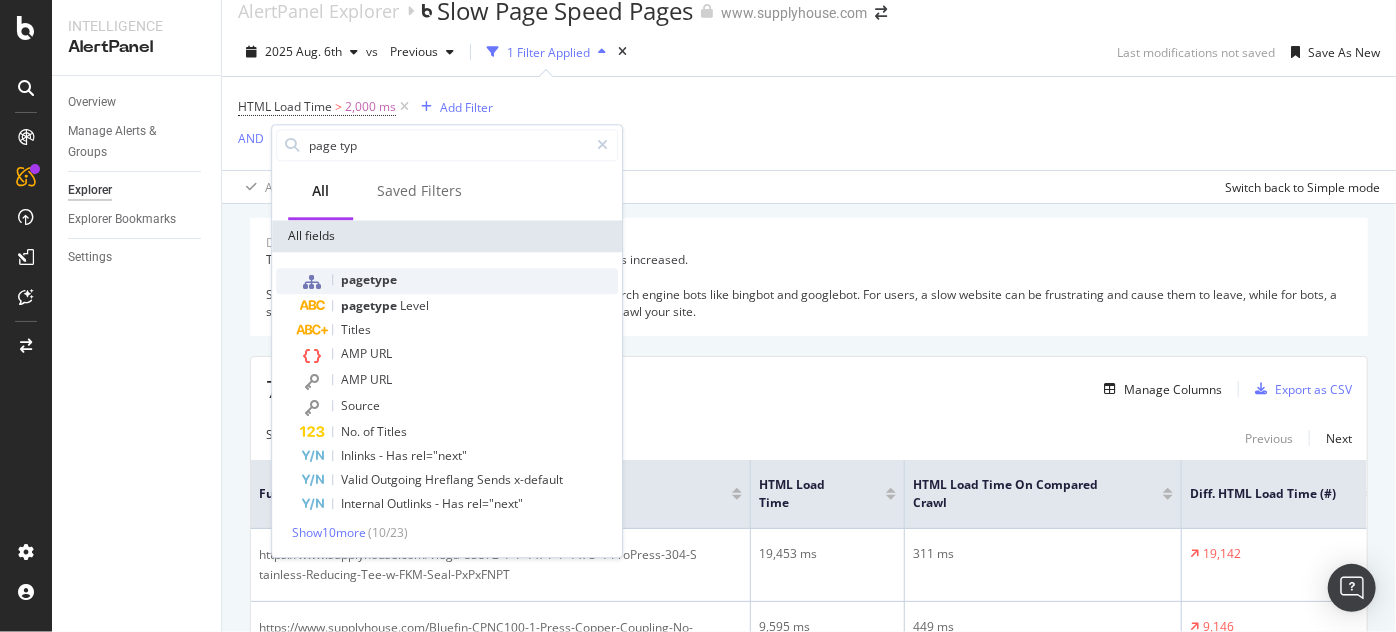 click on "pagetype" at bounding box center [459, 281] 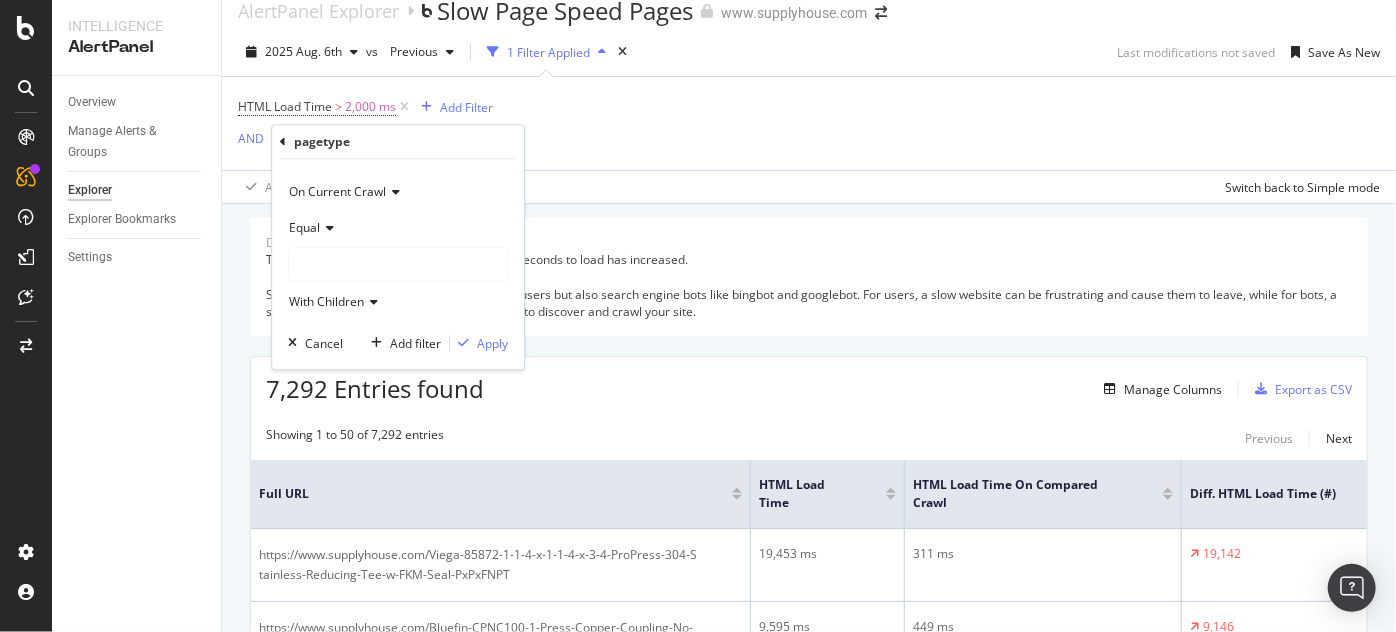 drag, startPoint x: 370, startPoint y: 259, endPoint x: 350, endPoint y: 274, distance: 25 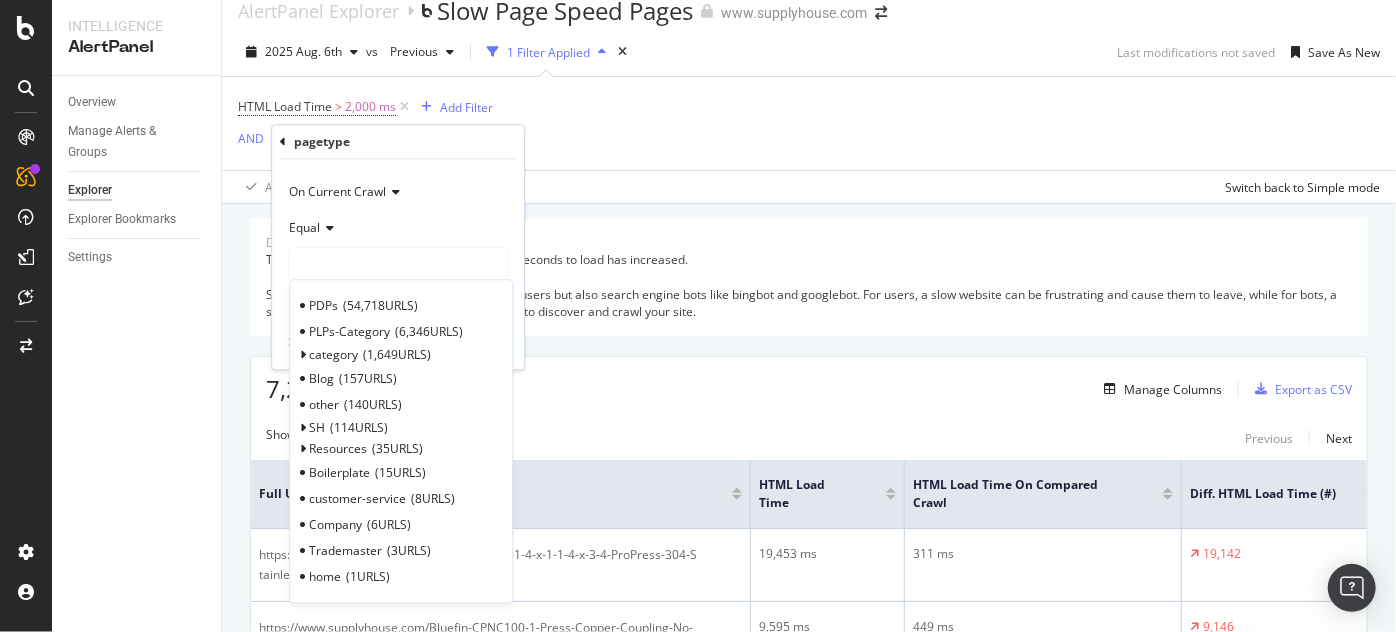 click at bounding box center [398, 265] 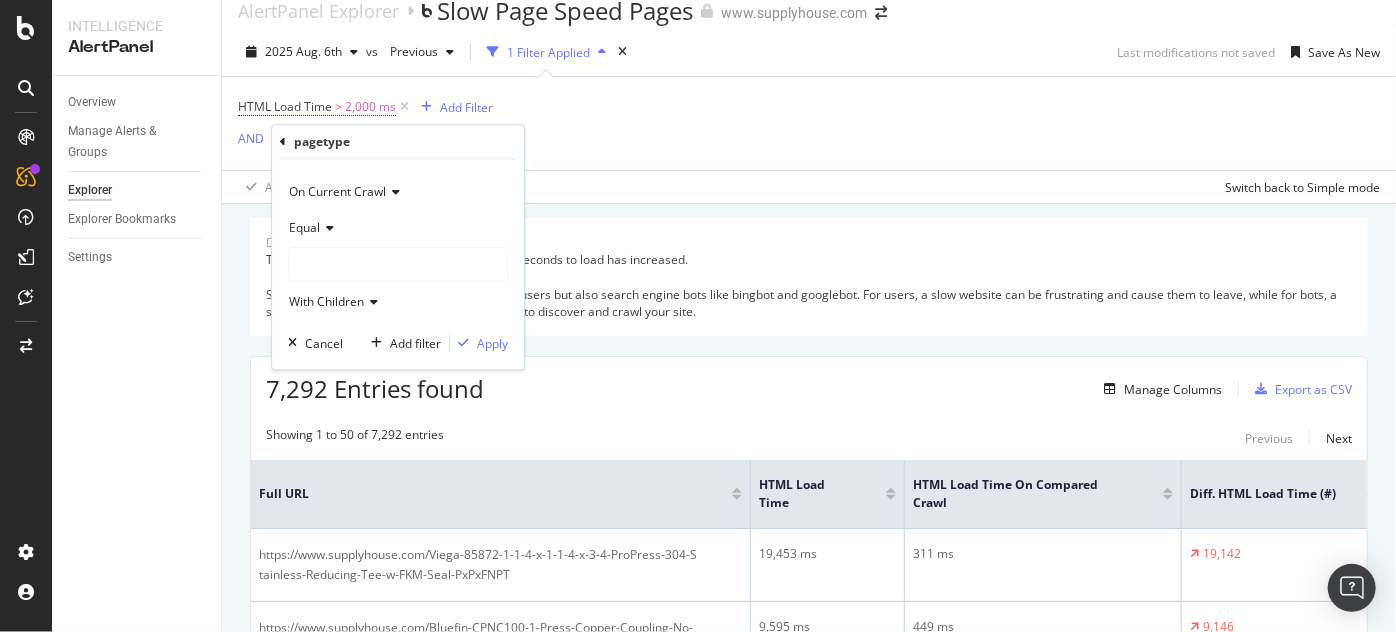 click at bounding box center [398, 265] 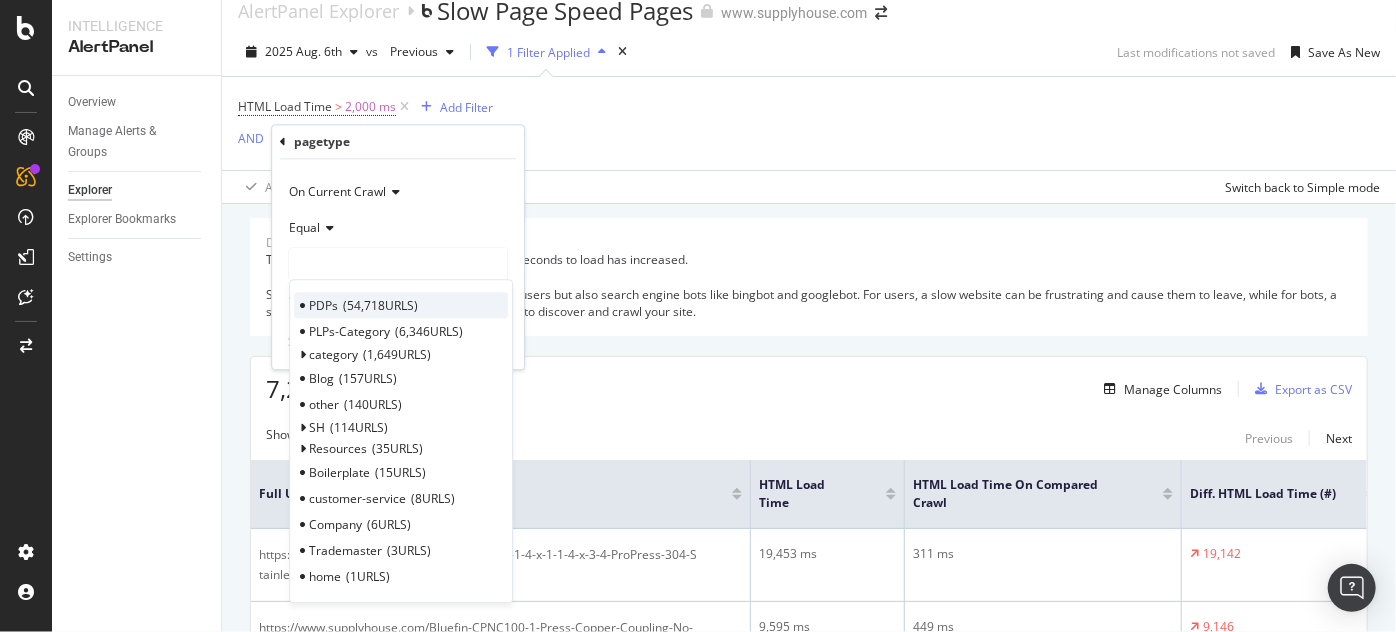 click on "PDPs 54,718  URLS" at bounding box center [401, 306] 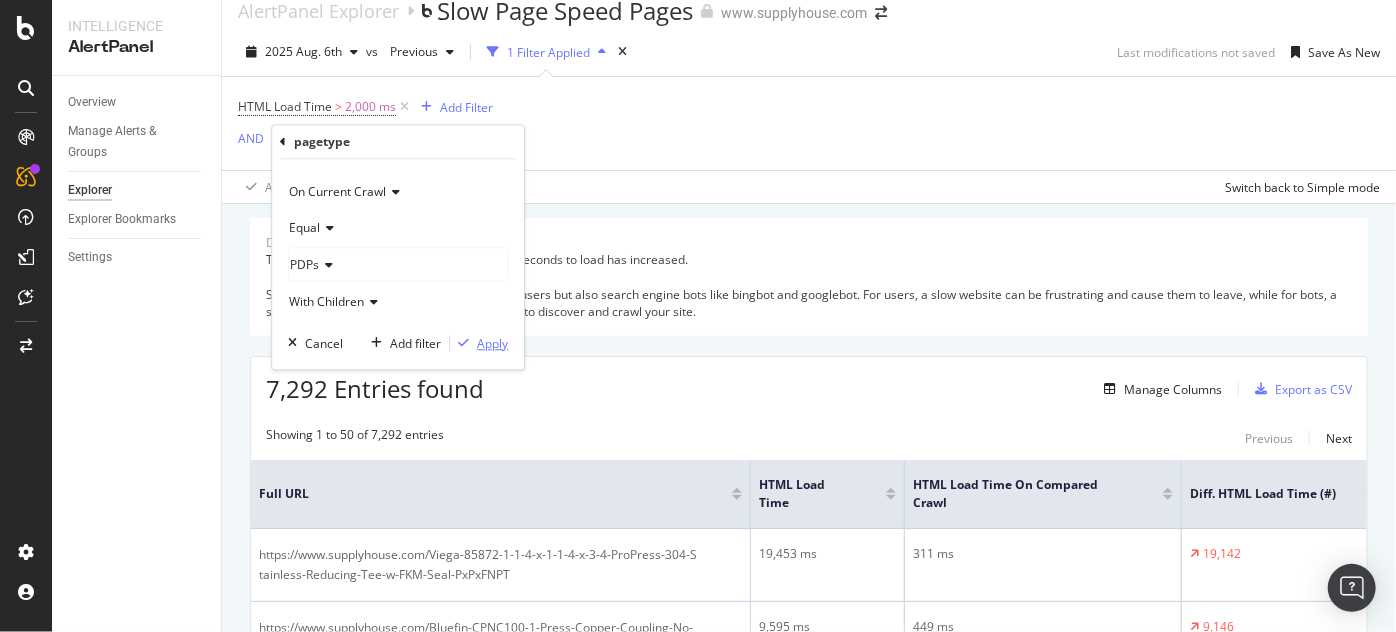 click on "Apply" at bounding box center [492, 343] 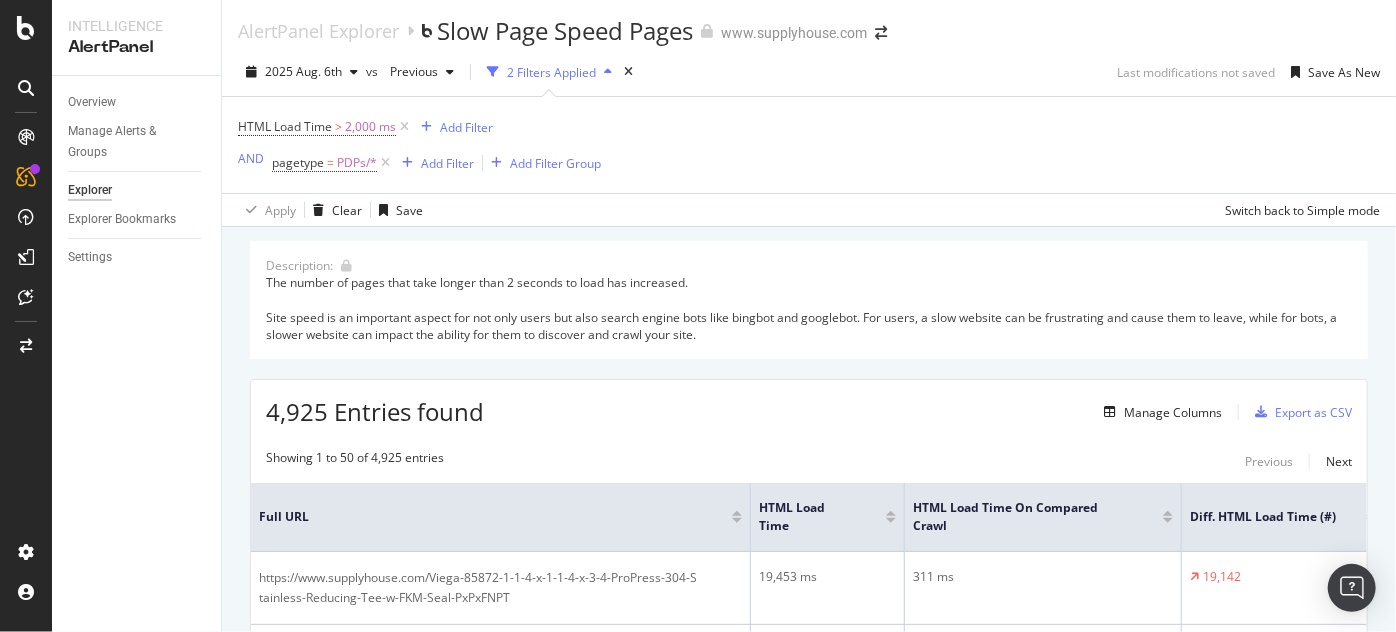 scroll, scrollTop: 6, scrollLeft: 0, axis: vertical 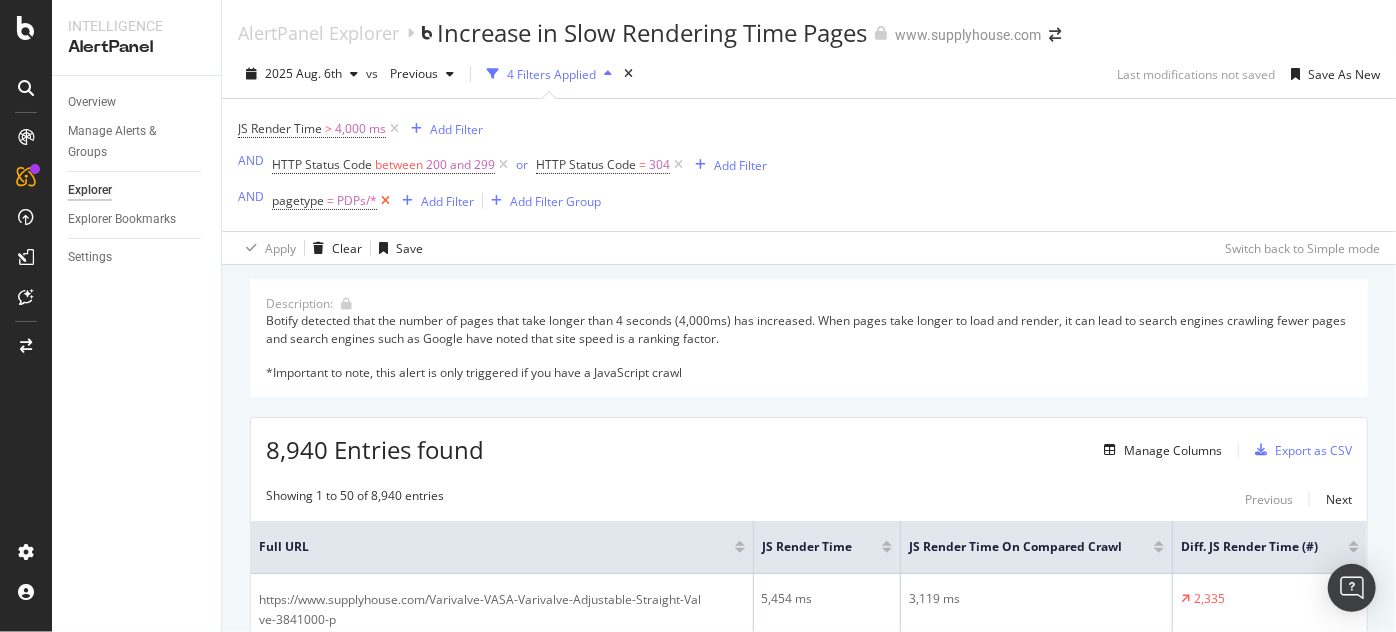 click at bounding box center [385, 201] 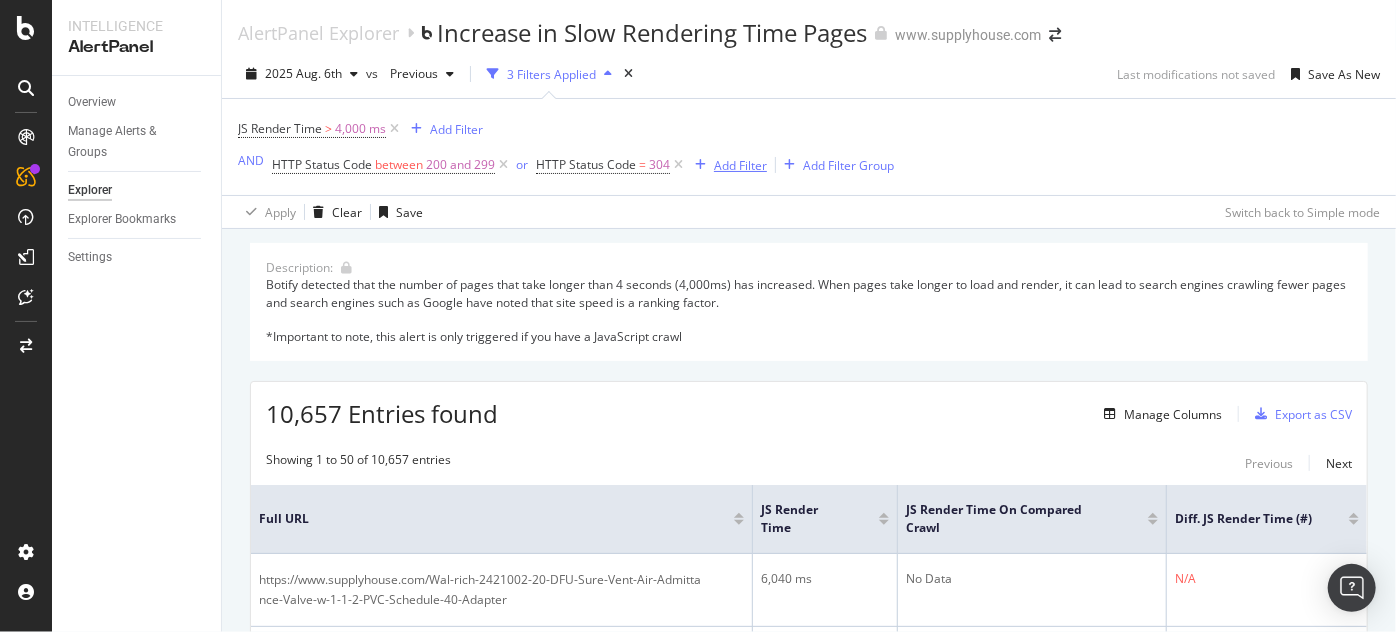 click on "Add Filter" at bounding box center (740, 165) 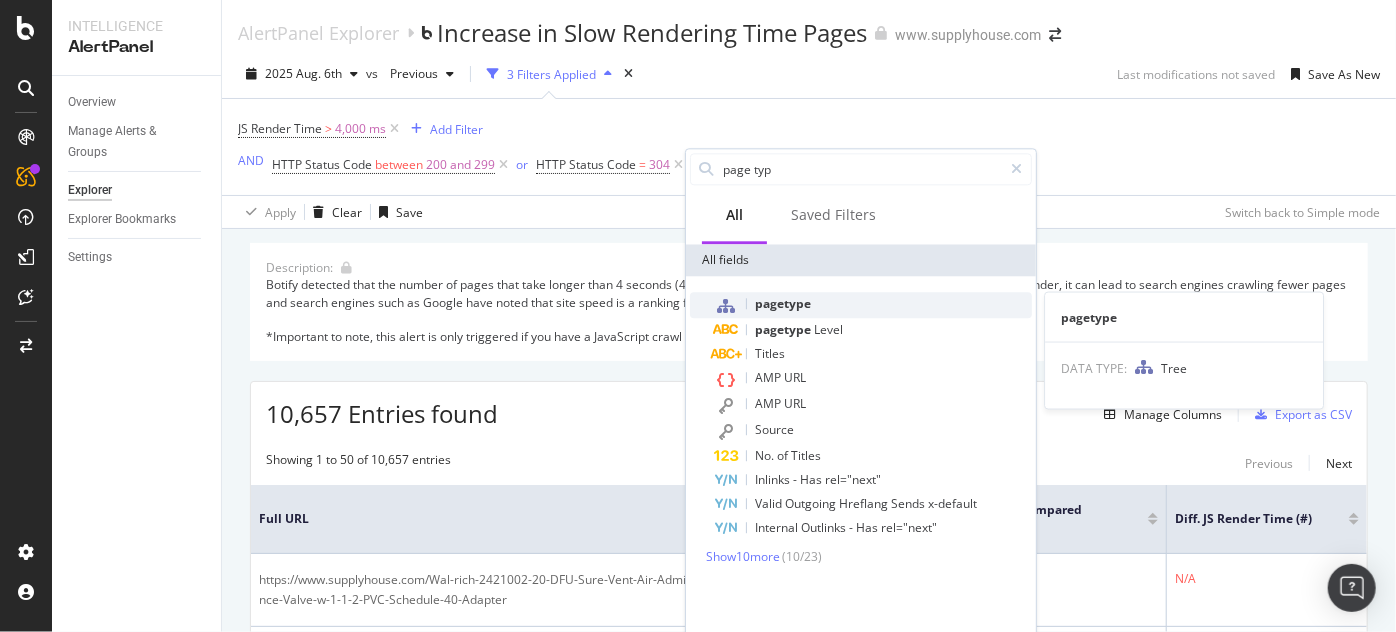 type on "page typ" 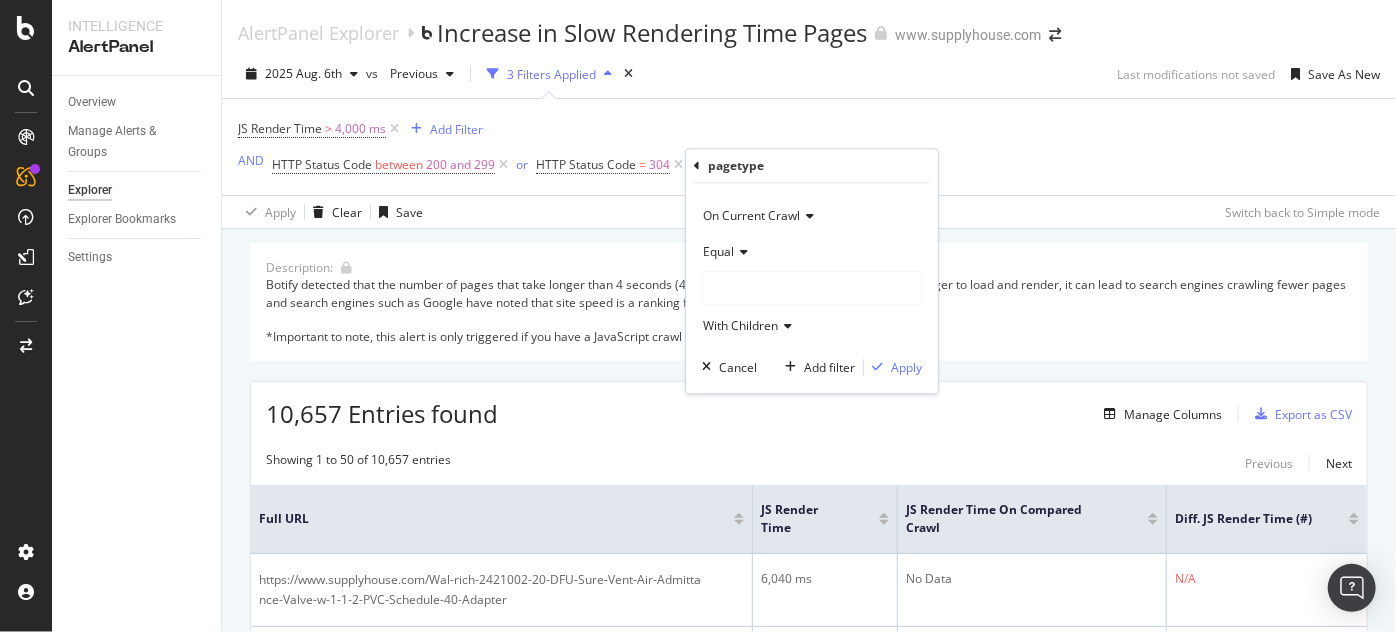click at bounding box center (812, 289) 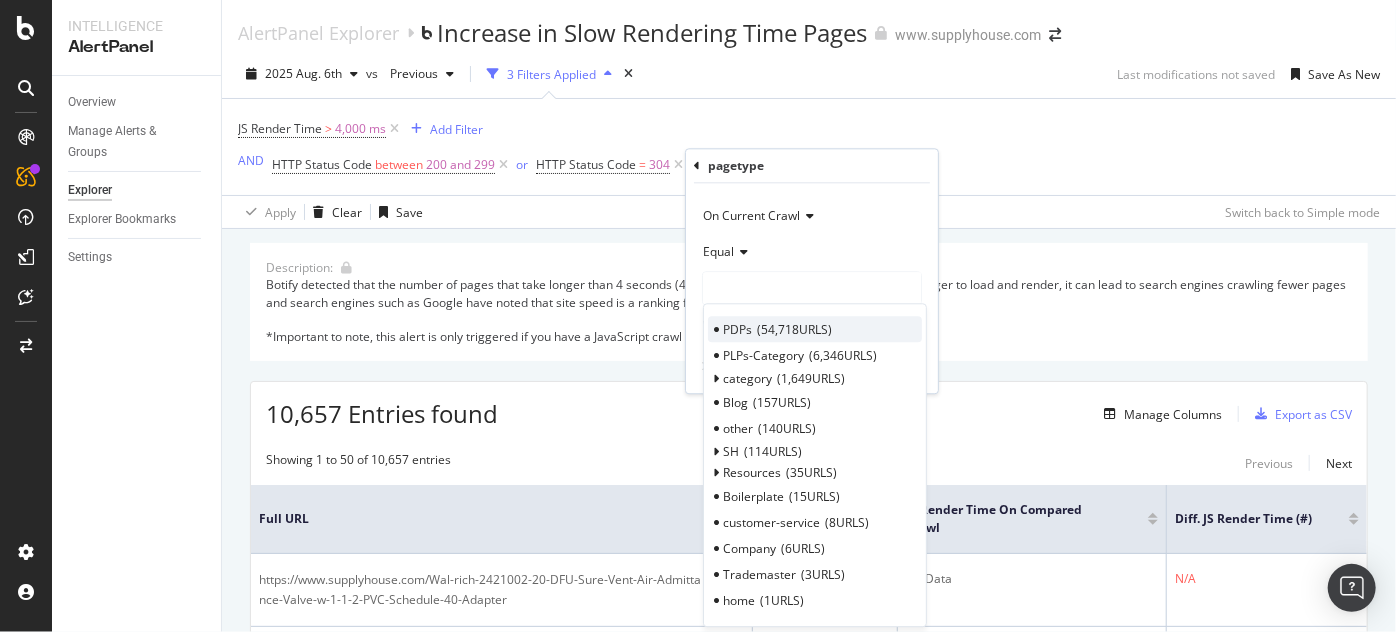 click on "PDPs 54,718  URLS" at bounding box center (815, 330) 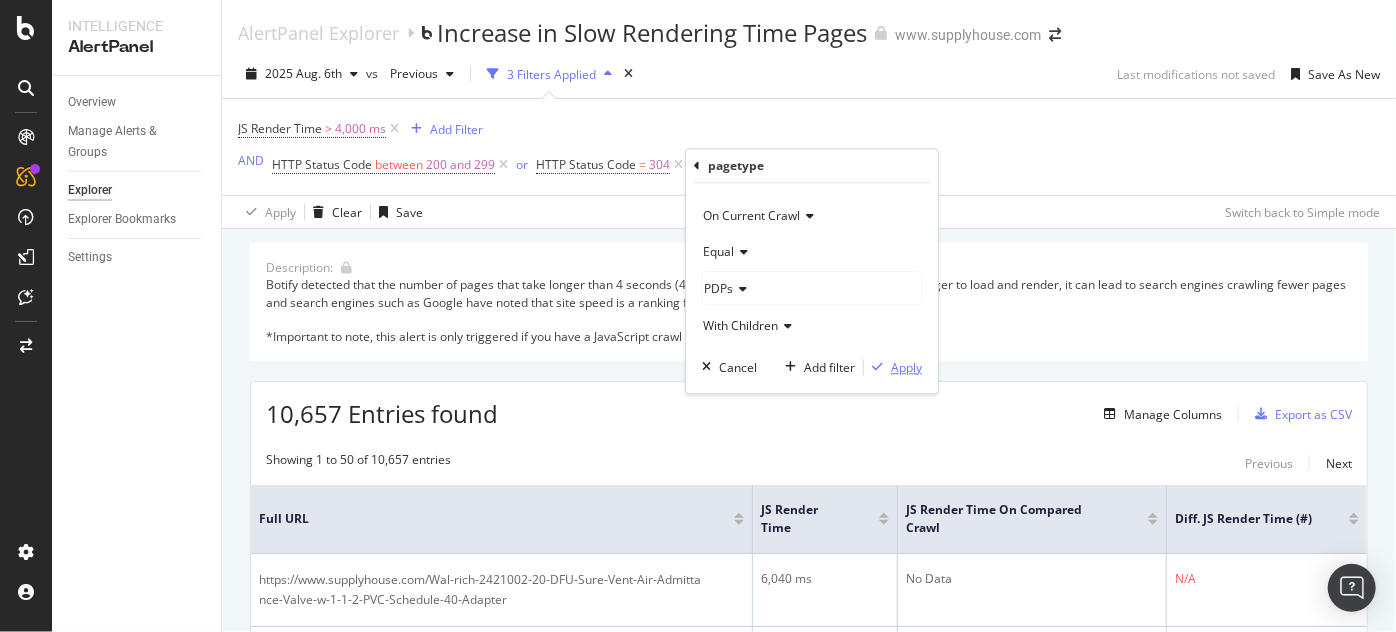 click at bounding box center (877, 368) 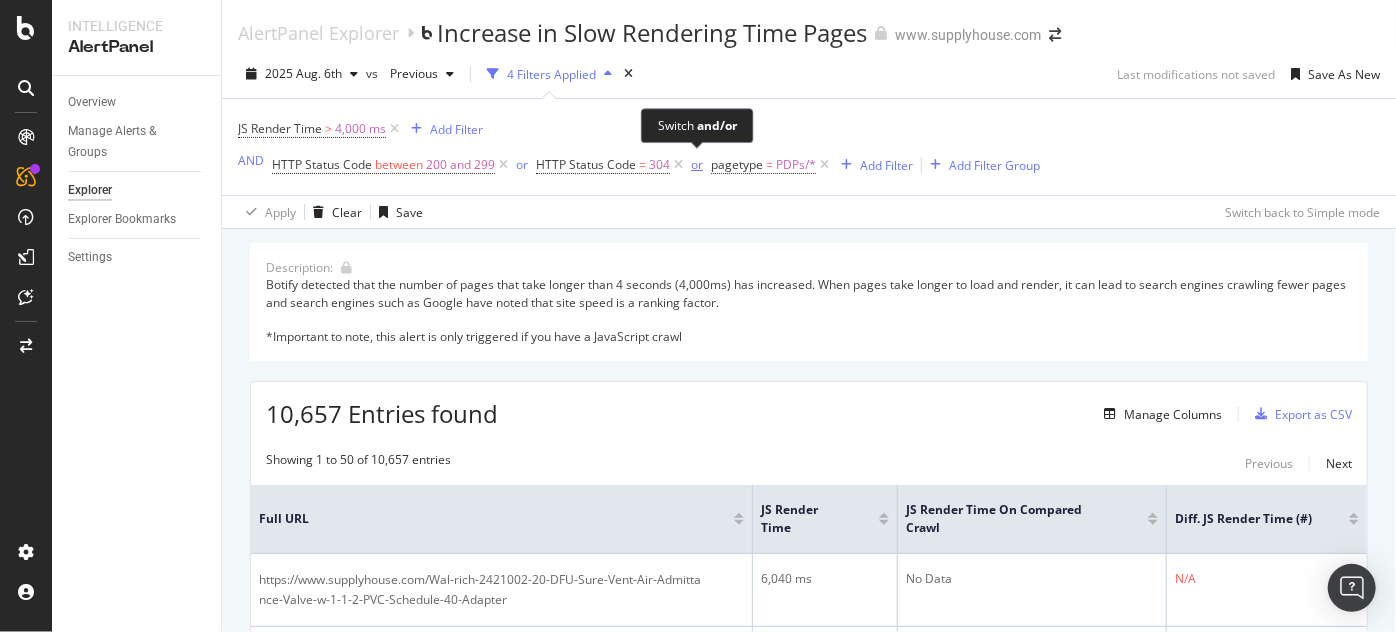 click on "or" at bounding box center (697, 164) 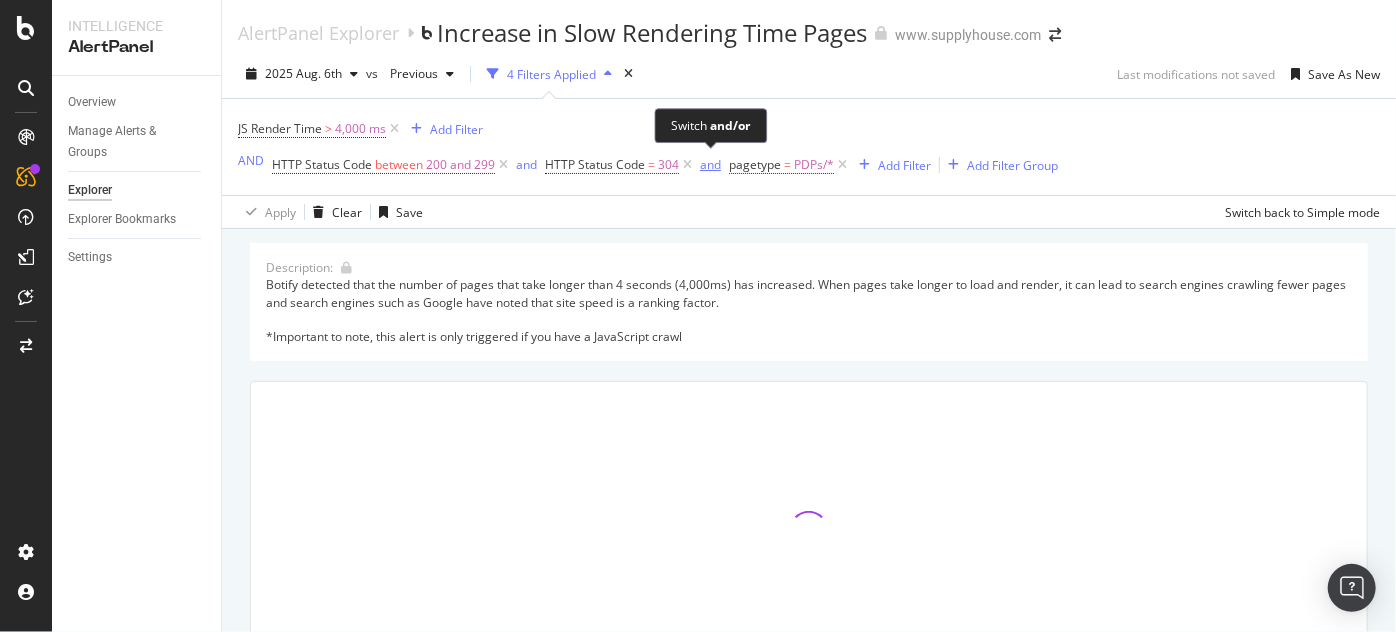 click on "and" at bounding box center (710, 164) 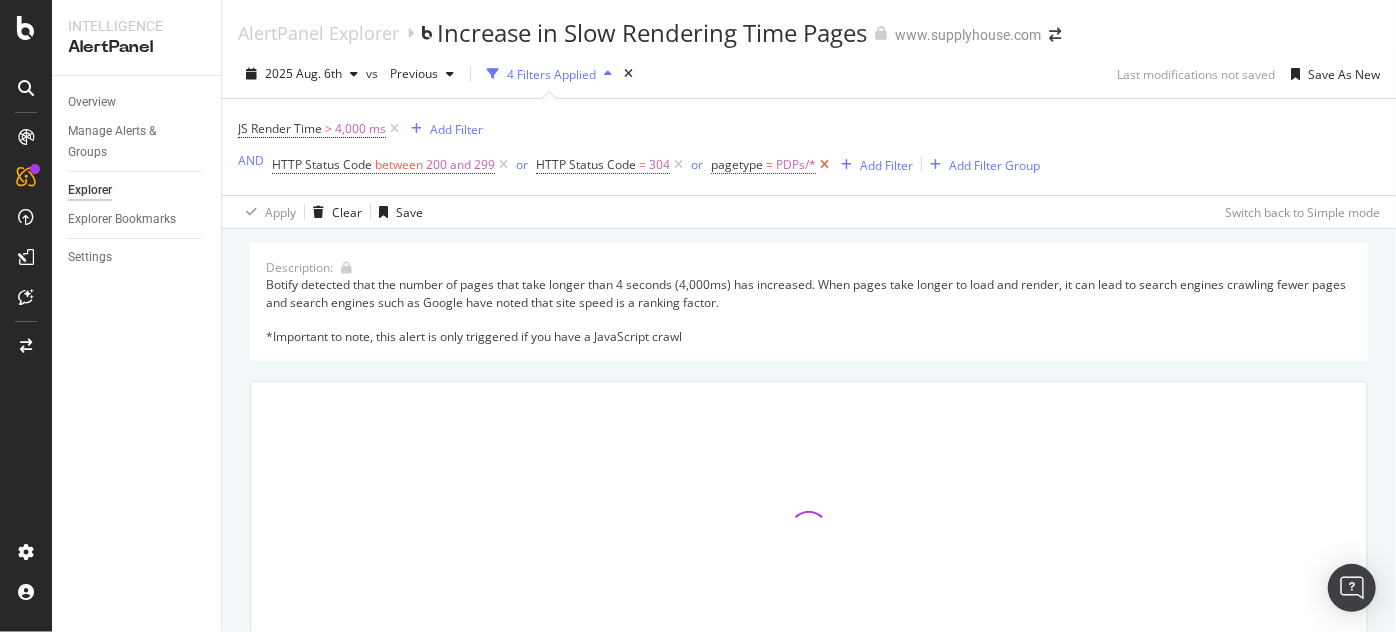 click at bounding box center [824, 165] 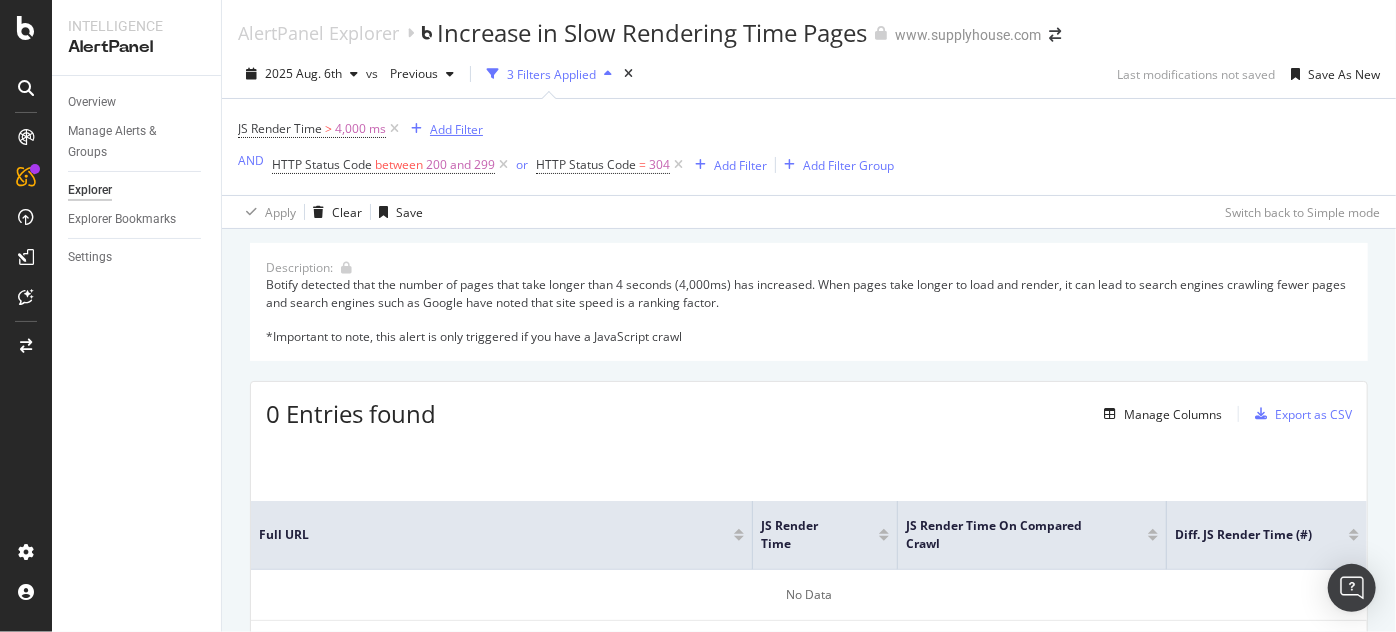 click on "Add Filter" at bounding box center (456, 129) 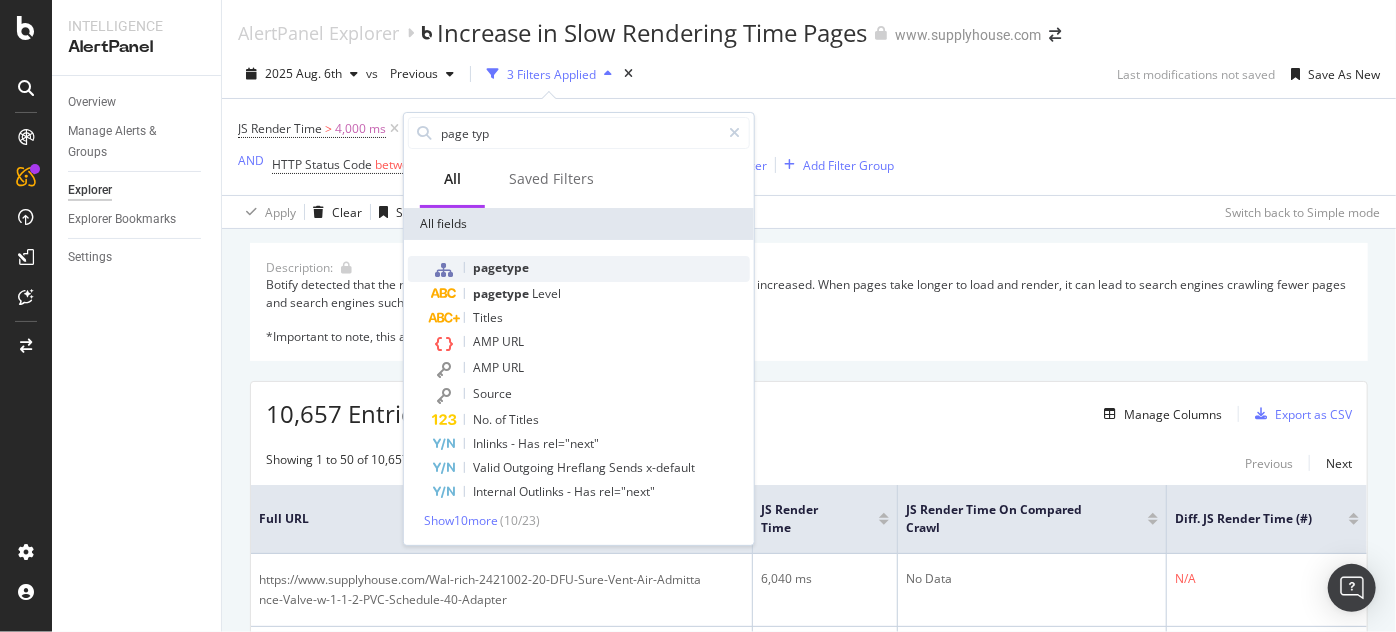 click on "pagetype" at bounding box center (591, 269) 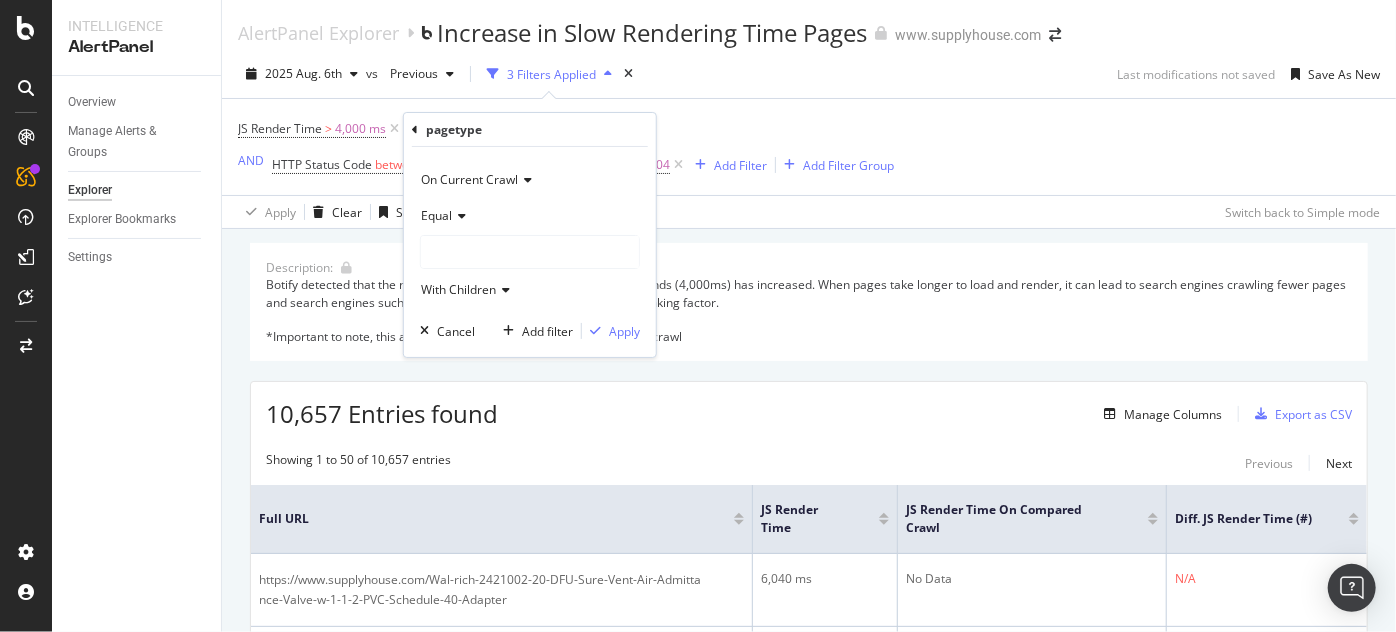 click at bounding box center [530, 252] 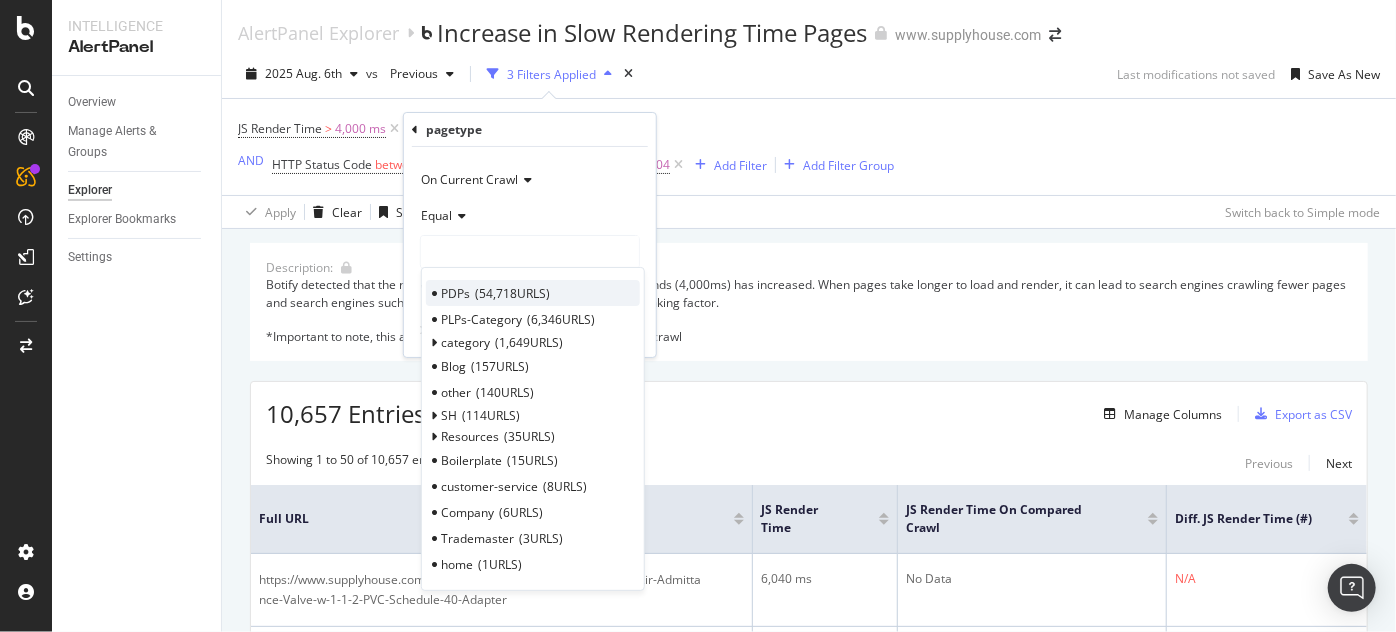 click on "54,718  URLS" at bounding box center (512, 293) 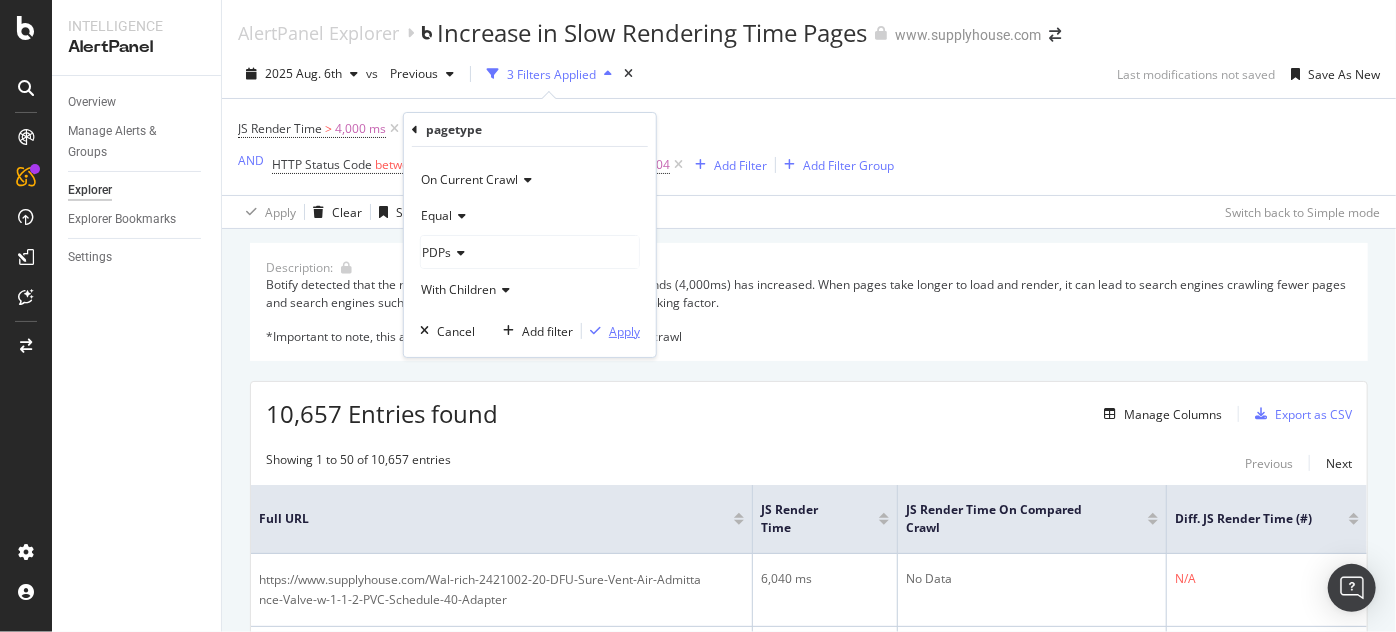 click on "Apply" at bounding box center (624, 331) 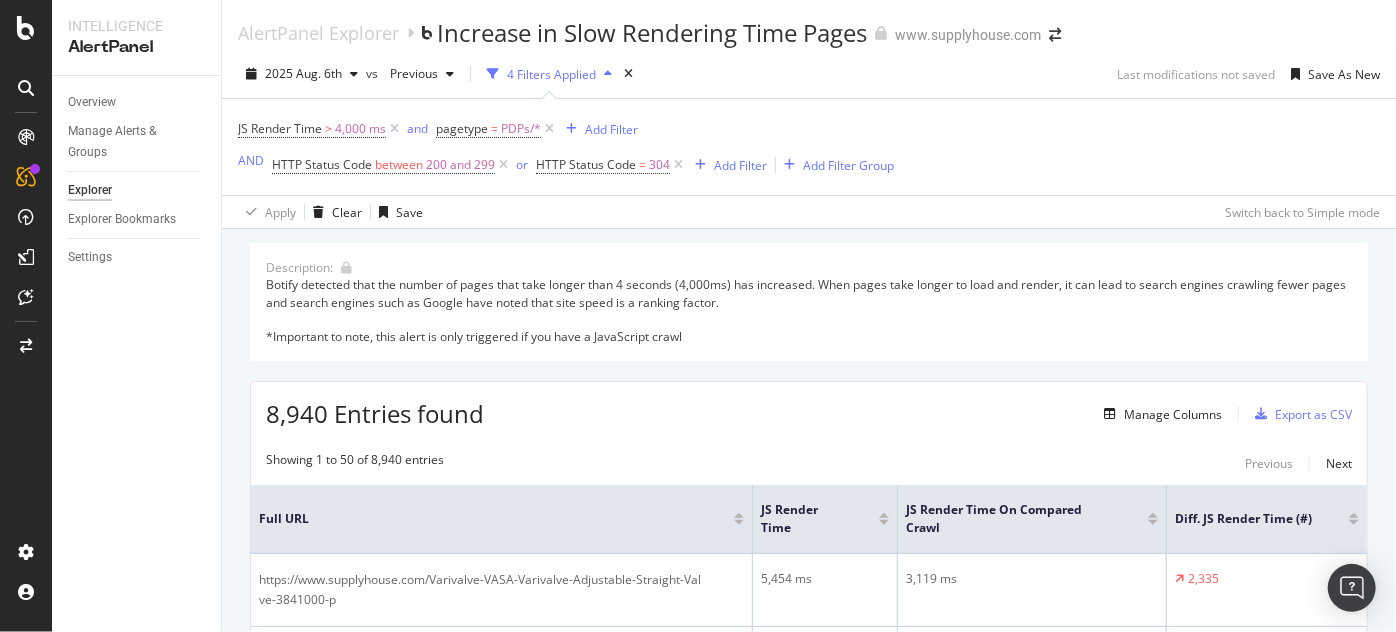 scroll, scrollTop: 2, scrollLeft: 0, axis: vertical 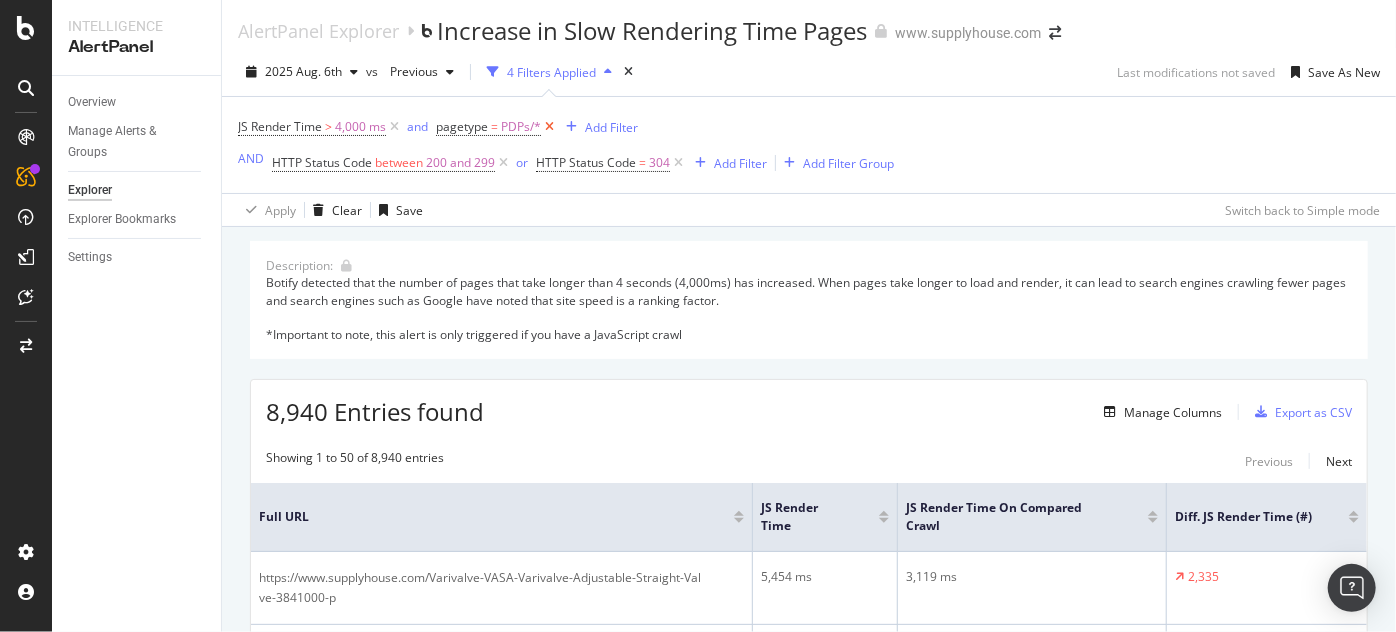 click at bounding box center (549, 127) 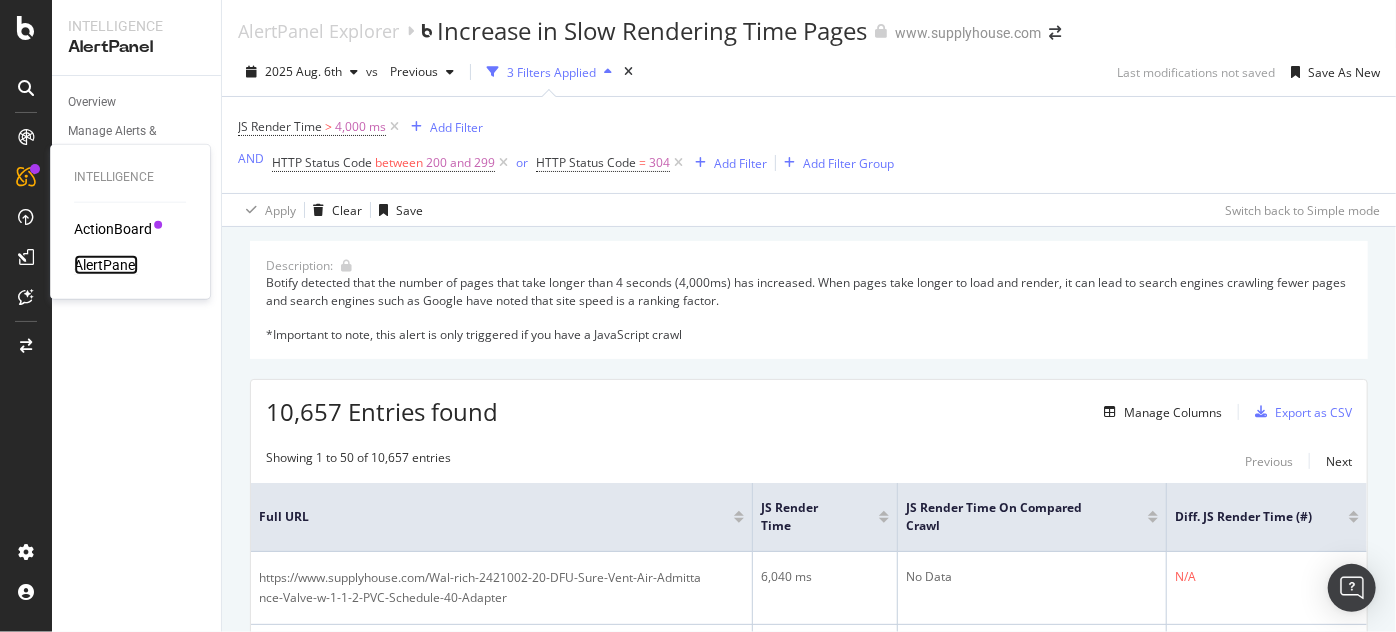 click on "AlertPanel" at bounding box center (106, 265) 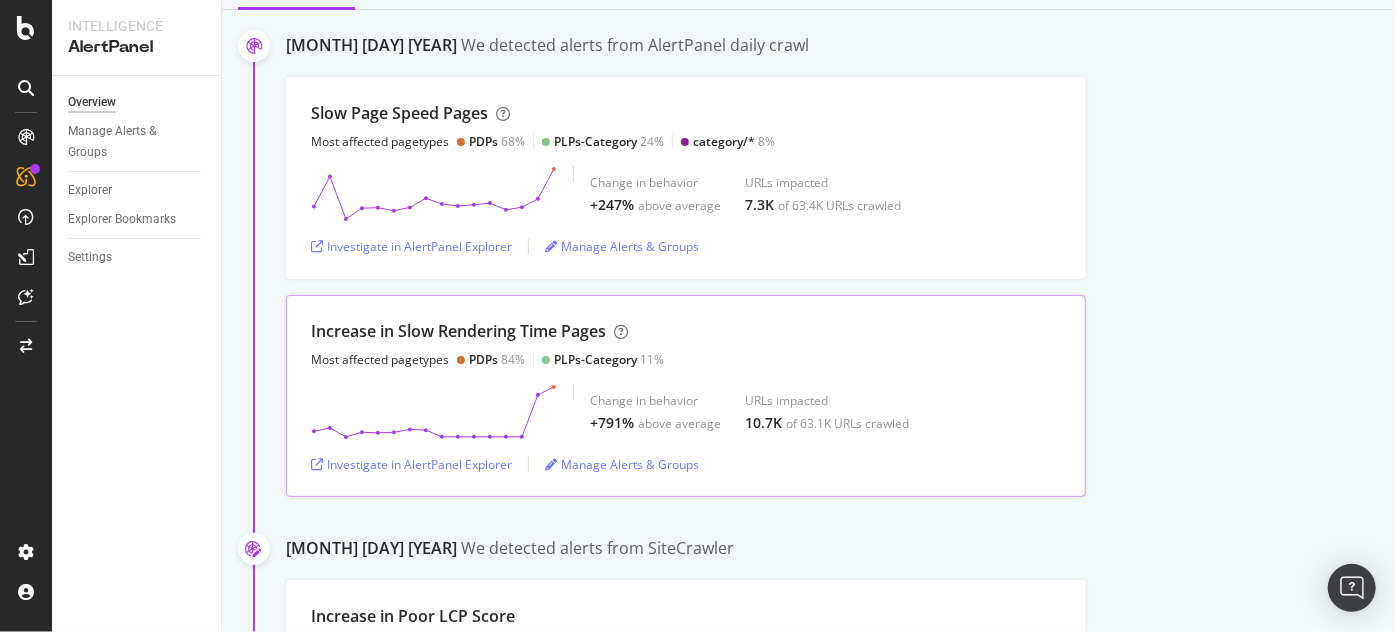 scroll, scrollTop: 213, scrollLeft: 0, axis: vertical 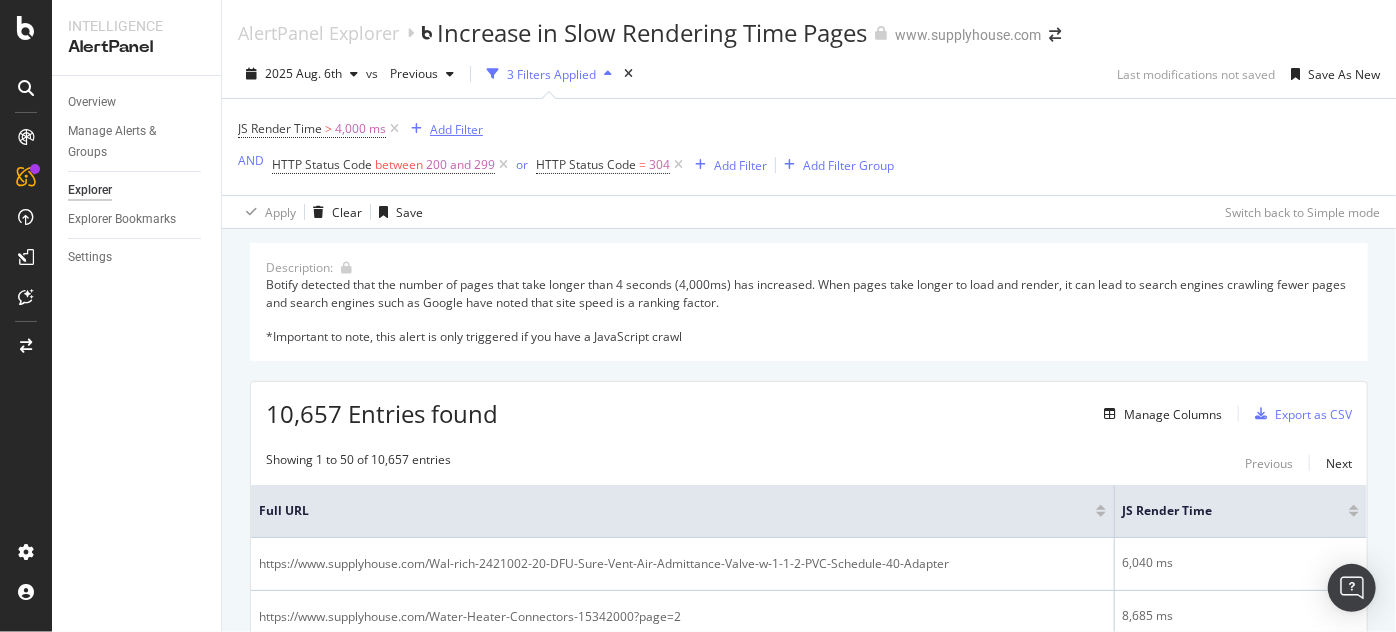 click on "Add Filter" at bounding box center [456, 129] 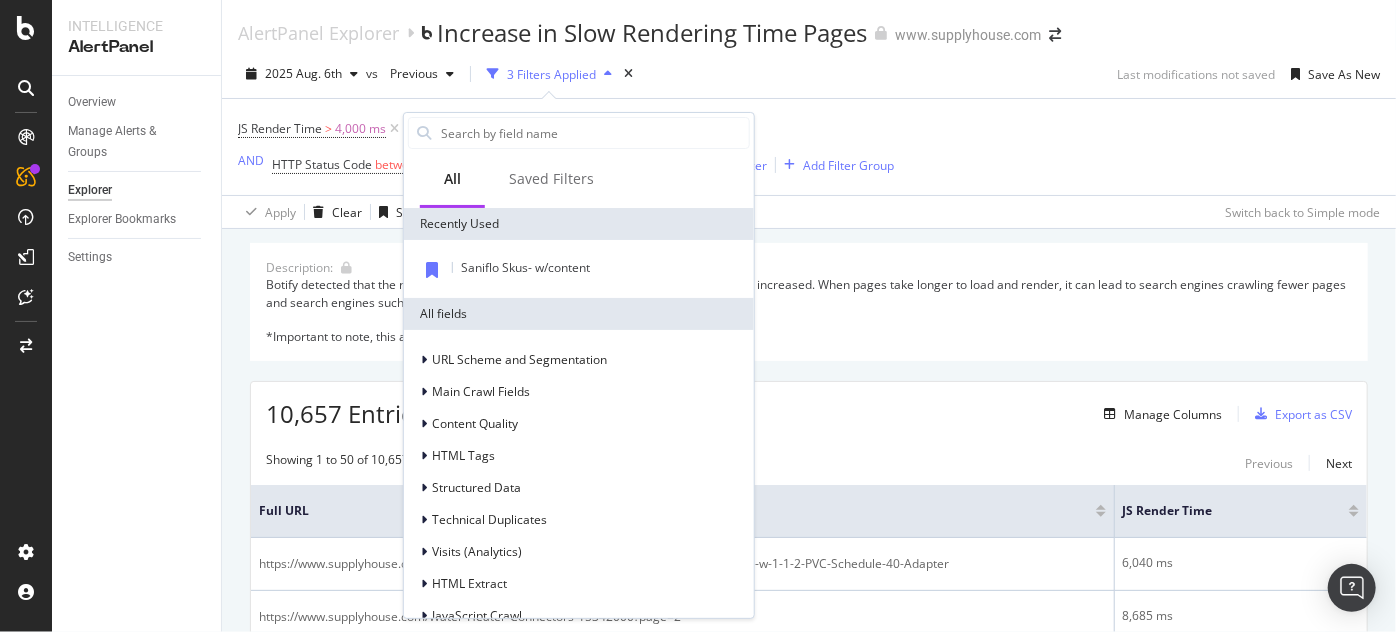 type on "a" 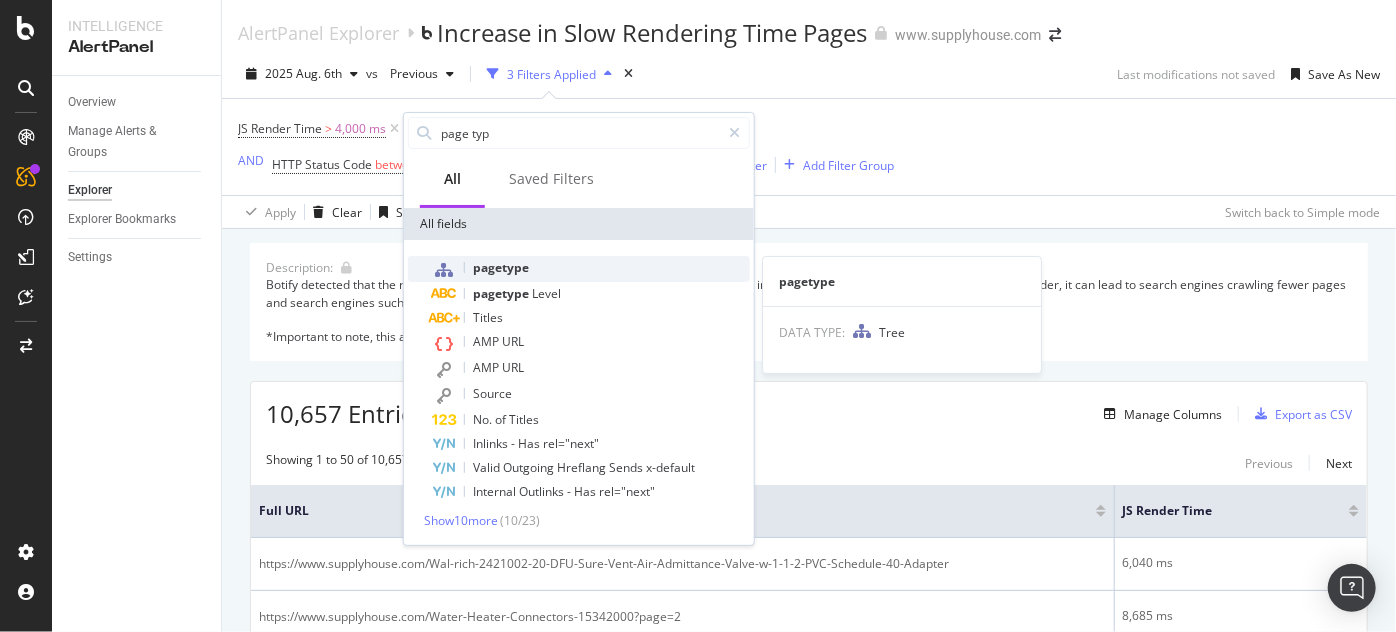 type on "page typ" 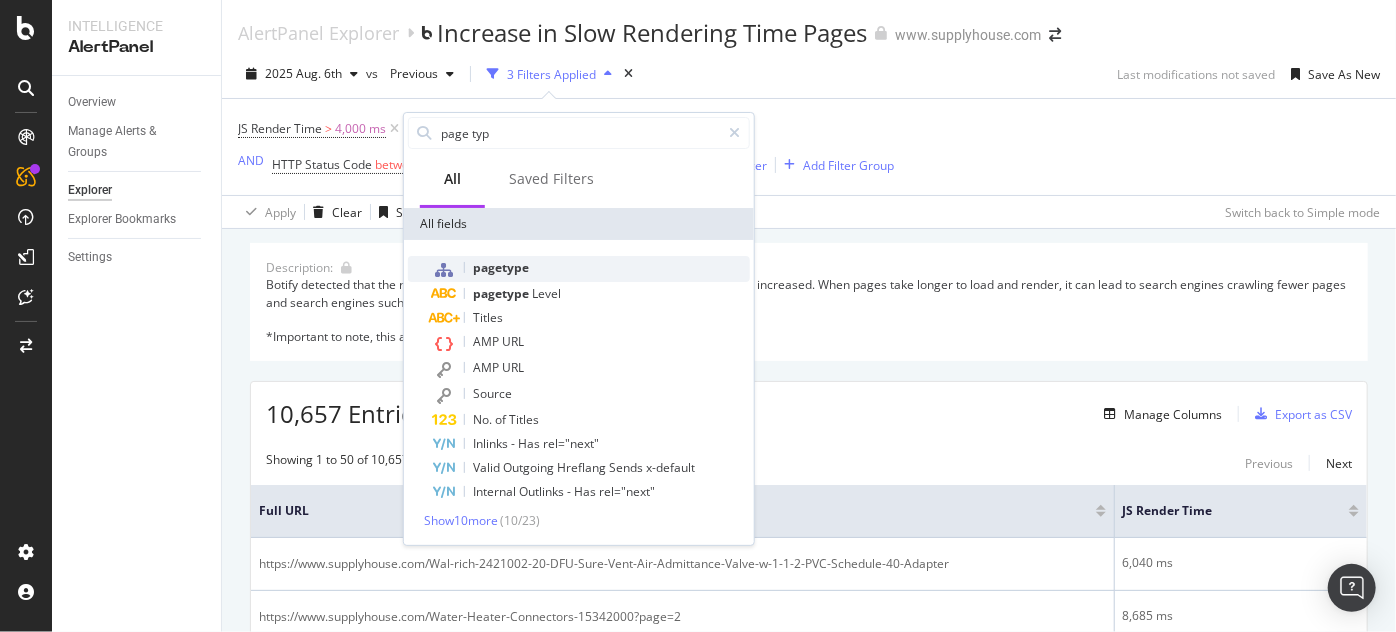 click on "pagetype" at bounding box center [591, 269] 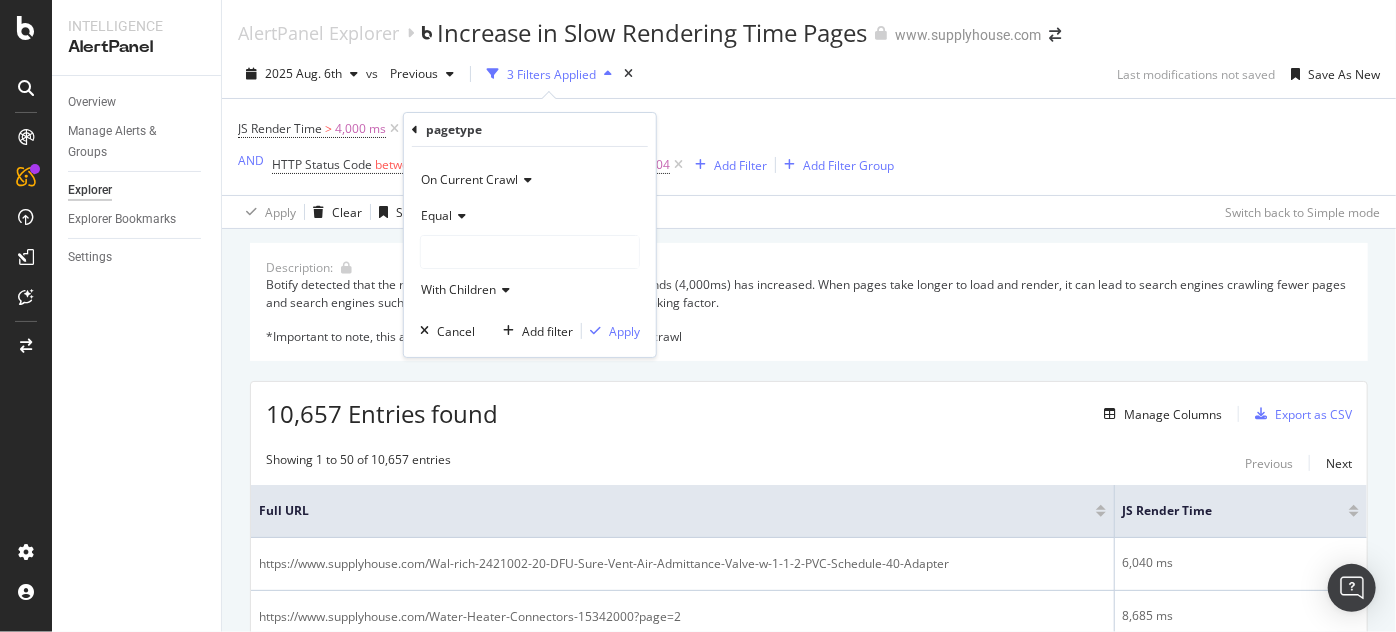 click at bounding box center [530, 252] 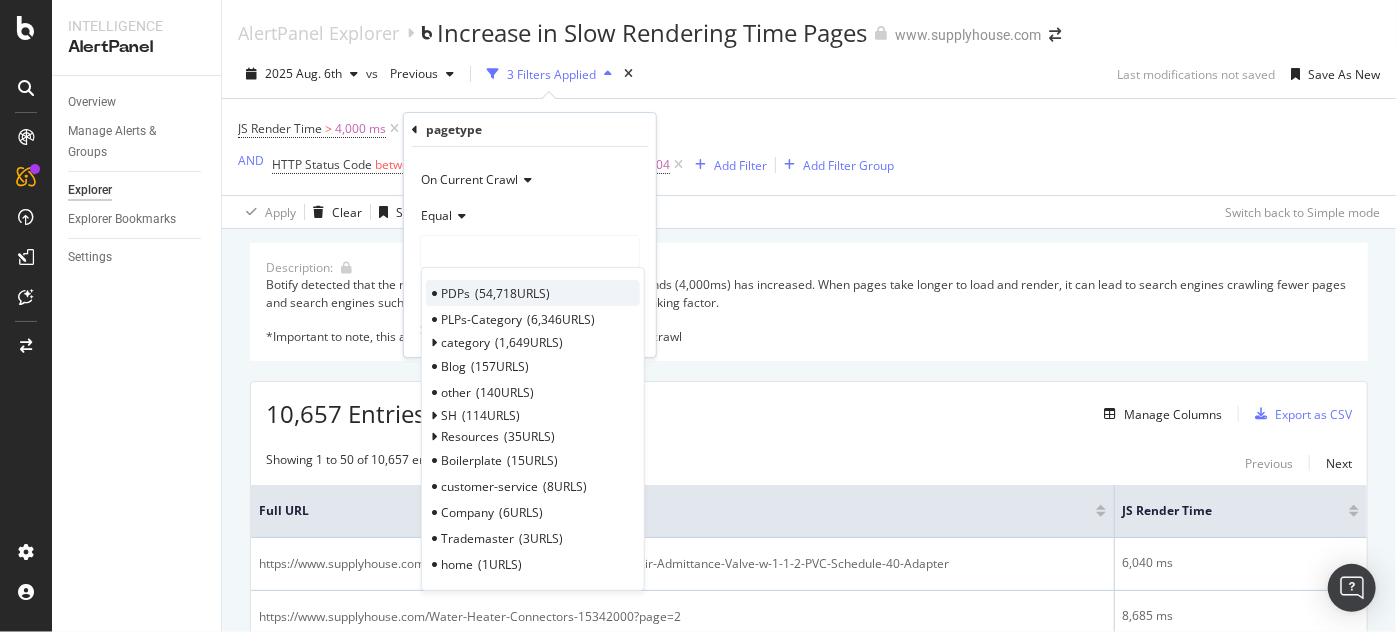 click on "PDPs" at bounding box center [455, 293] 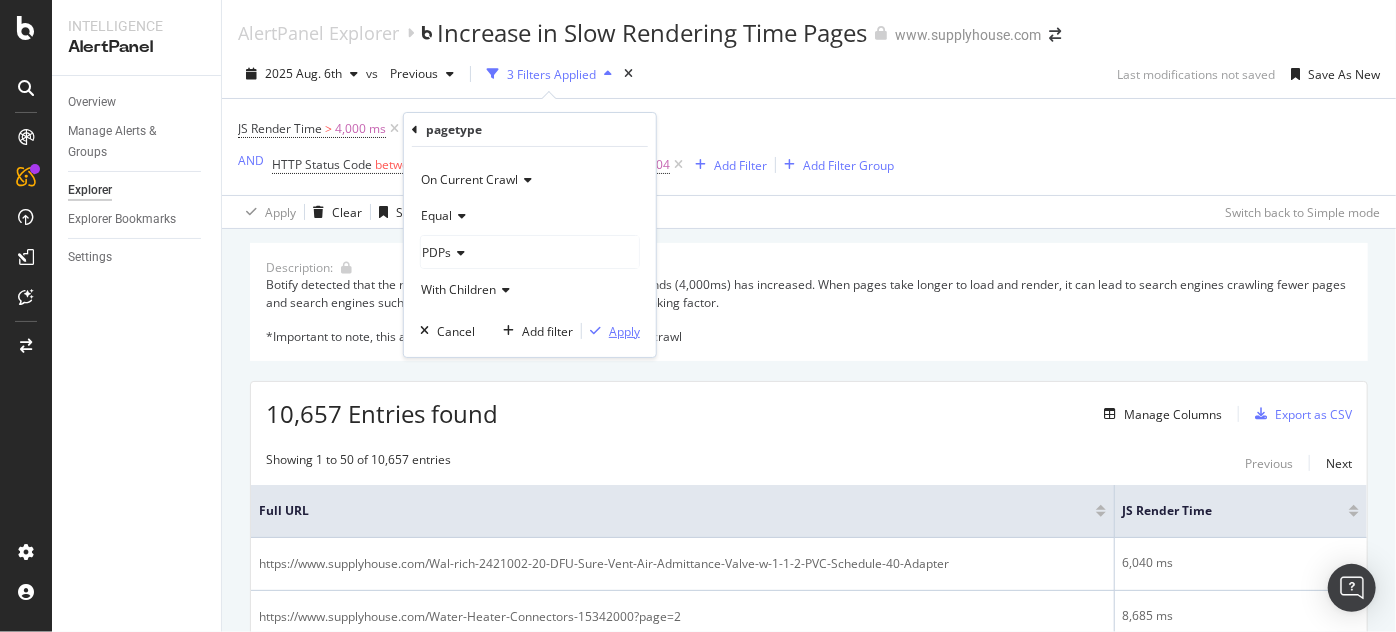 click on "Apply" at bounding box center [624, 331] 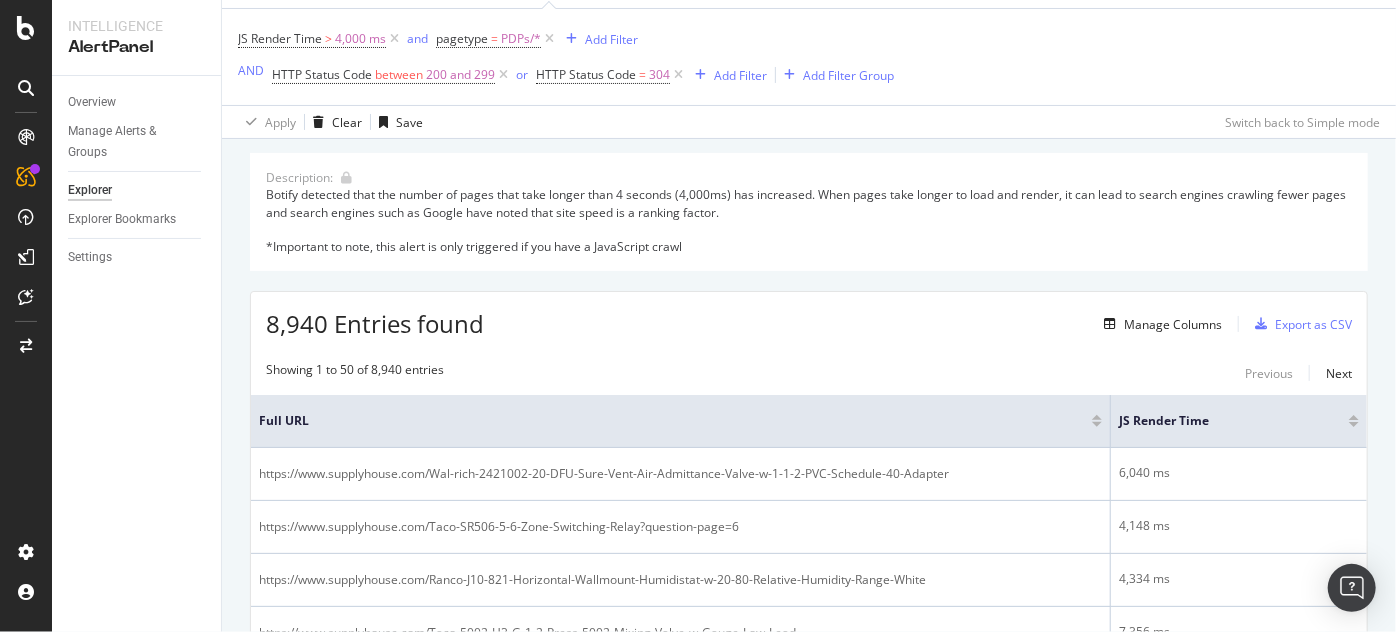 scroll, scrollTop: 93, scrollLeft: 0, axis: vertical 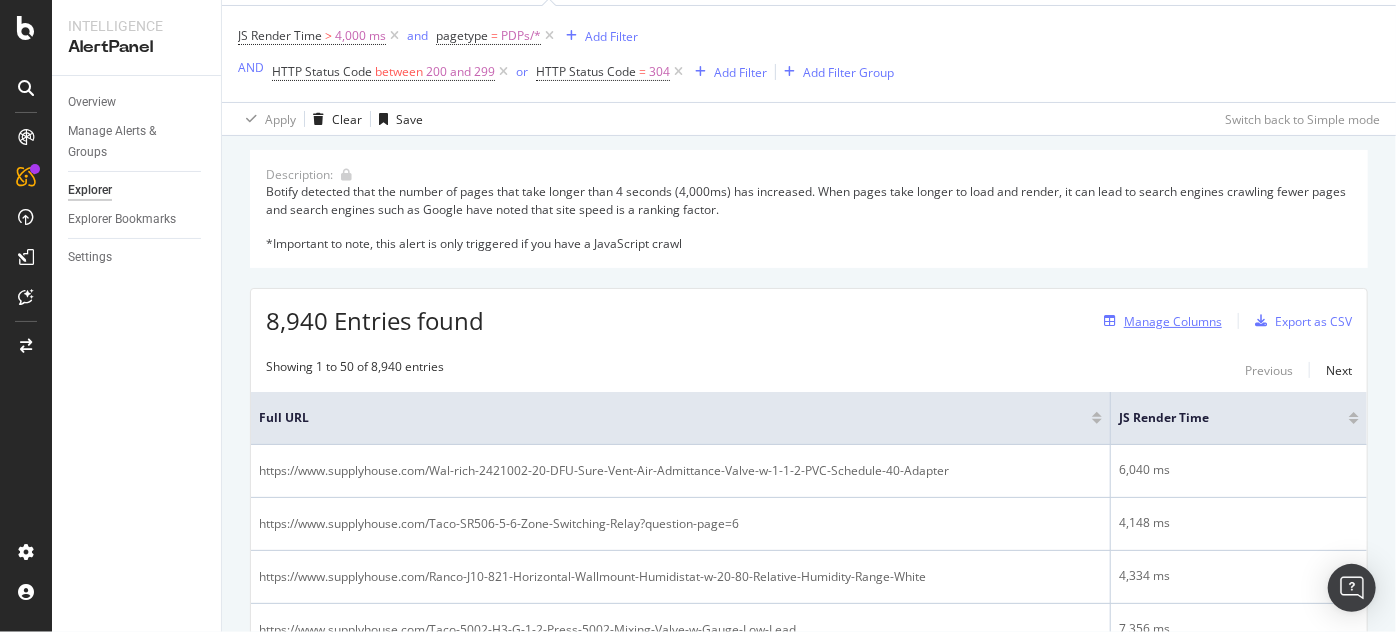 click on "Manage Columns" at bounding box center [1173, 321] 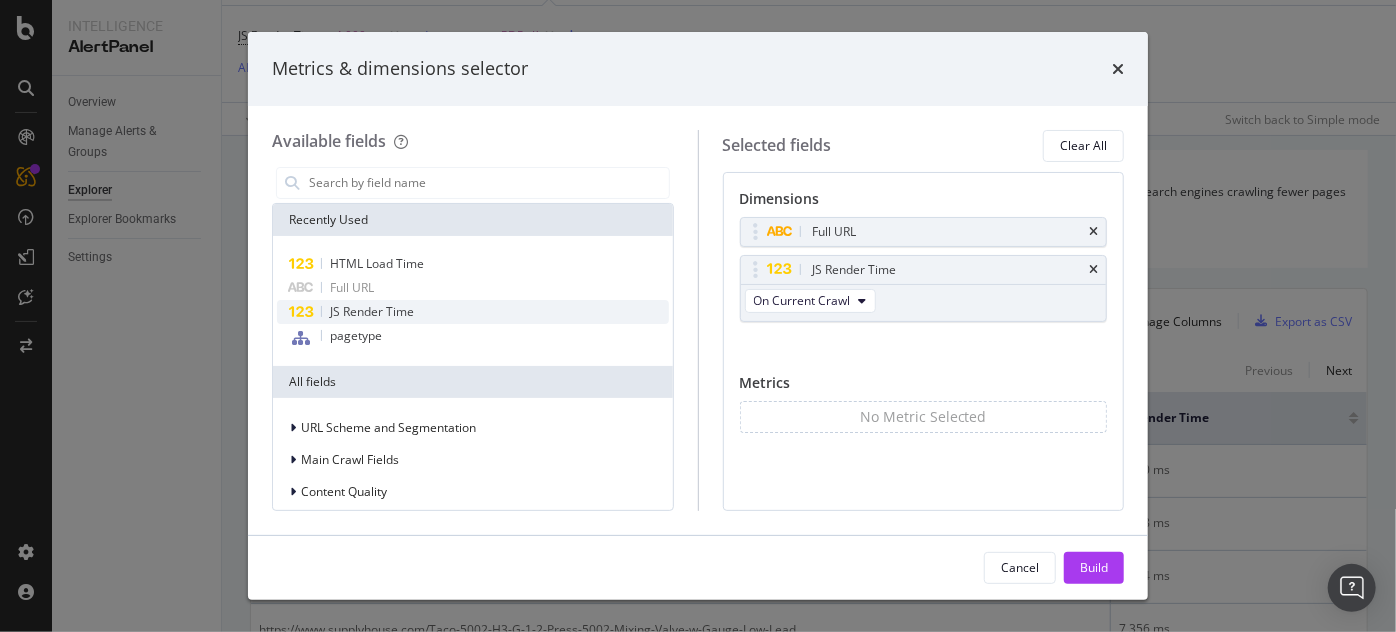 click on "JS Render Time" at bounding box center [473, 312] 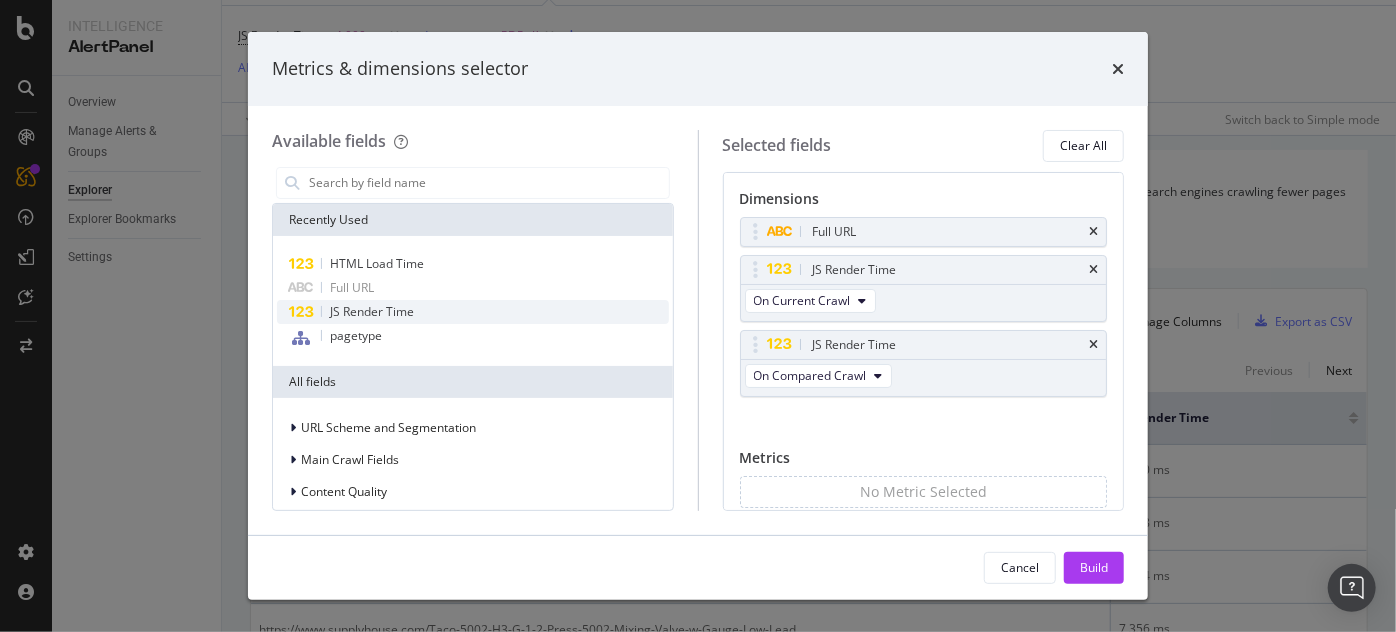 click on "JS Render Time" at bounding box center [473, 312] 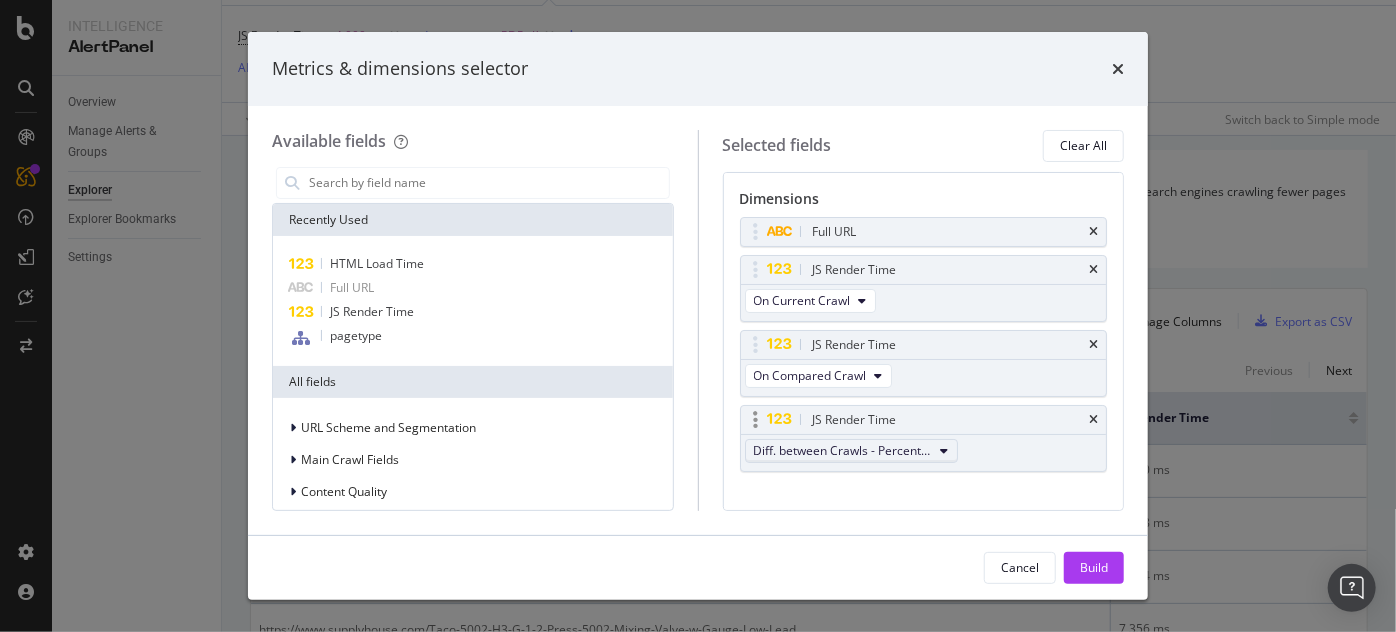 click on "Diff. between Crawls - Percentage" at bounding box center (843, 450) 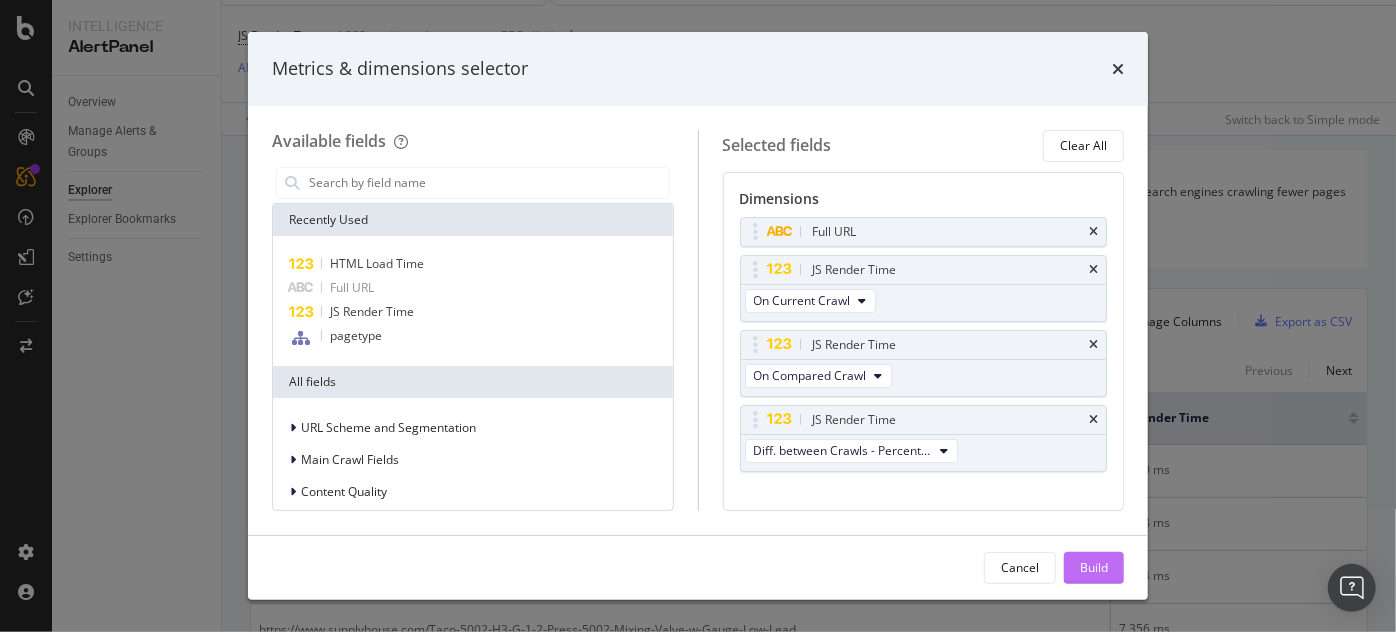 click on "Build" at bounding box center (1094, 568) 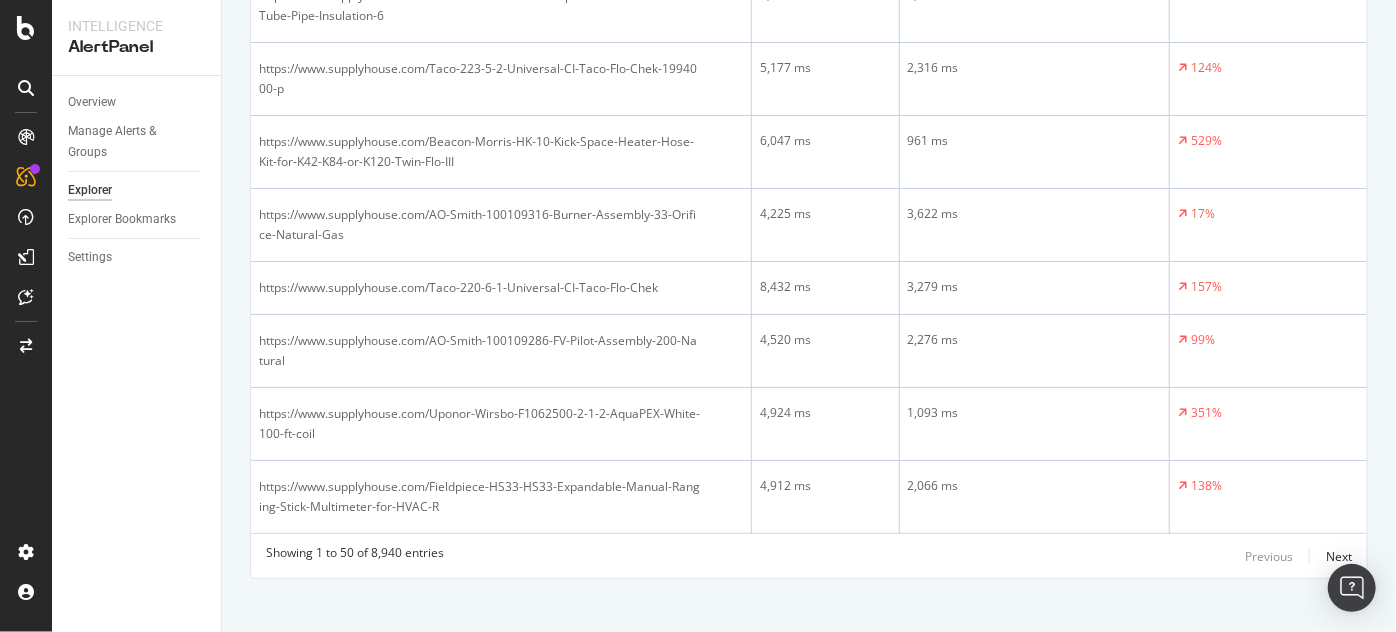 scroll, scrollTop: 3555, scrollLeft: 0, axis: vertical 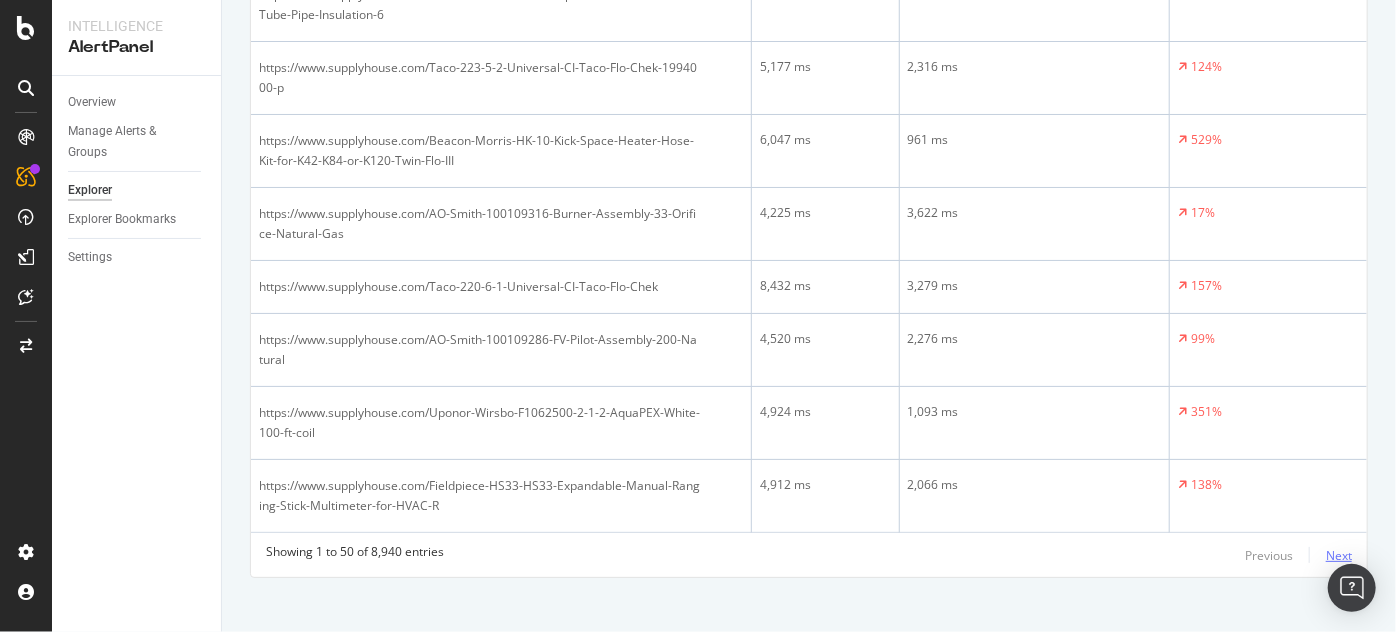 click on "Next" at bounding box center (1339, 555) 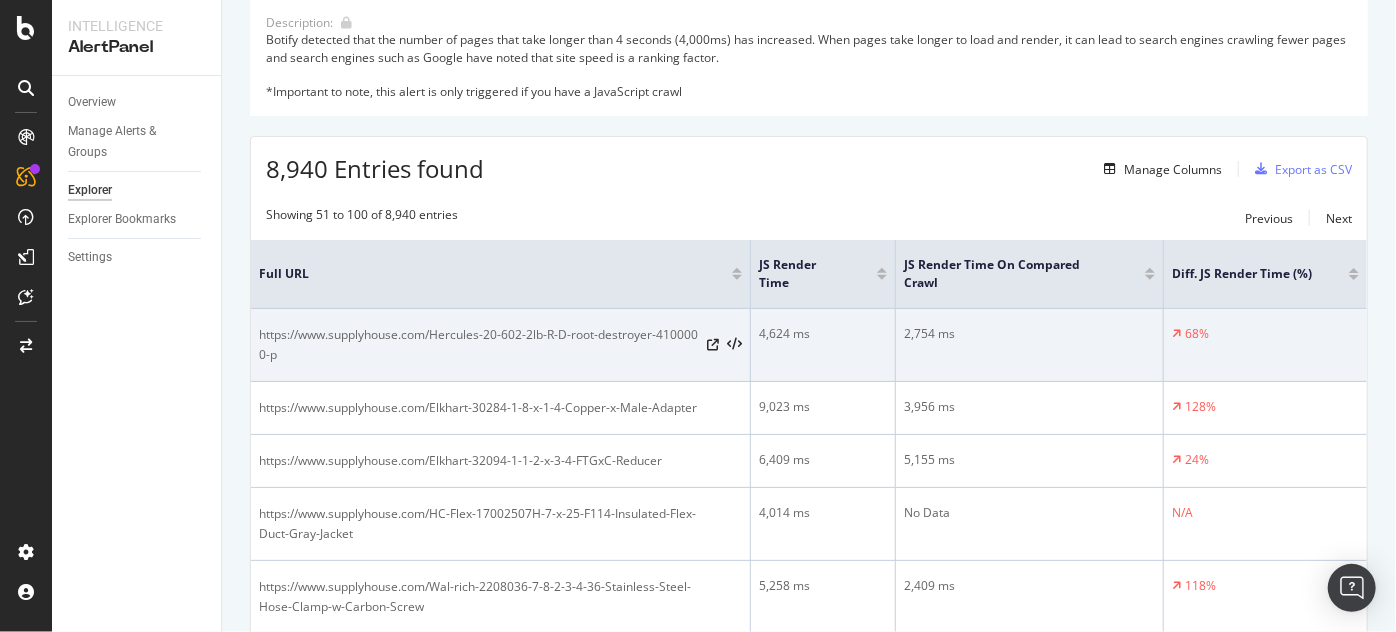 scroll, scrollTop: 245, scrollLeft: 0, axis: vertical 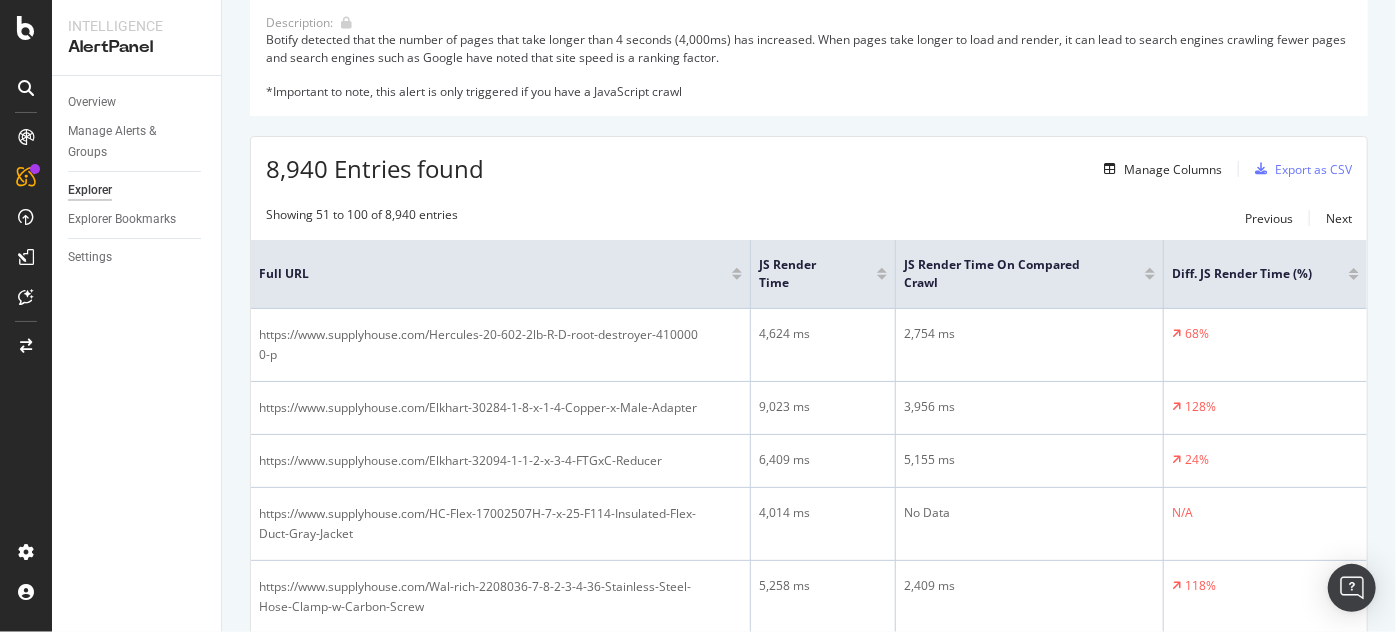 click at bounding box center (1354, 277) 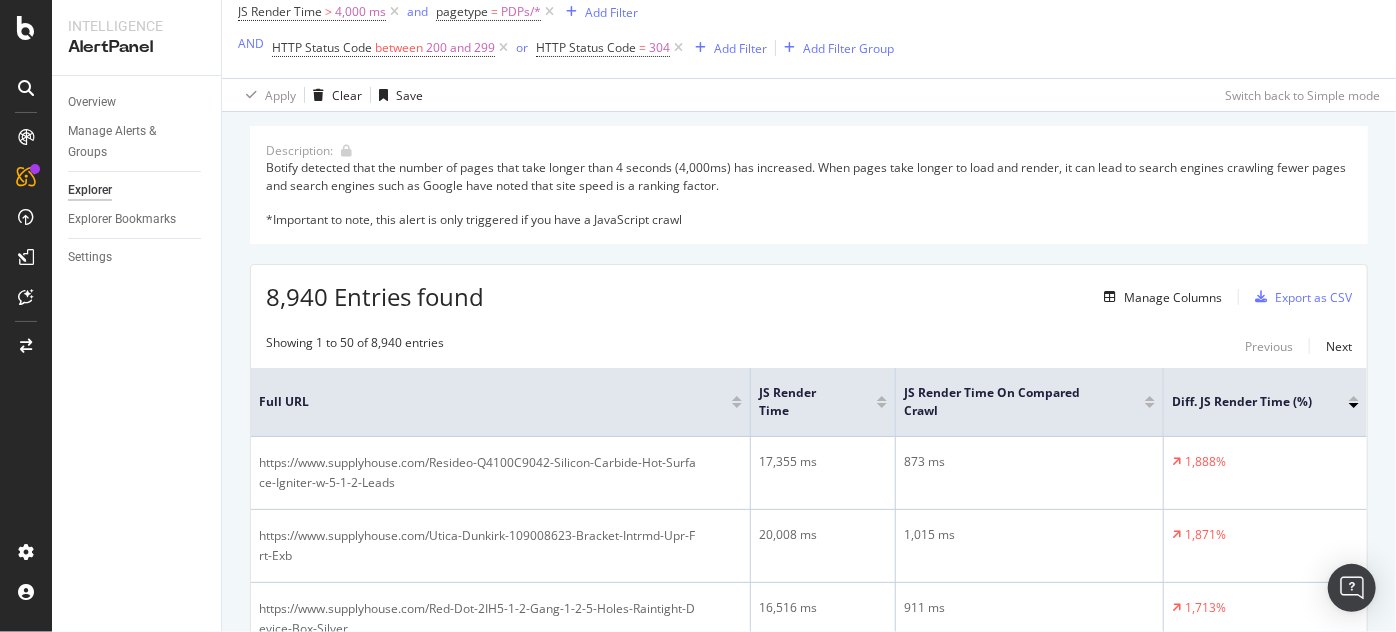 scroll, scrollTop: 245, scrollLeft: 0, axis: vertical 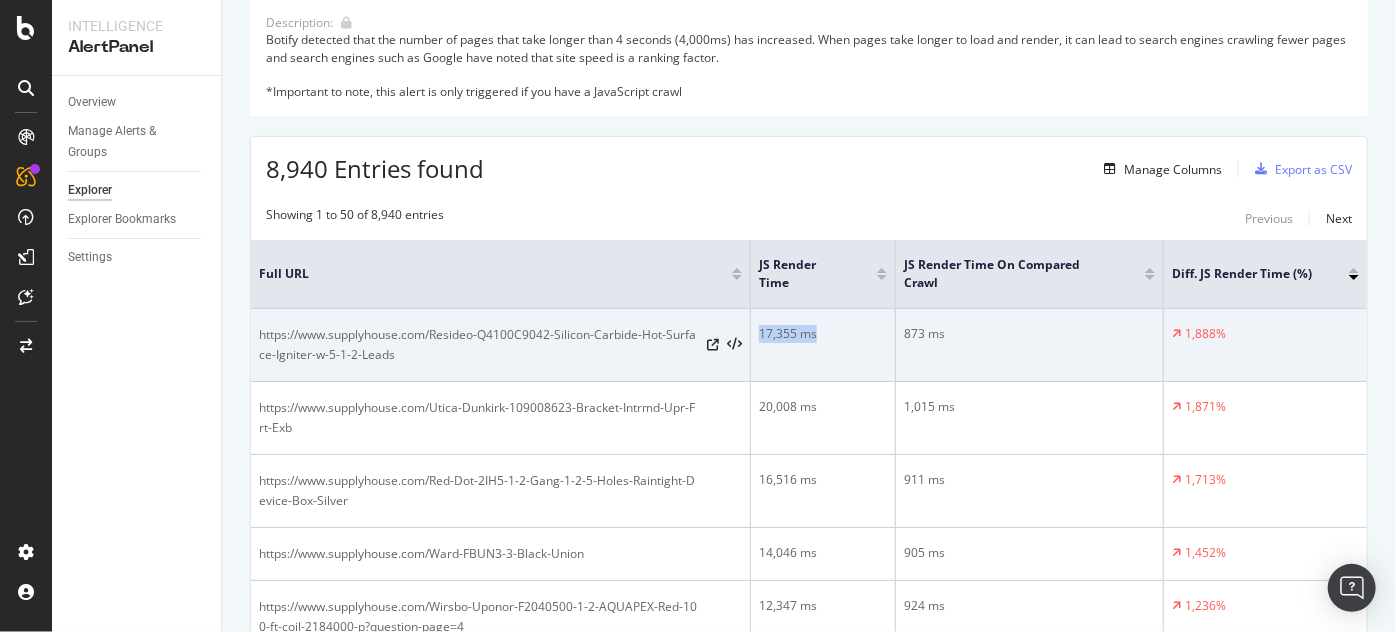 drag, startPoint x: 826, startPoint y: 328, endPoint x: 760, endPoint y: 318, distance: 66.75328 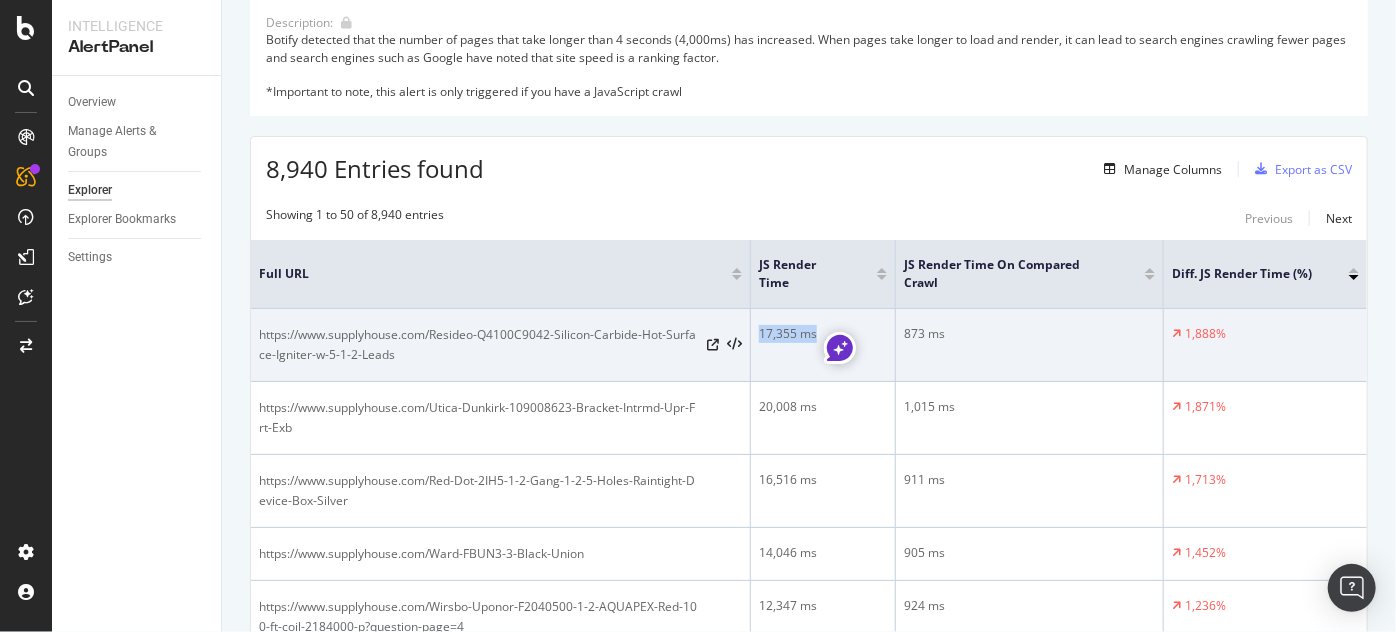 copy on "17,355 ms" 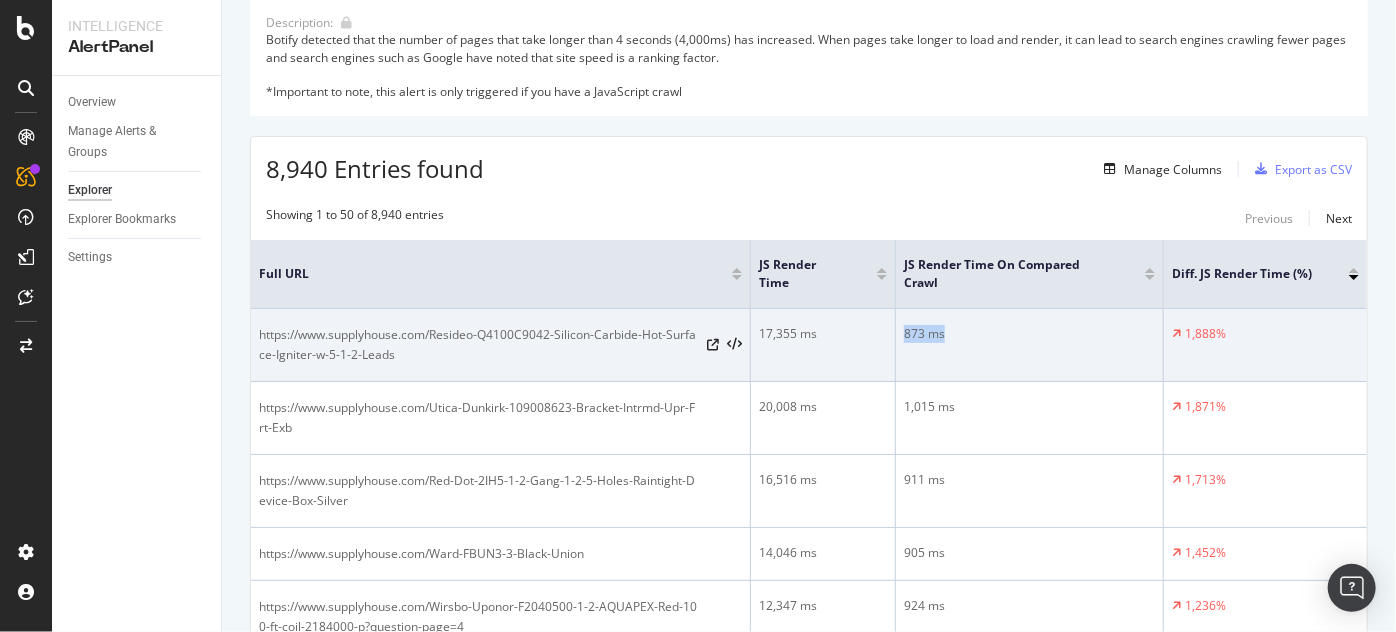 drag, startPoint x: 949, startPoint y: 319, endPoint x: 888, endPoint y: 321, distance: 61.03278 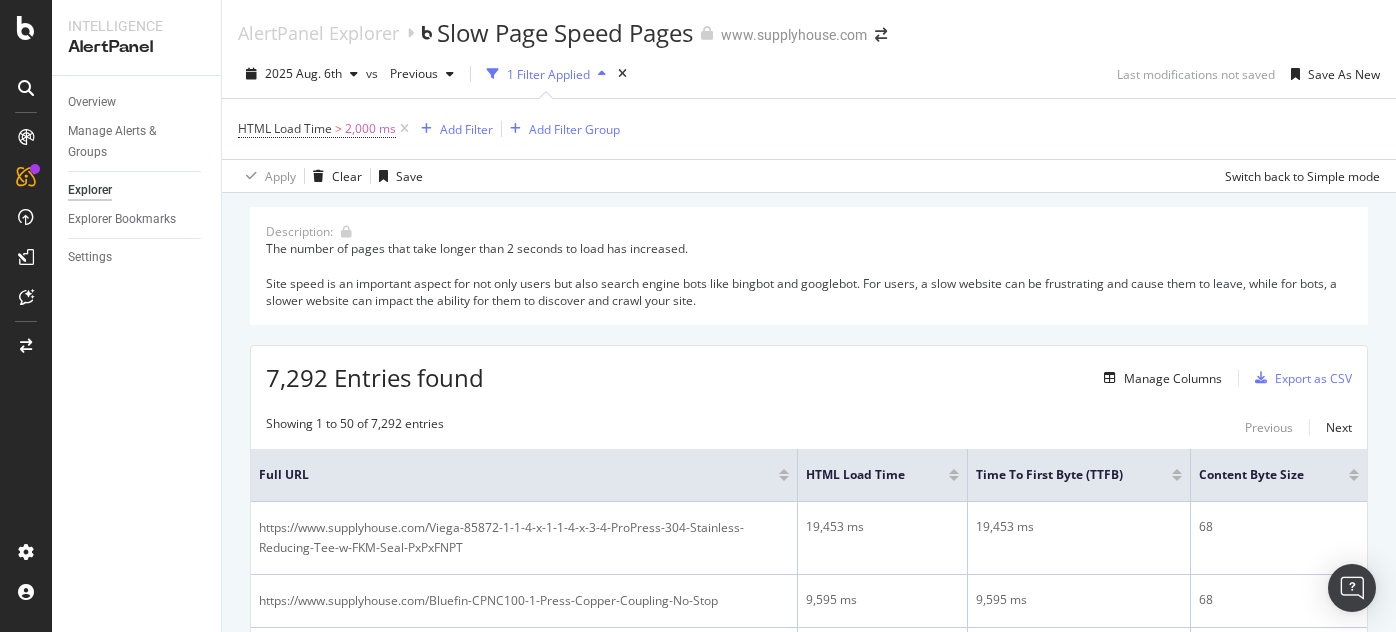 scroll, scrollTop: 0, scrollLeft: 0, axis: both 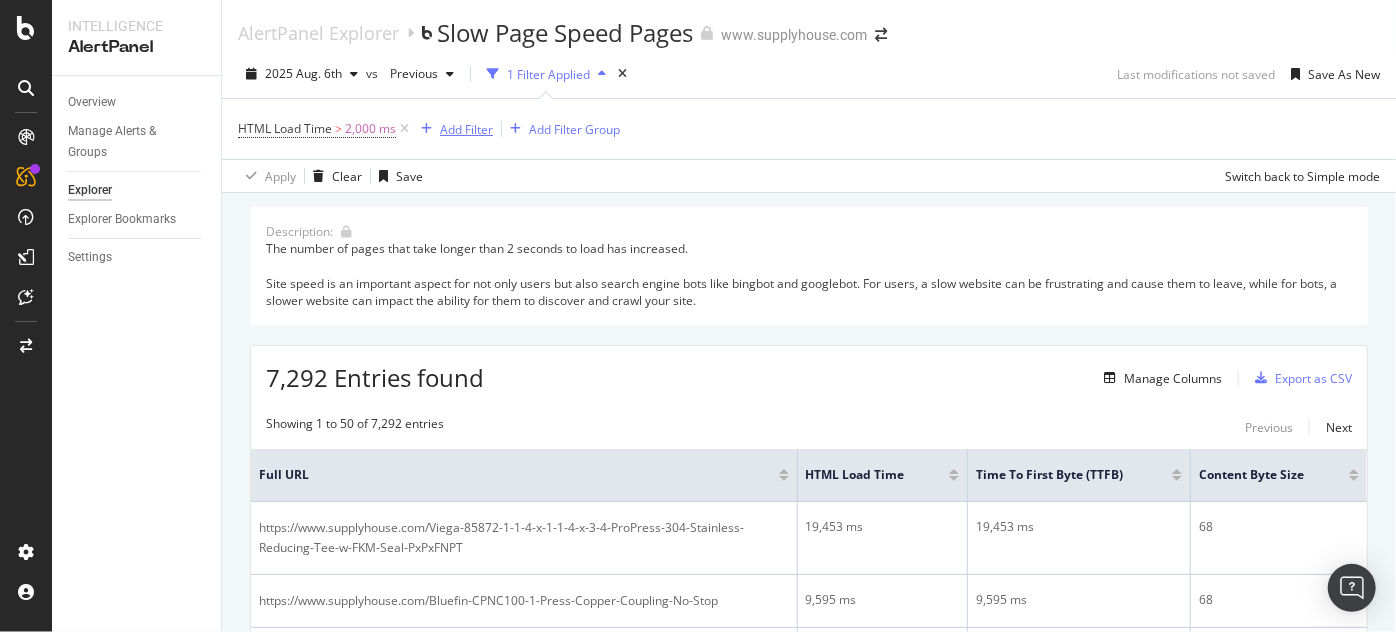 click on "Add Filter" at bounding box center [466, 129] 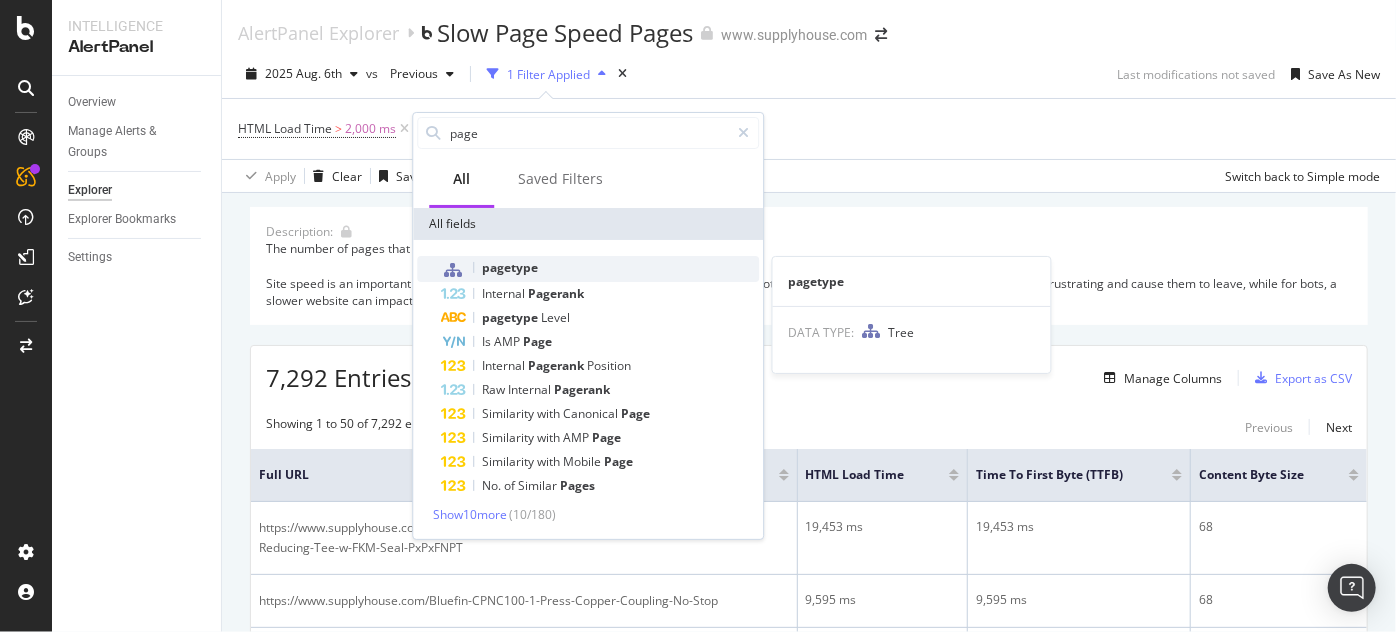 type on "page" 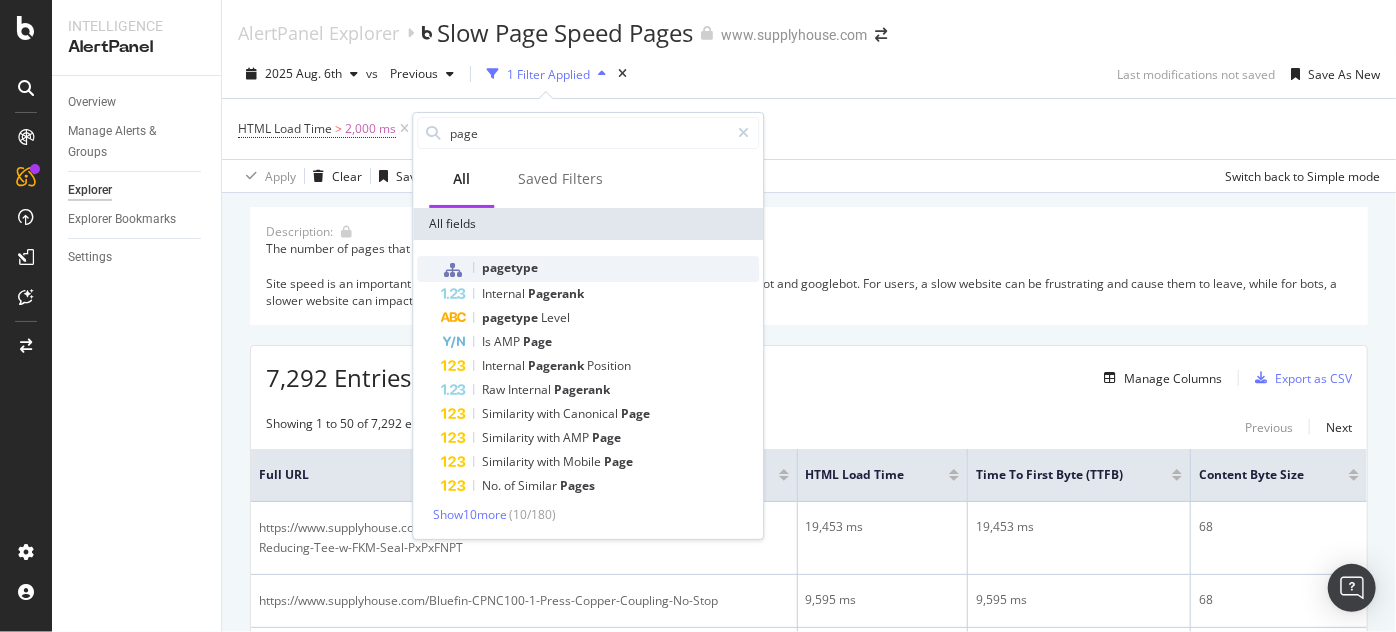 click on "pagetype" at bounding box center (600, 269) 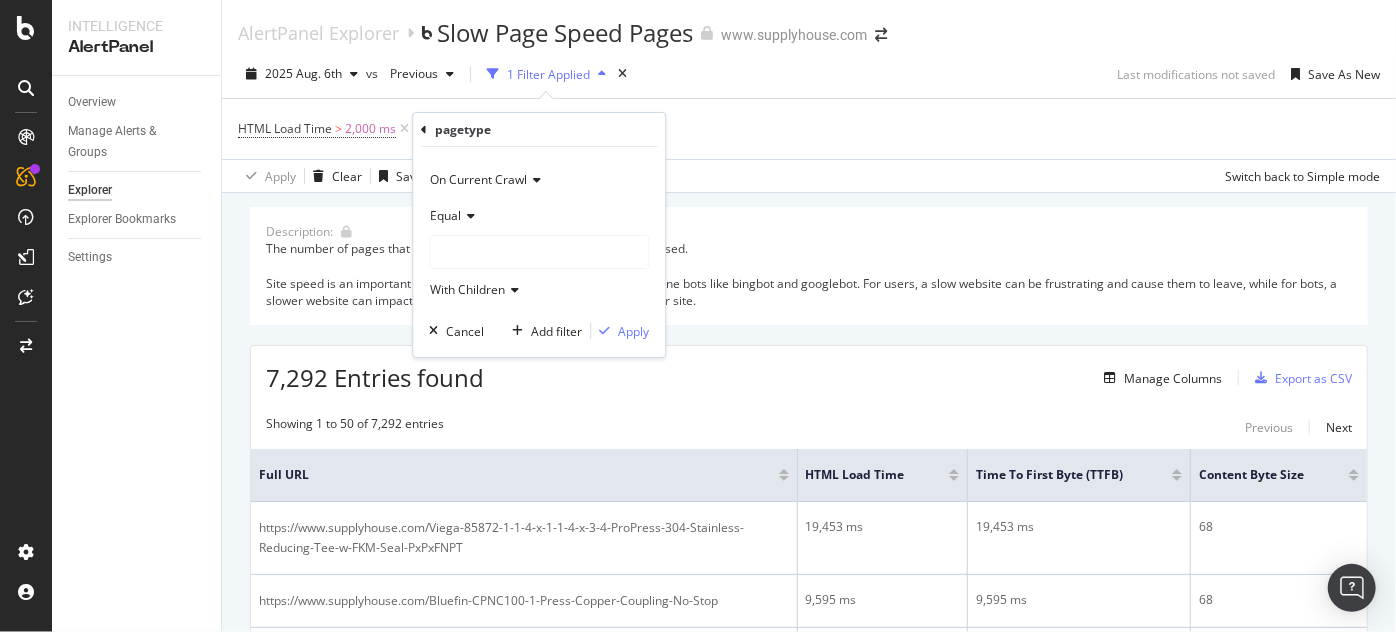 click at bounding box center (539, 252) 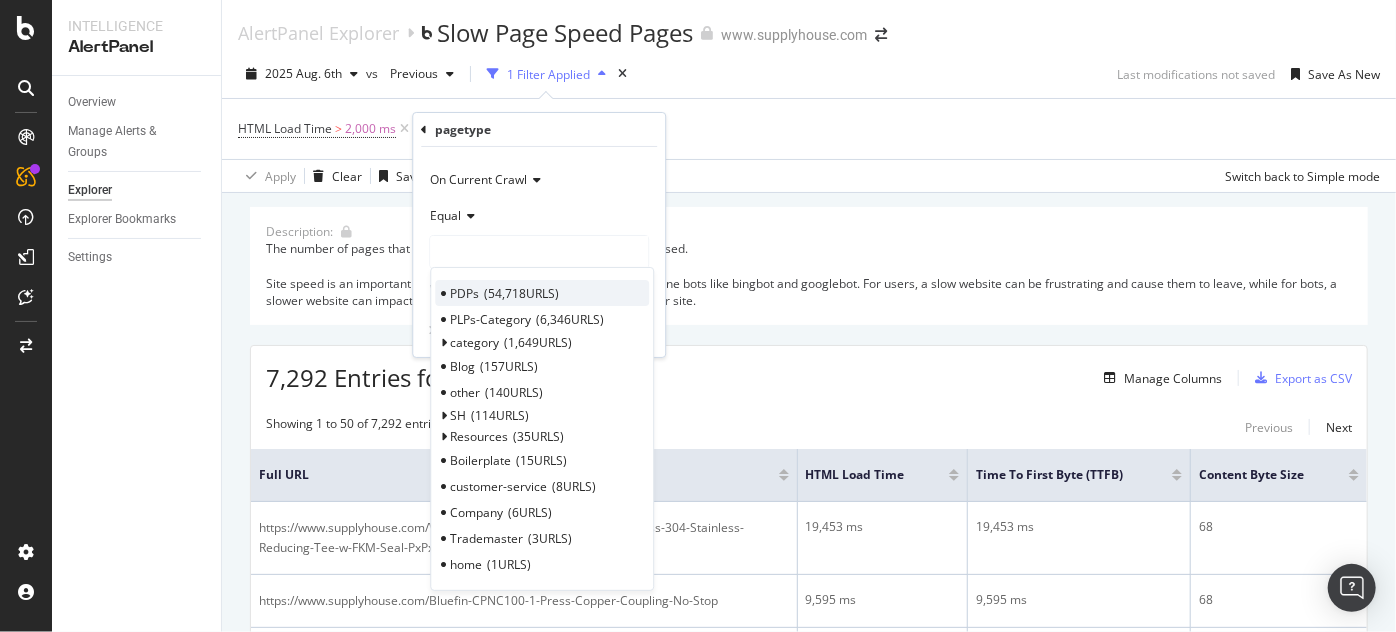 click on "54,718  URLS" at bounding box center (521, 293) 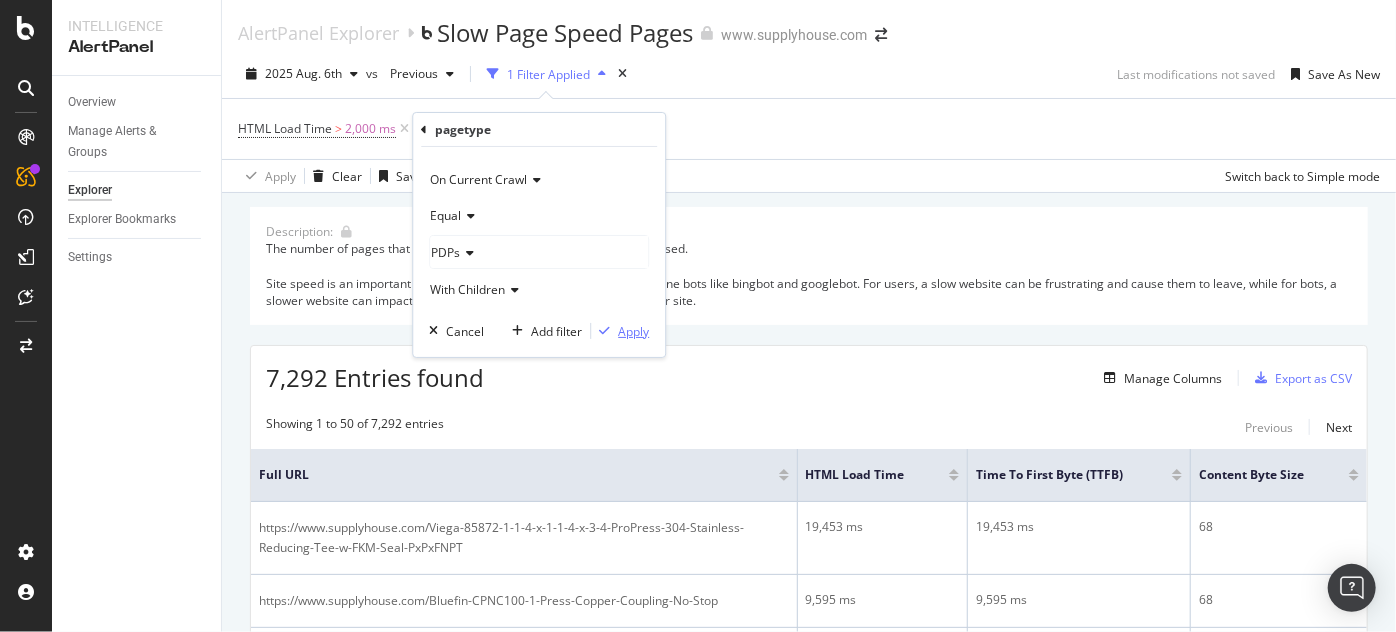 click on "Apply" at bounding box center (633, 331) 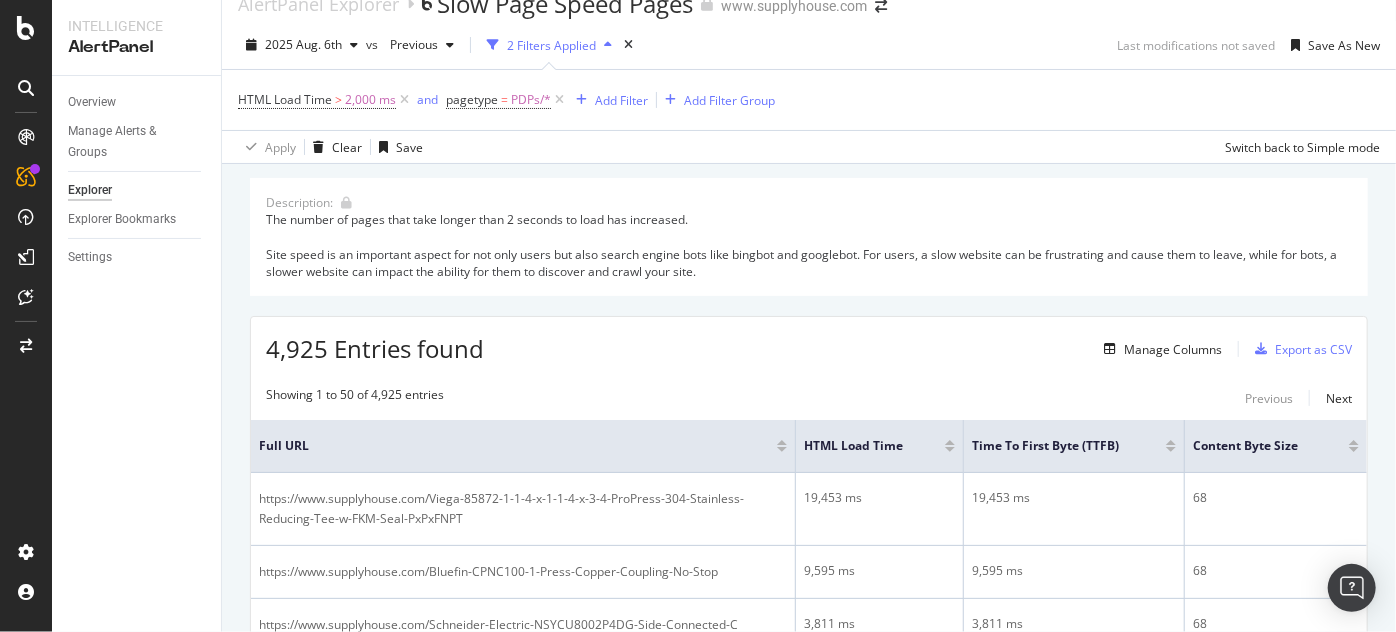 scroll, scrollTop: 28, scrollLeft: 0, axis: vertical 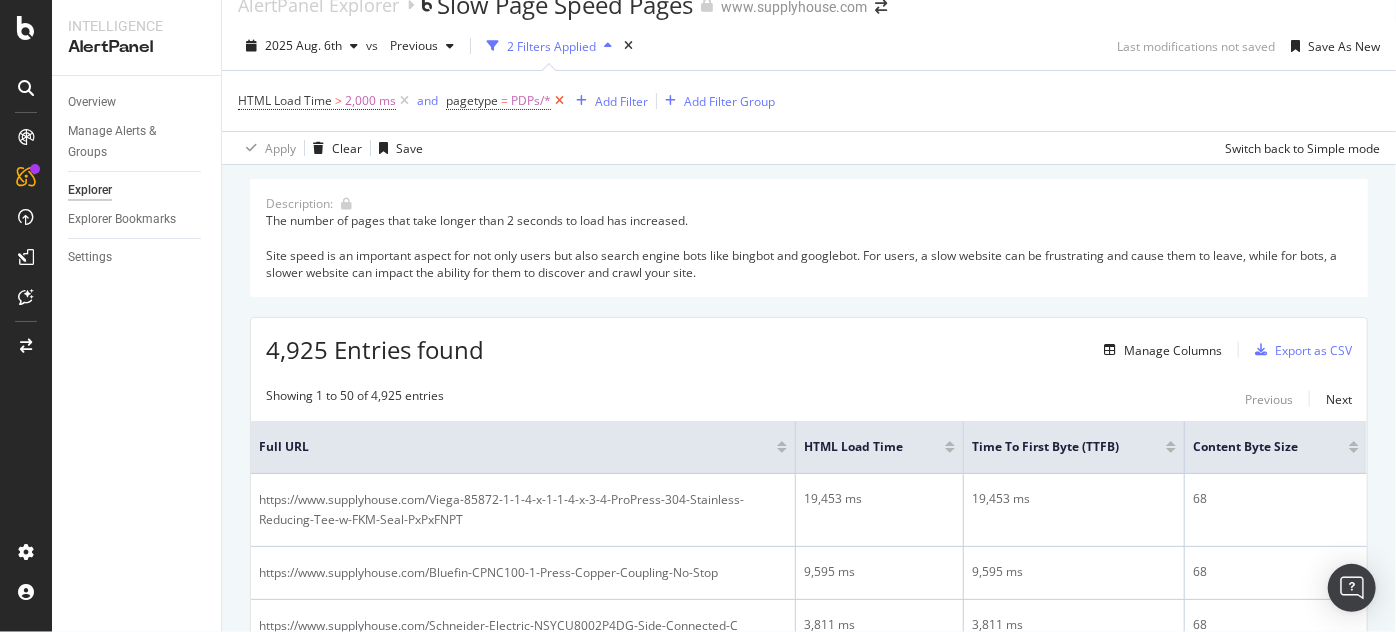 click at bounding box center [559, 101] 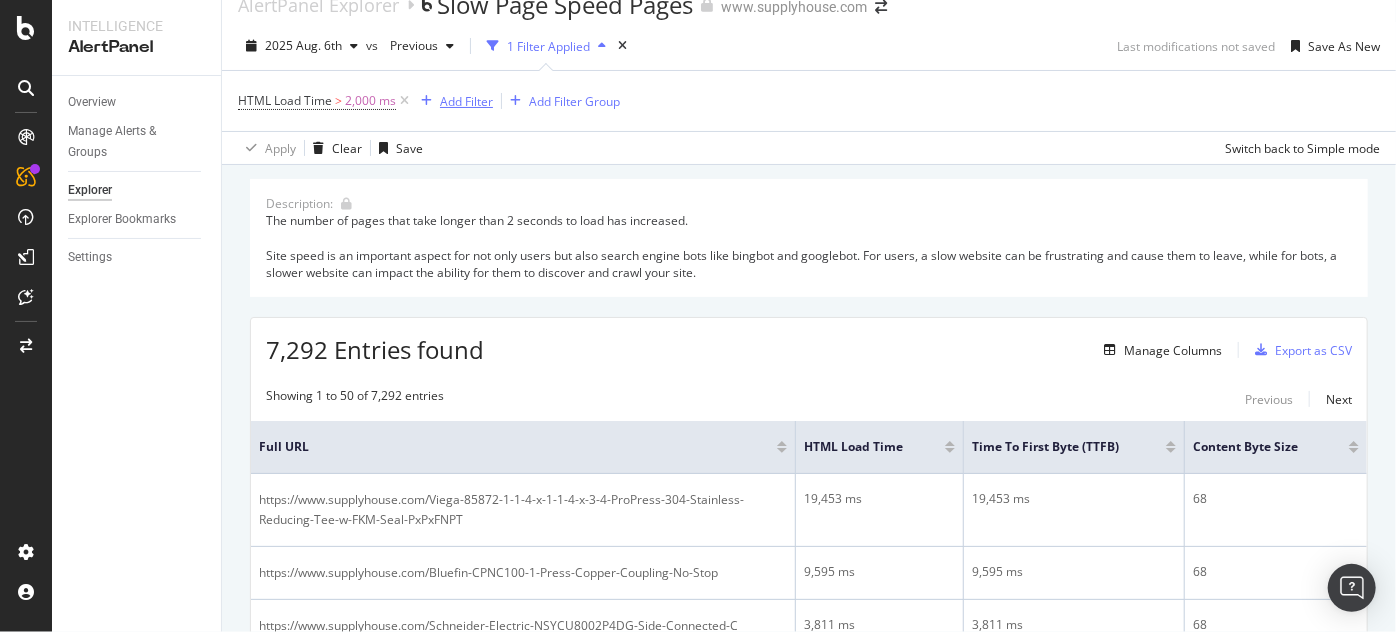 click on "Add Filter" at bounding box center [466, 101] 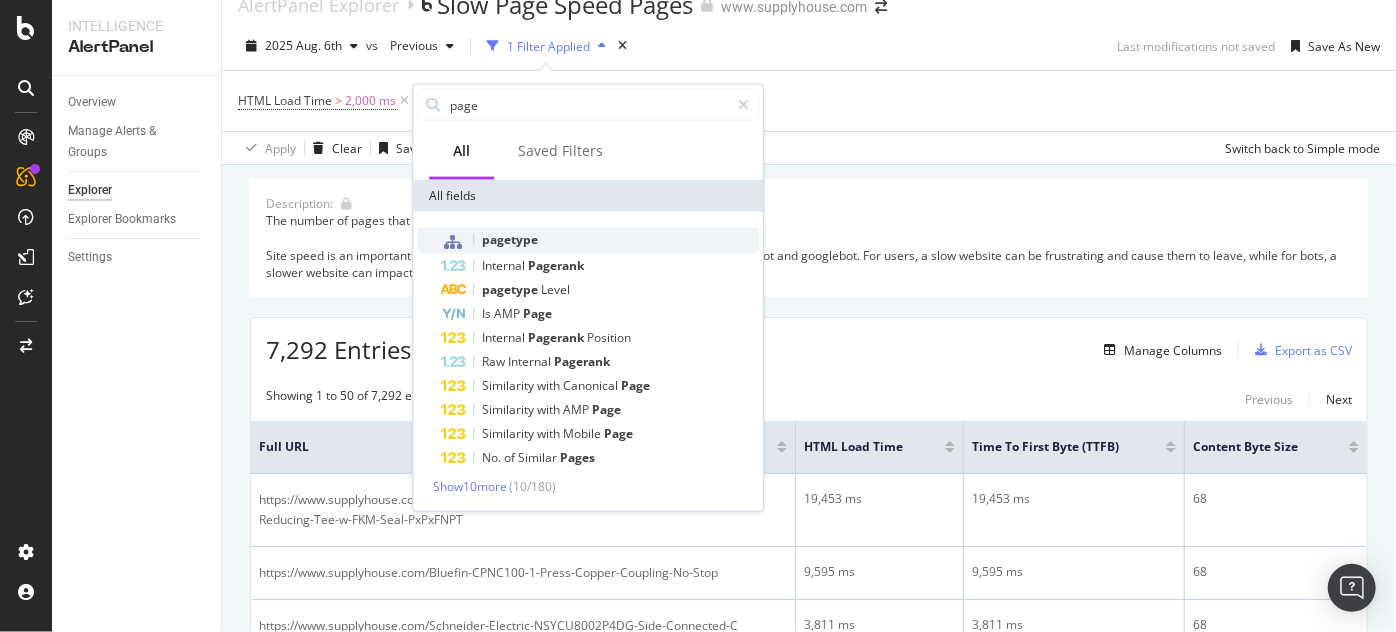 click on "pagetype" at bounding box center (510, 239) 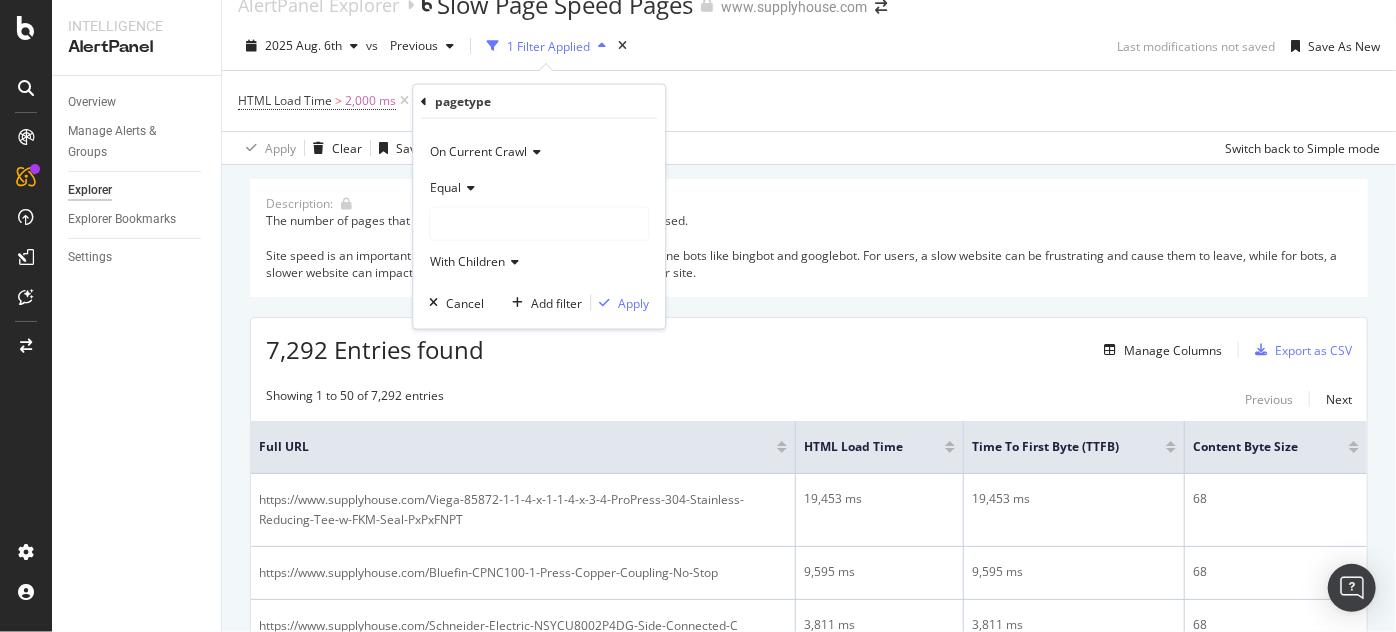 click at bounding box center (539, 224) 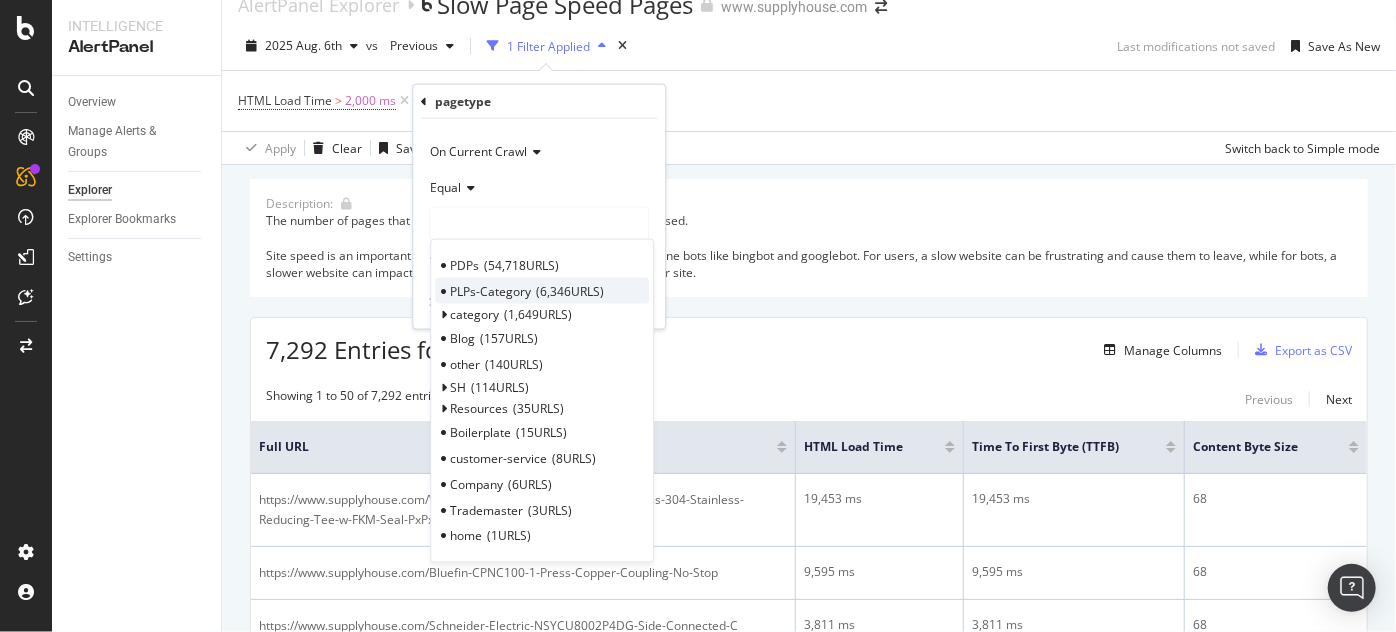 click on "PLPs-Category" at bounding box center (490, 290) 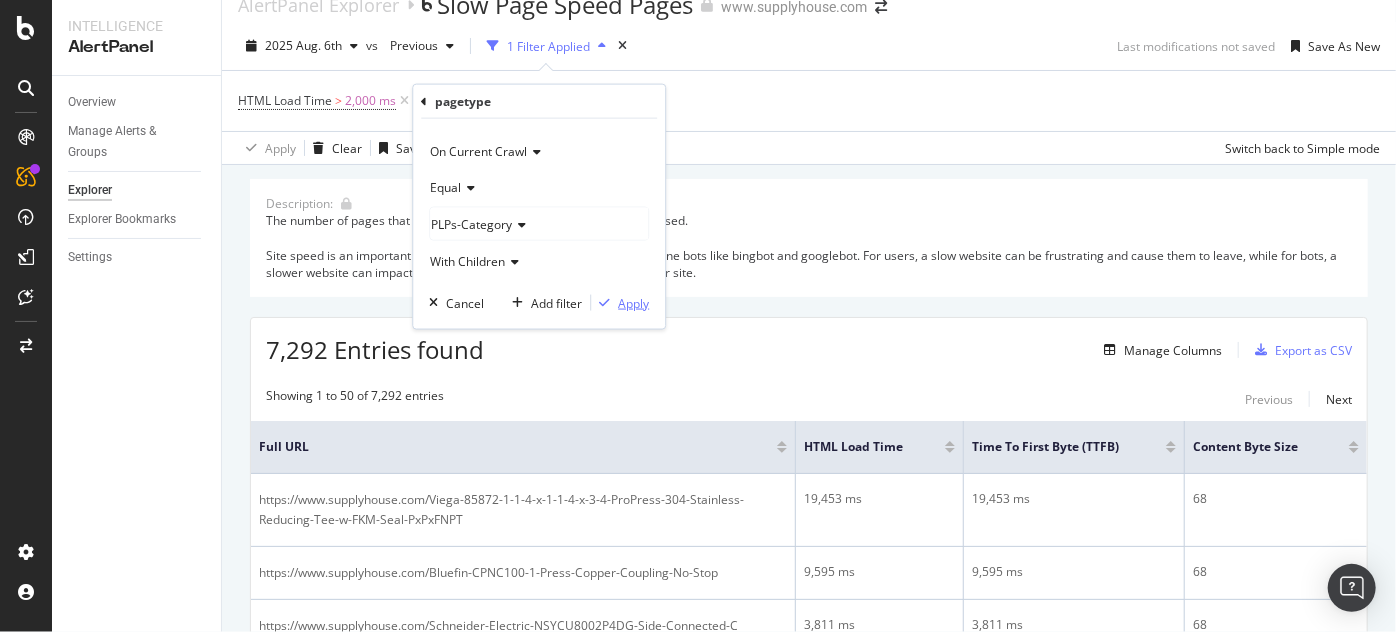 click at bounding box center [604, 303] 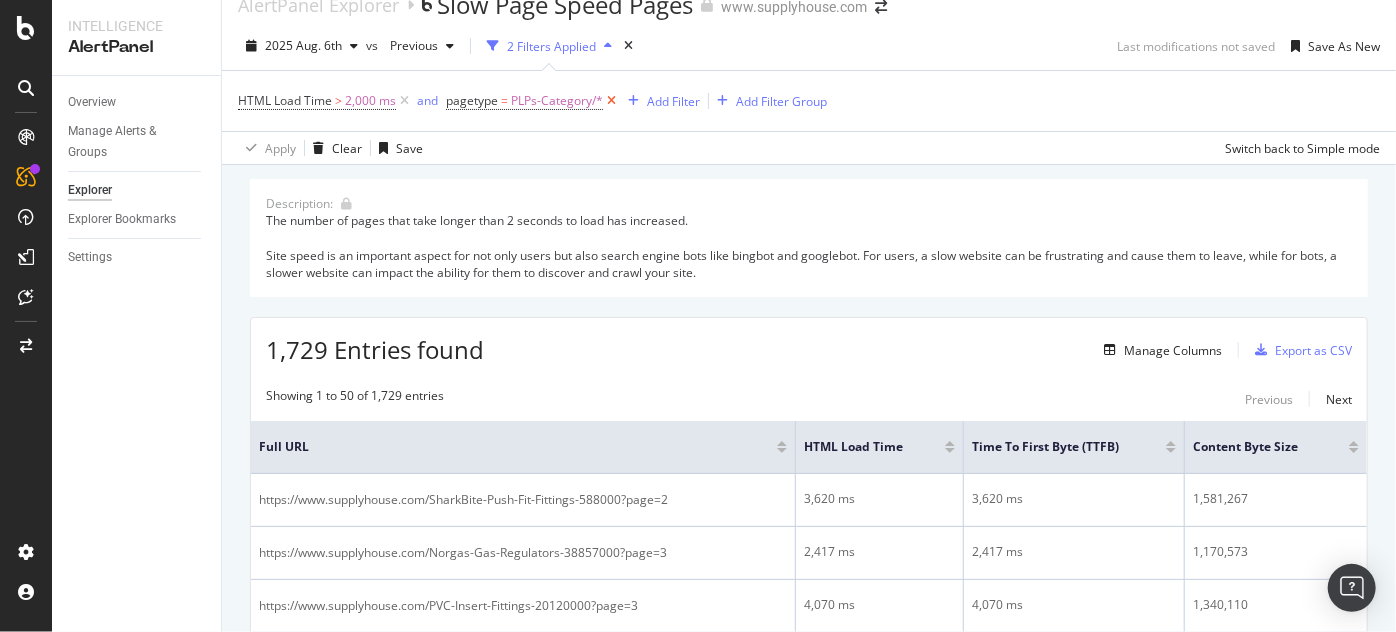 click at bounding box center [611, 101] 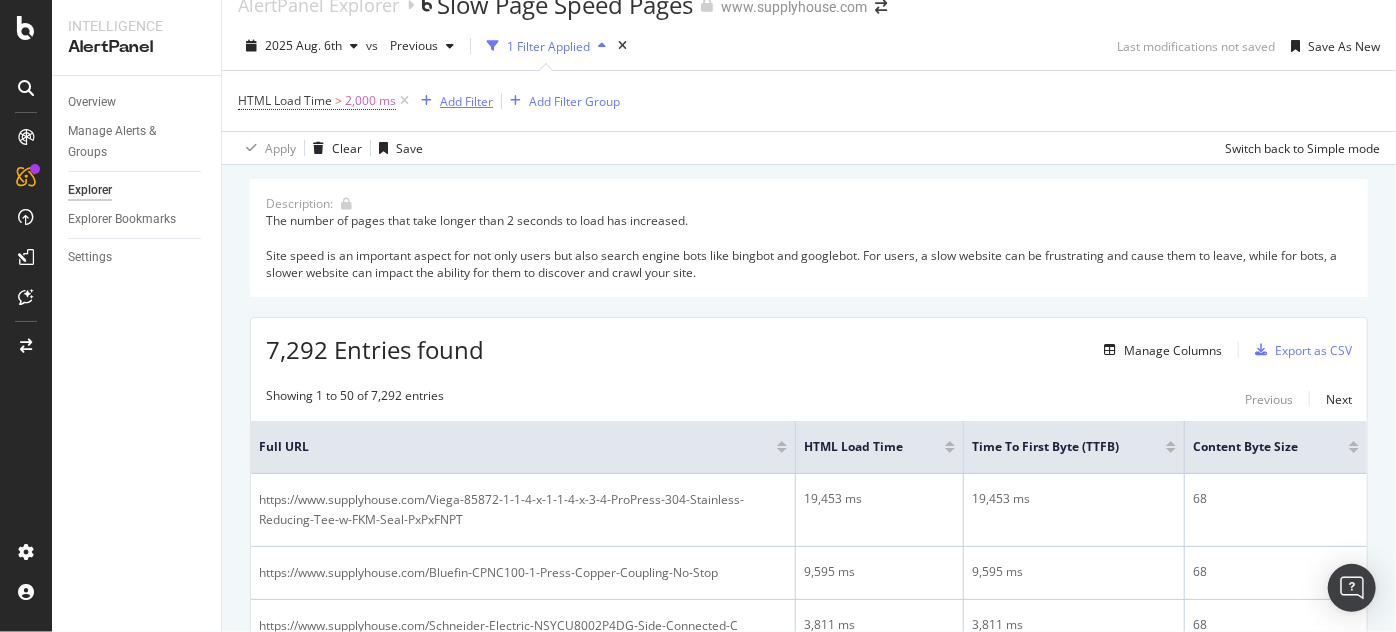 click on "Add Filter" at bounding box center (466, 101) 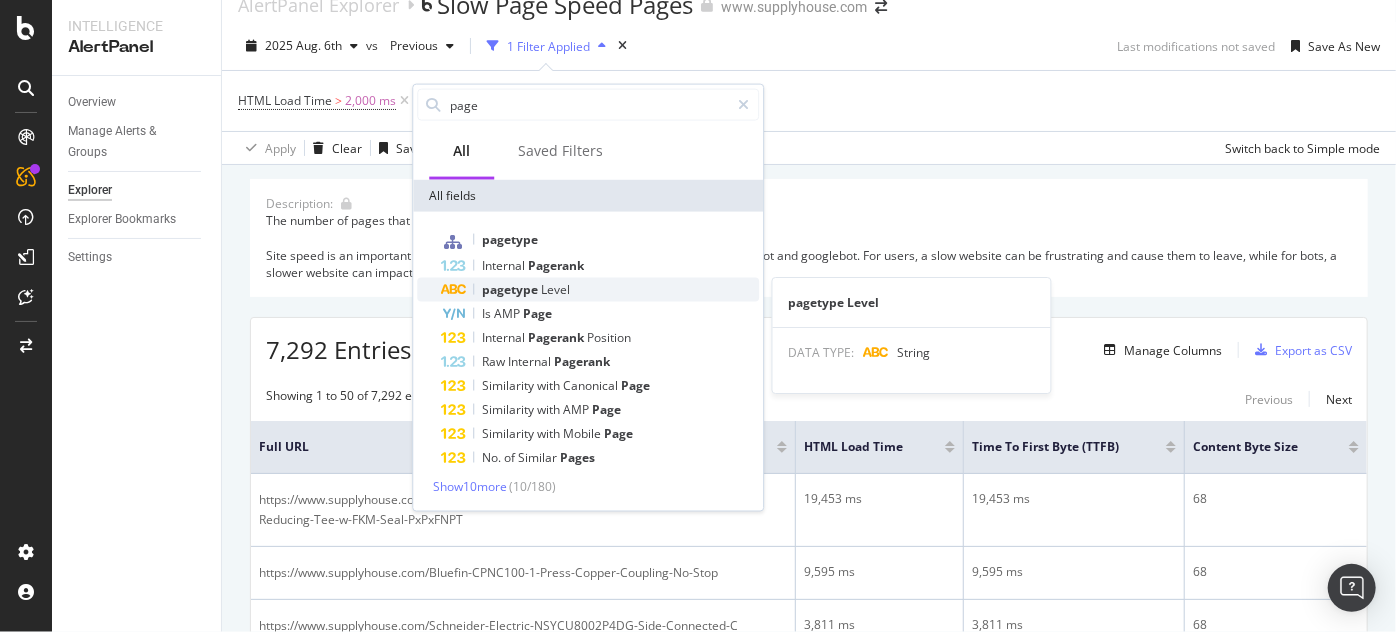 click on "pagetype Level DATA TYPE: String" at bounding box center (912, 335) 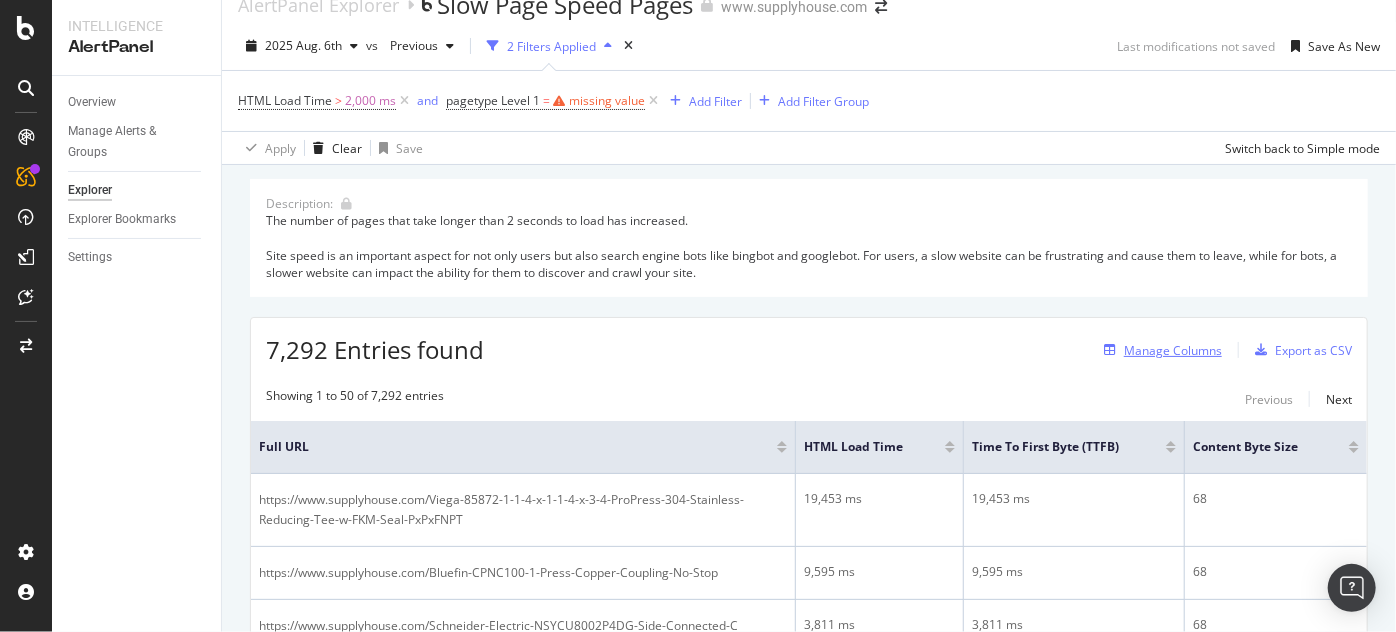 click on "Manage Columns" at bounding box center (1173, 350) 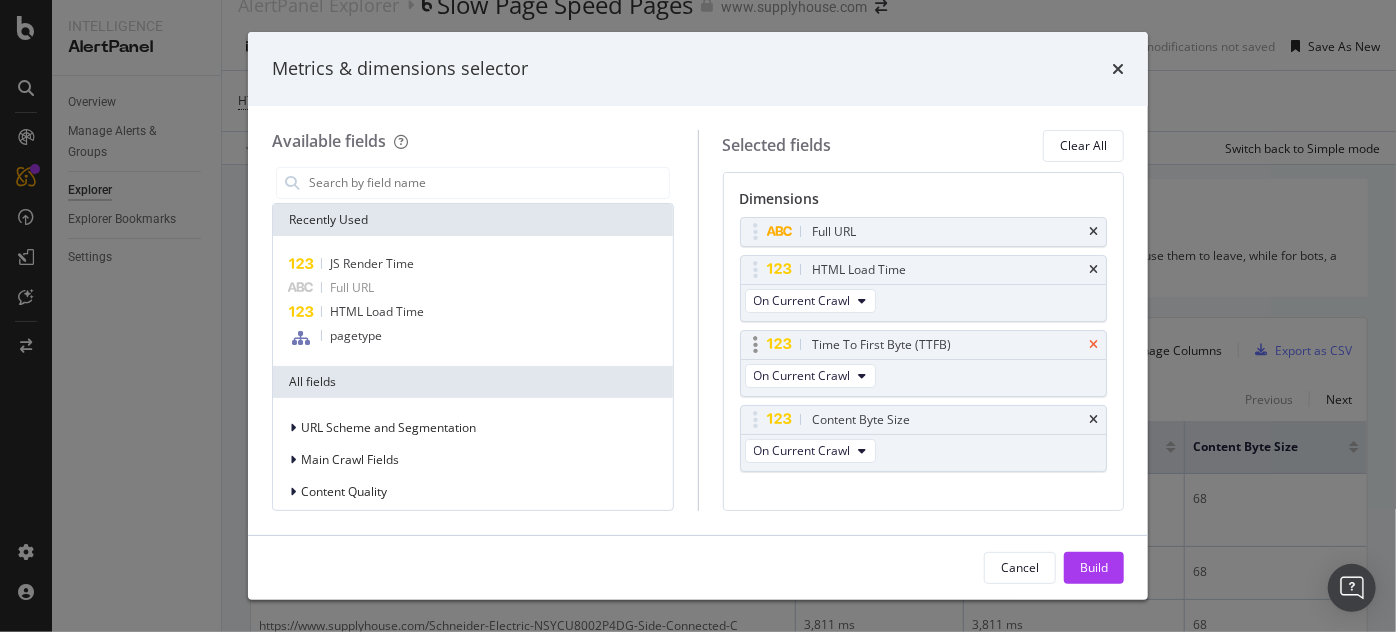 click at bounding box center [1093, 345] 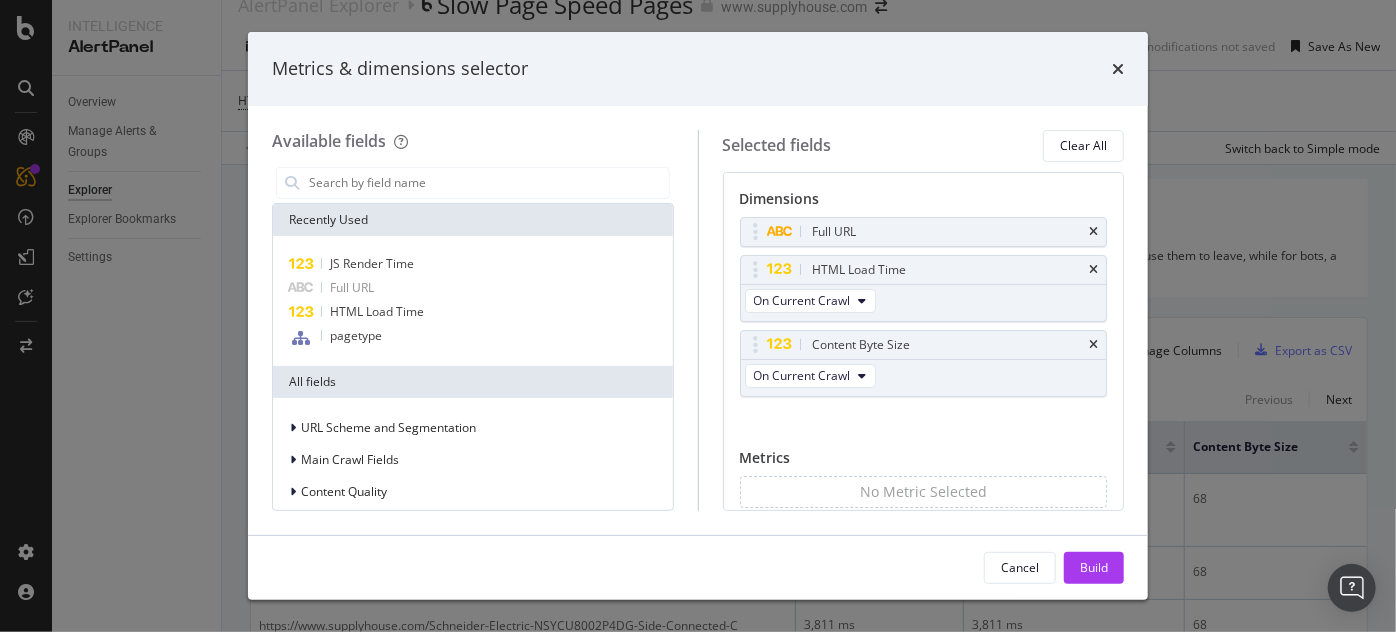 click at bounding box center [1093, 345] 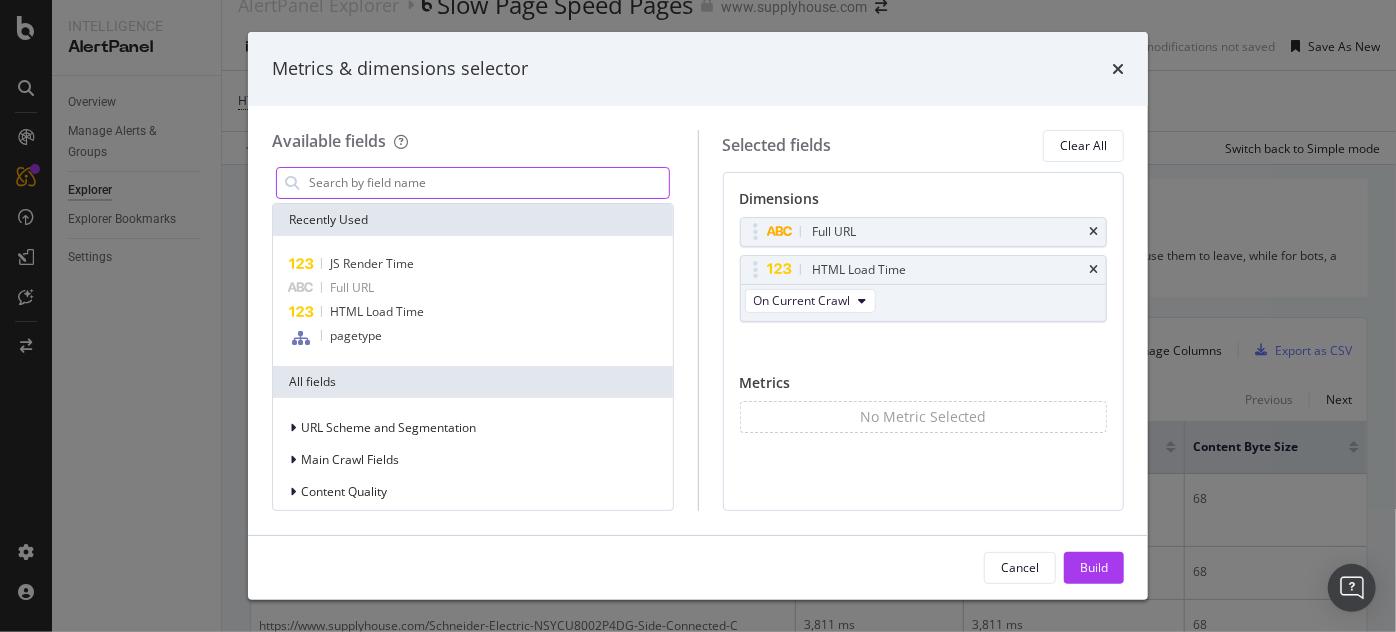 click at bounding box center [488, 183] 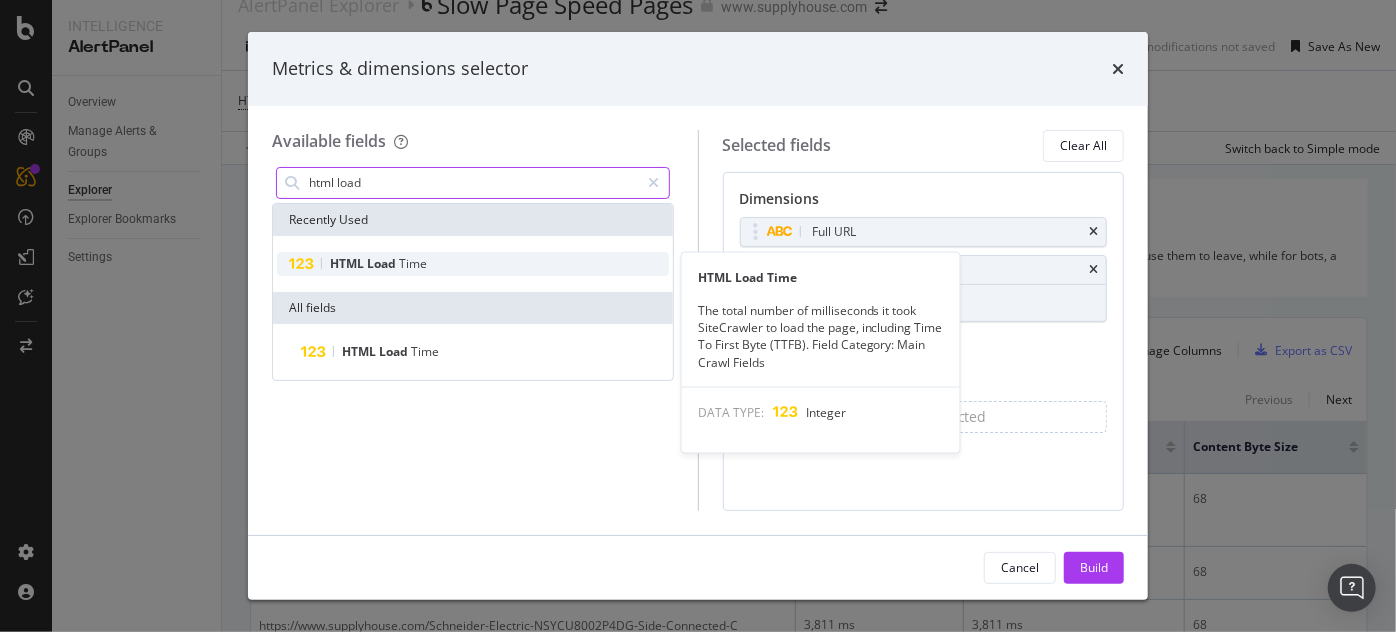 type on "html load" 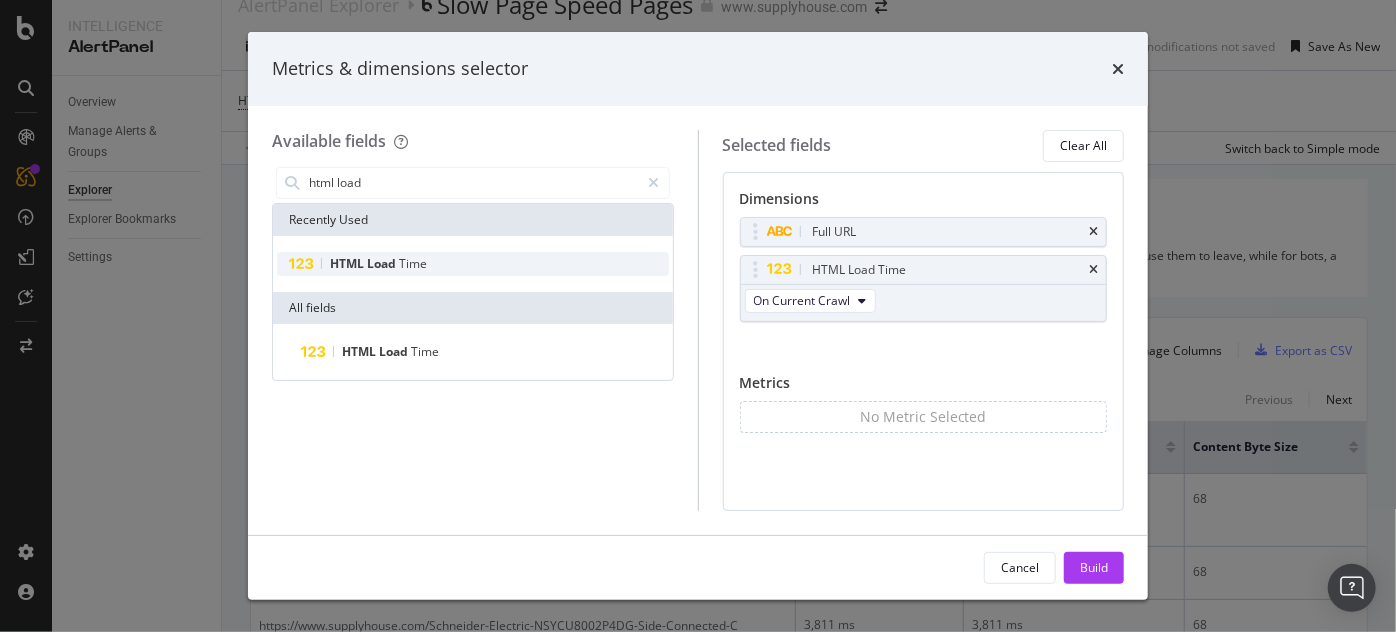 click on "HTML   Load   Time" at bounding box center [473, 264] 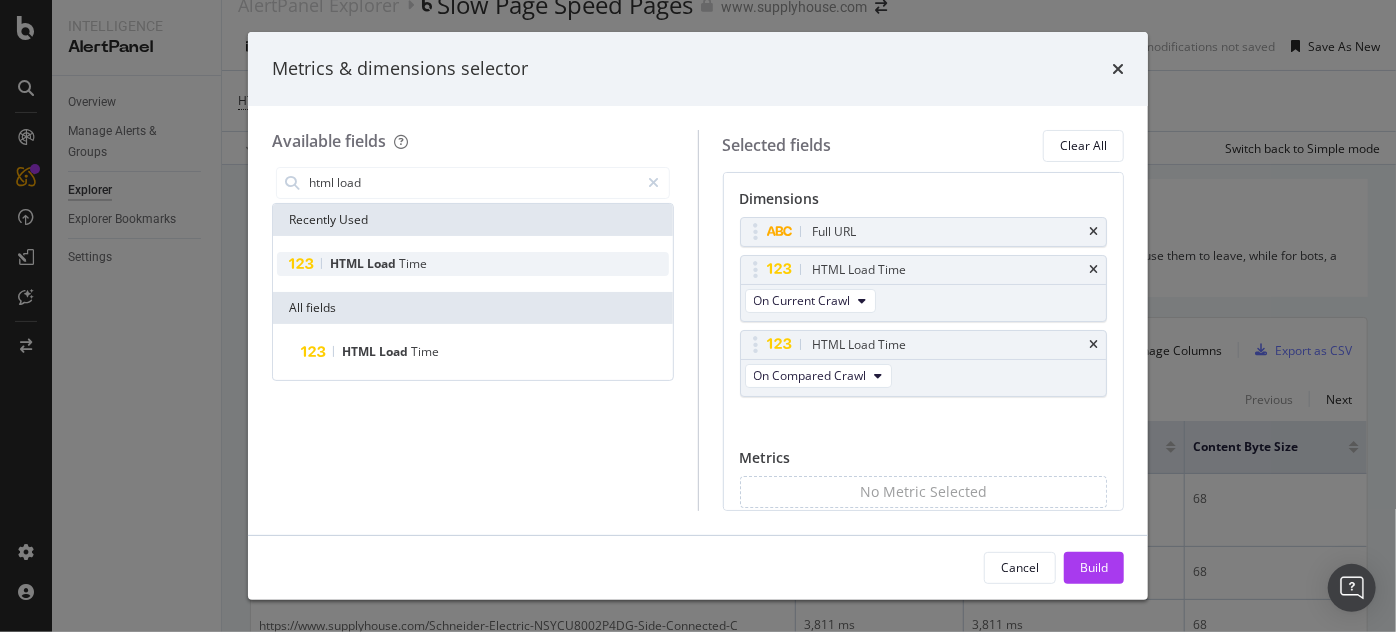 click on "HTML   Load   Time" at bounding box center (473, 264) 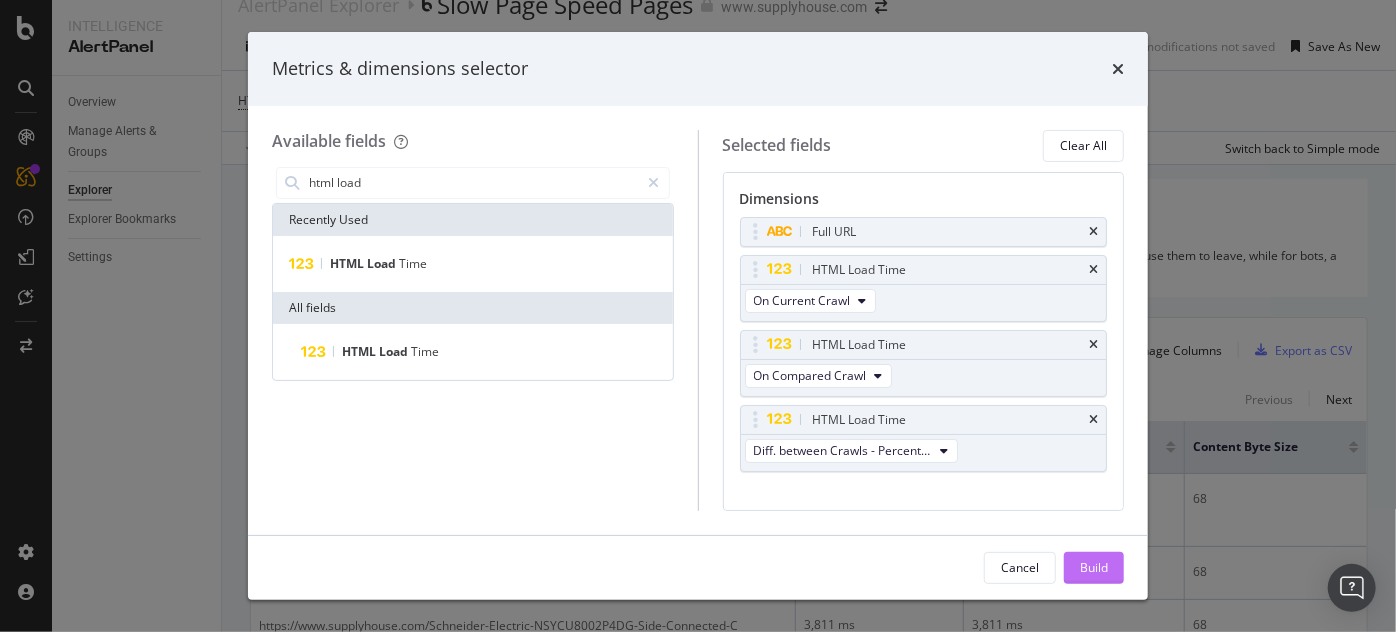 click on "Build" at bounding box center [1094, 567] 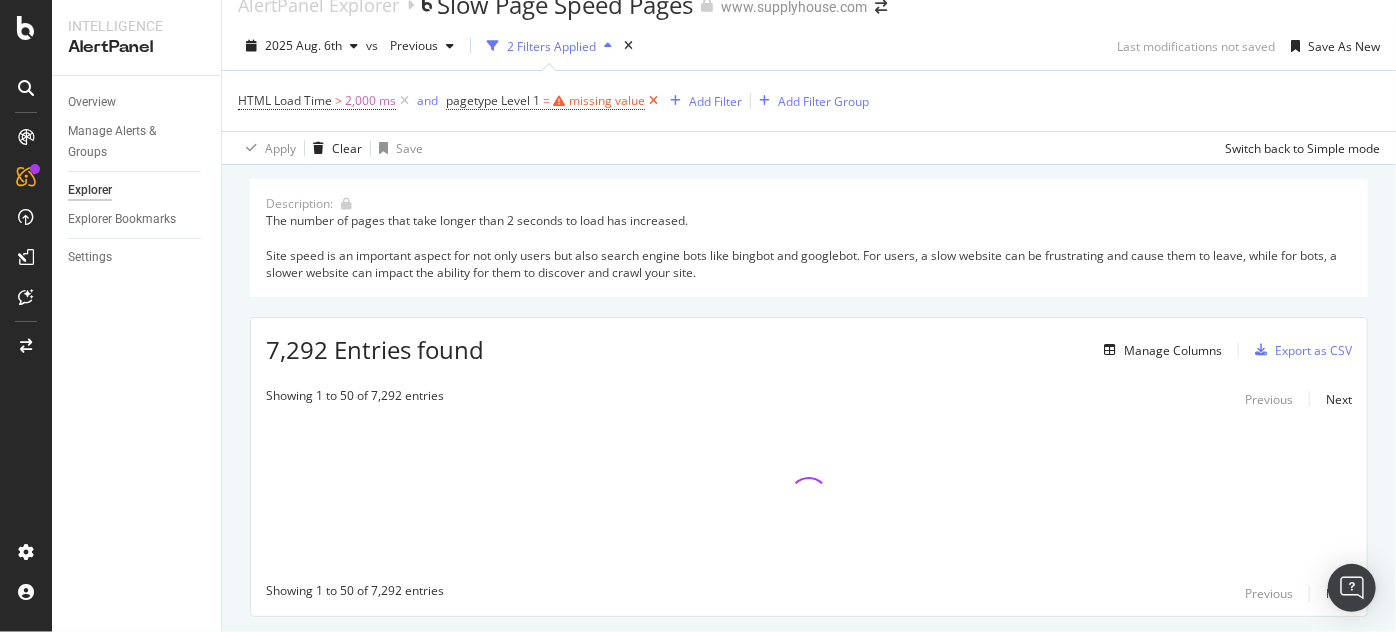 click at bounding box center (653, 101) 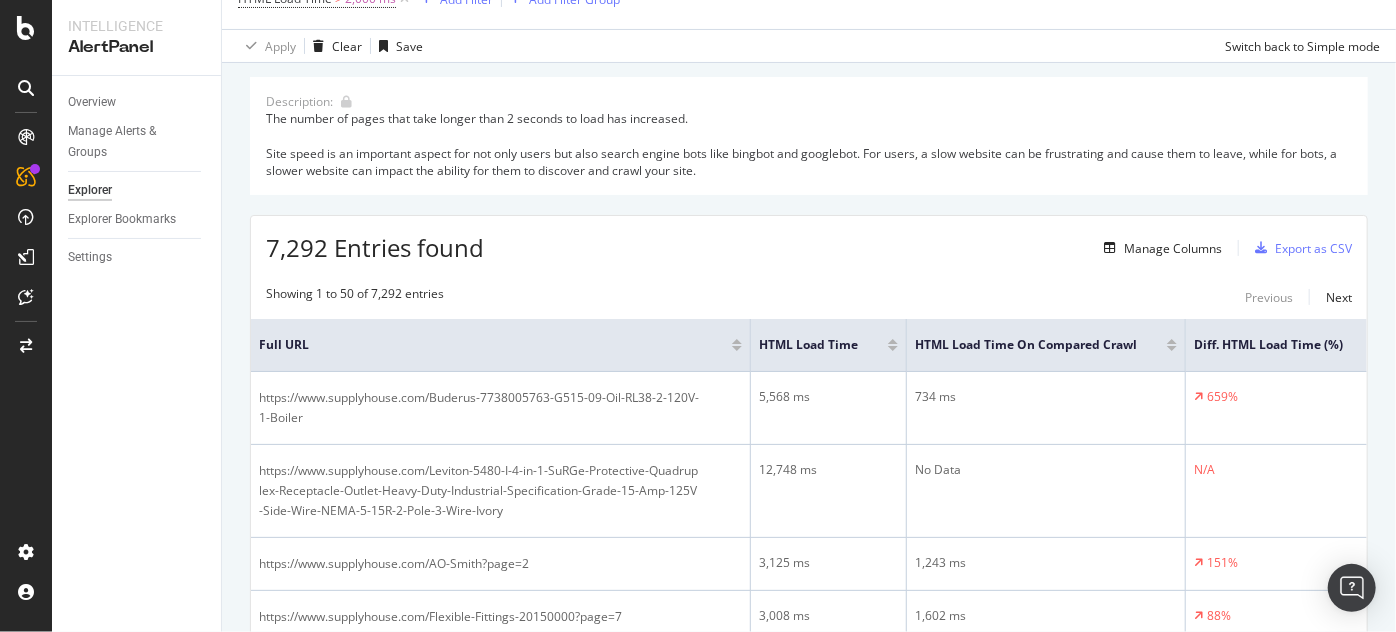 scroll, scrollTop: 130, scrollLeft: 0, axis: vertical 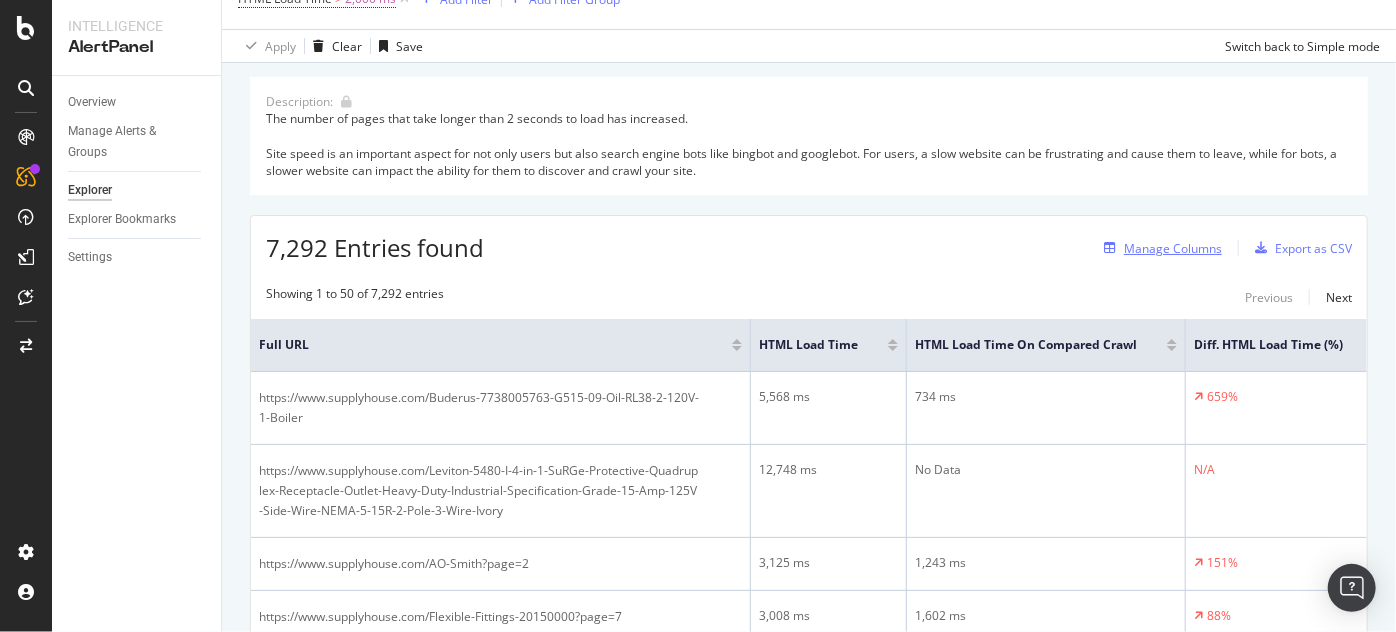 click on "Manage Columns" at bounding box center (1173, 248) 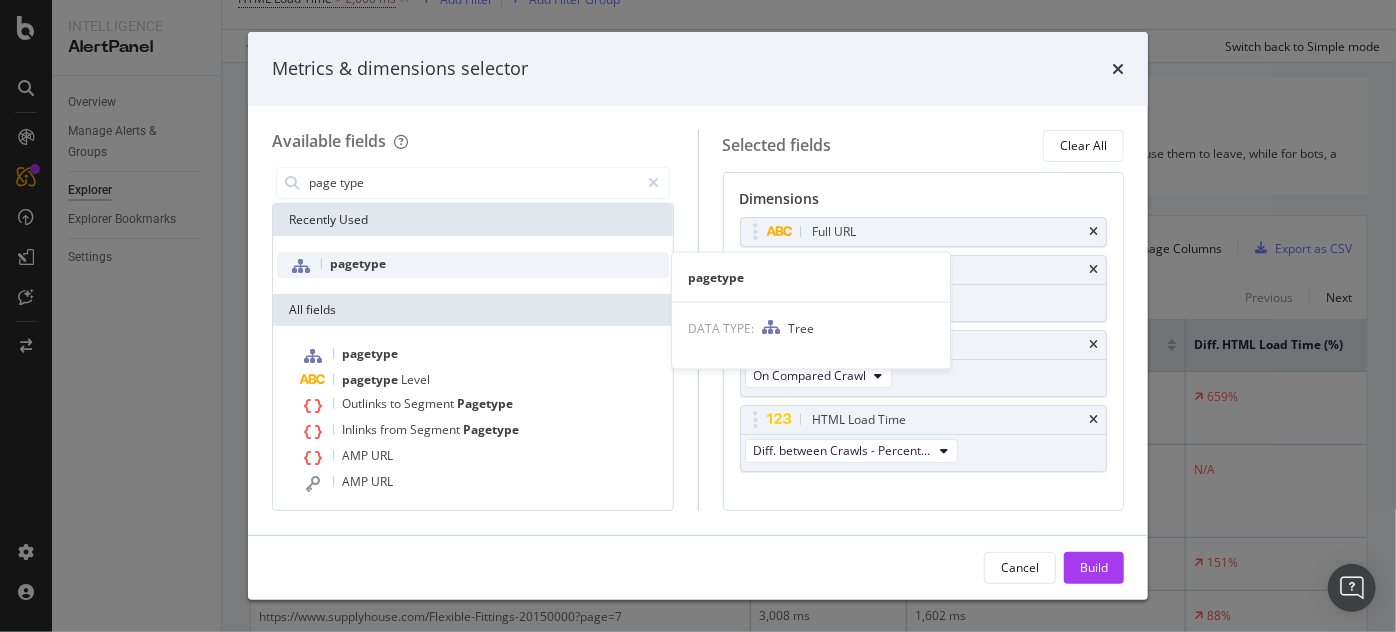 type on "page type" 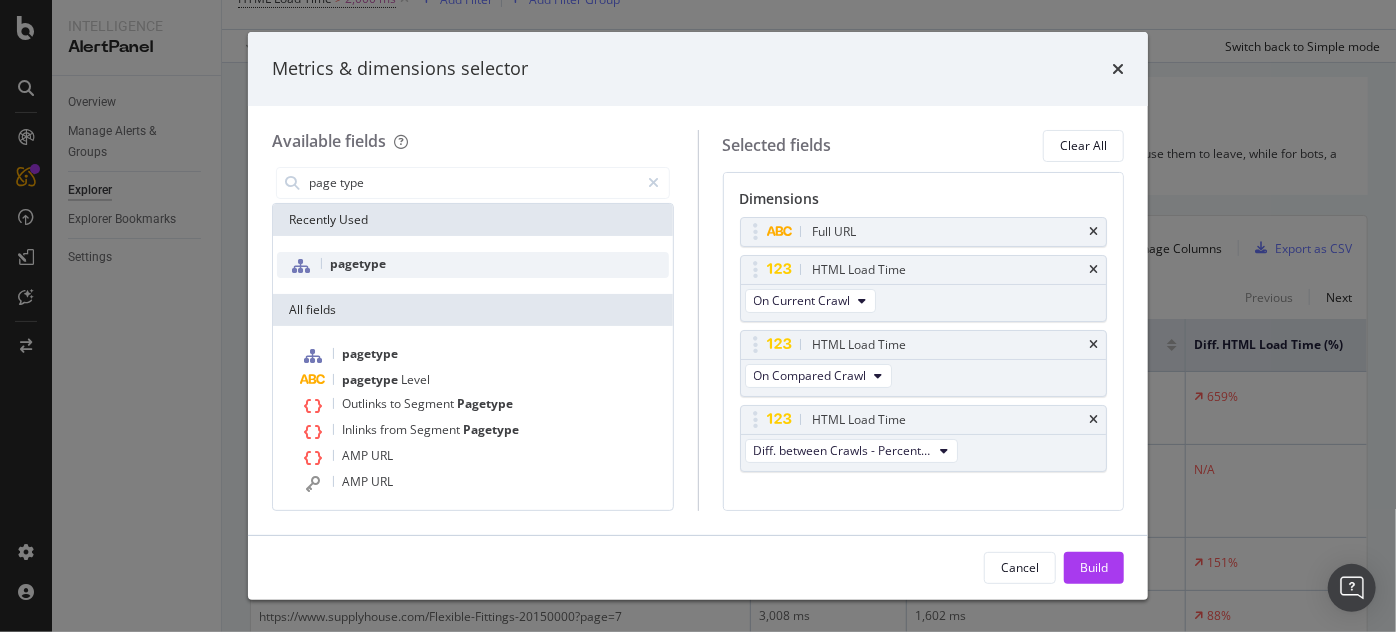 click on "pagetype" at bounding box center (473, 265) 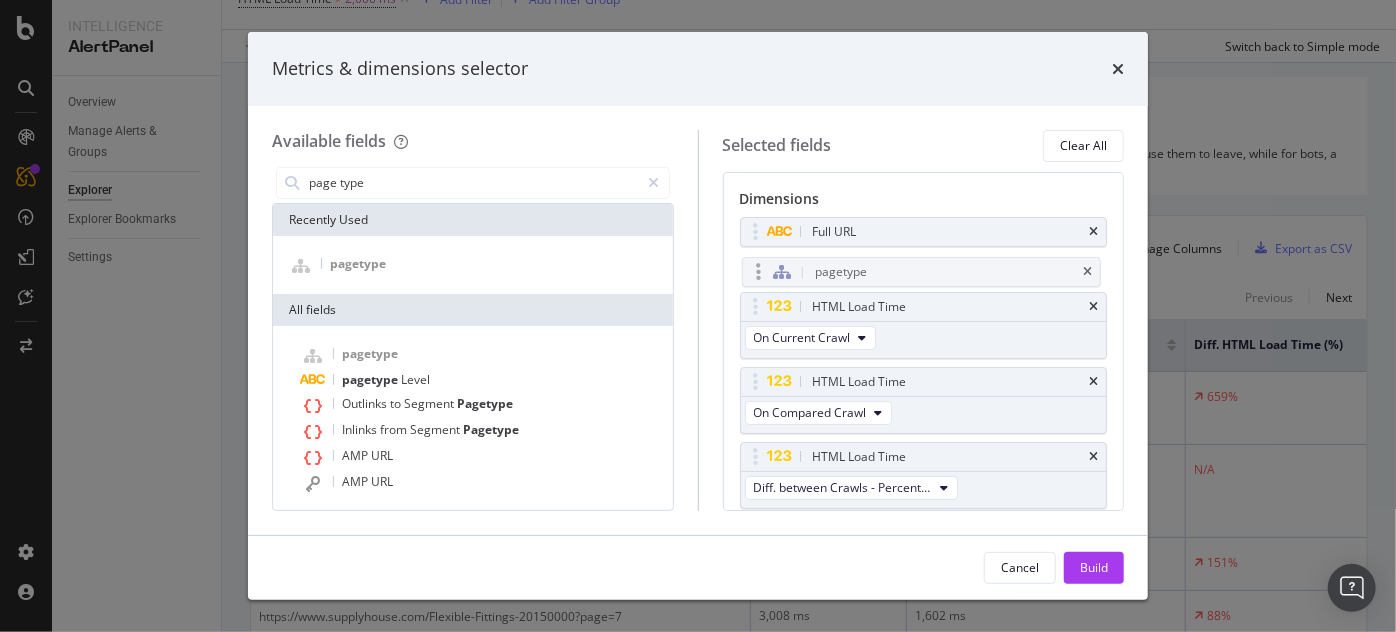 drag, startPoint x: 762, startPoint y: 499, endPoint x: 762, endPoint y: 280, distance: 219 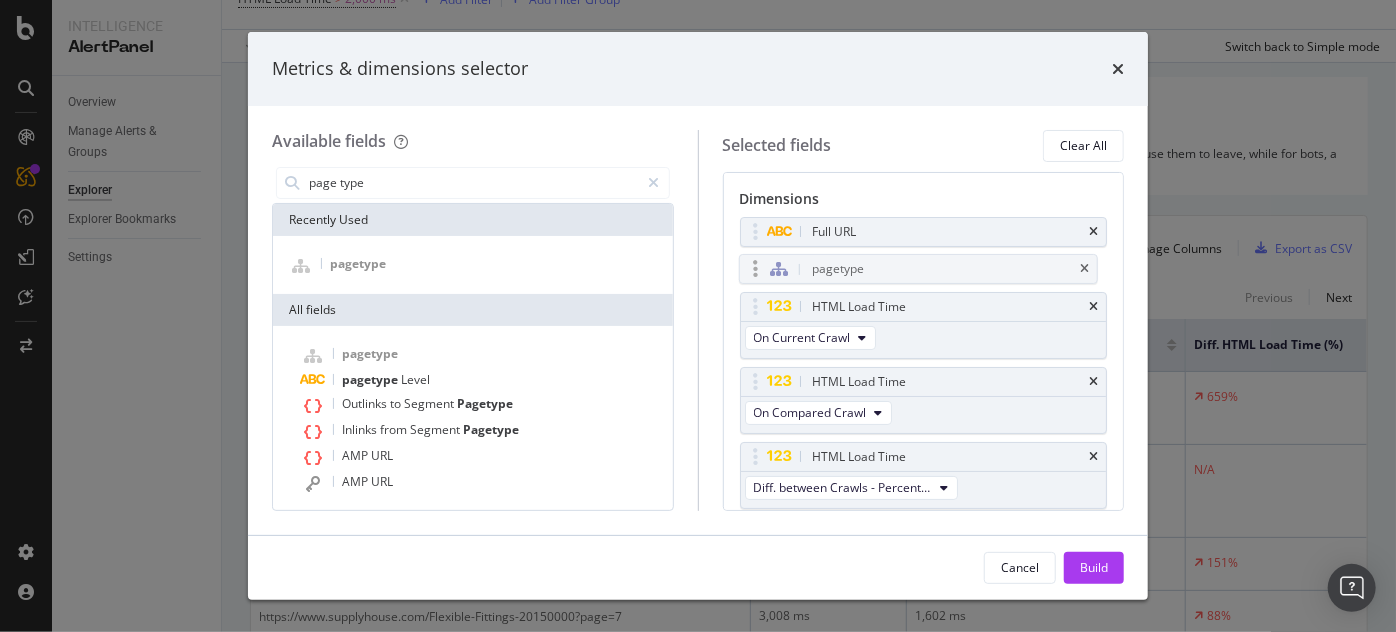 click on "Intelligence AlertPanel Overview Manage Alerts & Groups Explorer Explorer Bookmarks Settings AlertPanel Explorer Slow Page Speed Pages www.supplyhouse.com 2025 Aug. 6th vs Previous 1 Filter Applied Last modifications not saved Save As New HTML Load Time   >     2,000 ms Add Filter Add Filter Group Apply Clear Save Switch back to Simple mode Description: The number of pages that take longer than 2 seconds to load has increased.
Site speed is an important aspect for not only users but also search engine bots like bingbot and googlebot. For users, a slow website can be frustrating and cause them to leave, while for bots, a slower website can impact the ability for them to discover and crawl your site. 7,292 Entries found Manage Columns Export as CSV Showing 1 to 50 of 7,292 entries Previous Next Full URL HTML Load Time HTML Load Time On Compared Crawl Diff. HTML Load Time (%) https://www.supplyhouse.com/Buderus-7738005763-G515-09-Oil-RL38-2-120V-1-Boiler 5,568 ms 734 ms 659% 12,748 ms No Data N/A 3,125 ms 5%" at bounding box center (698, 316) 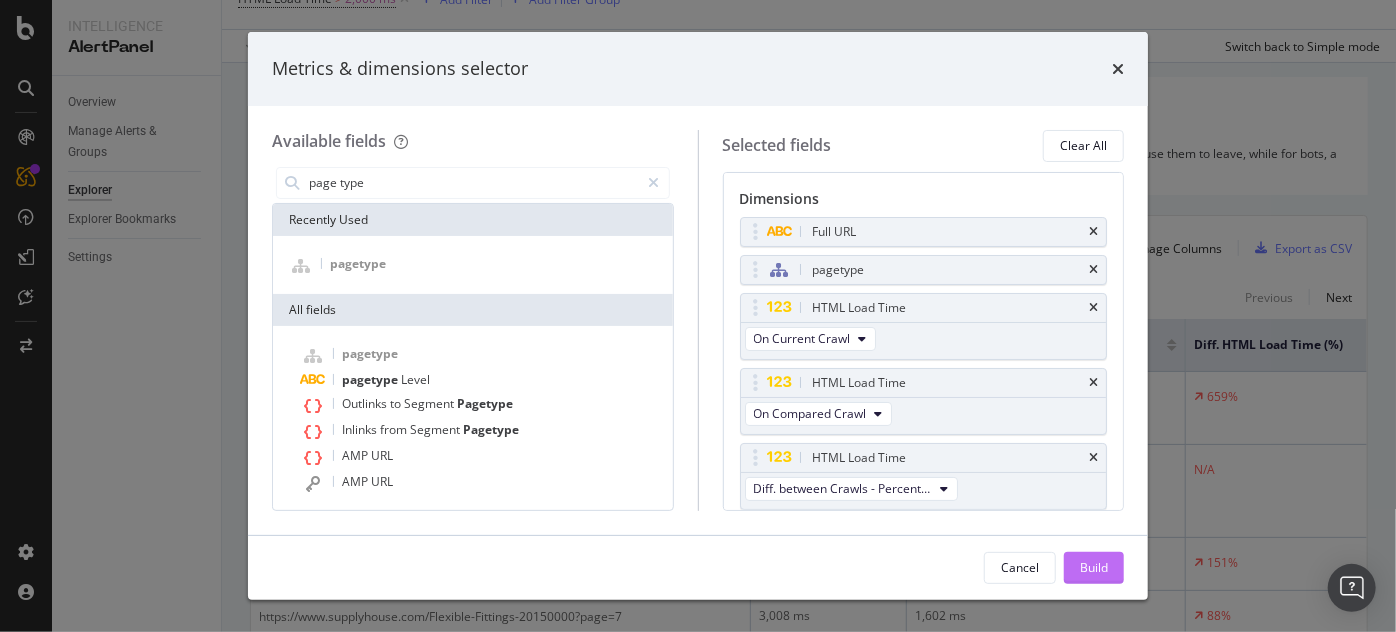 click on "Build" at bounding box center (1094, 568) 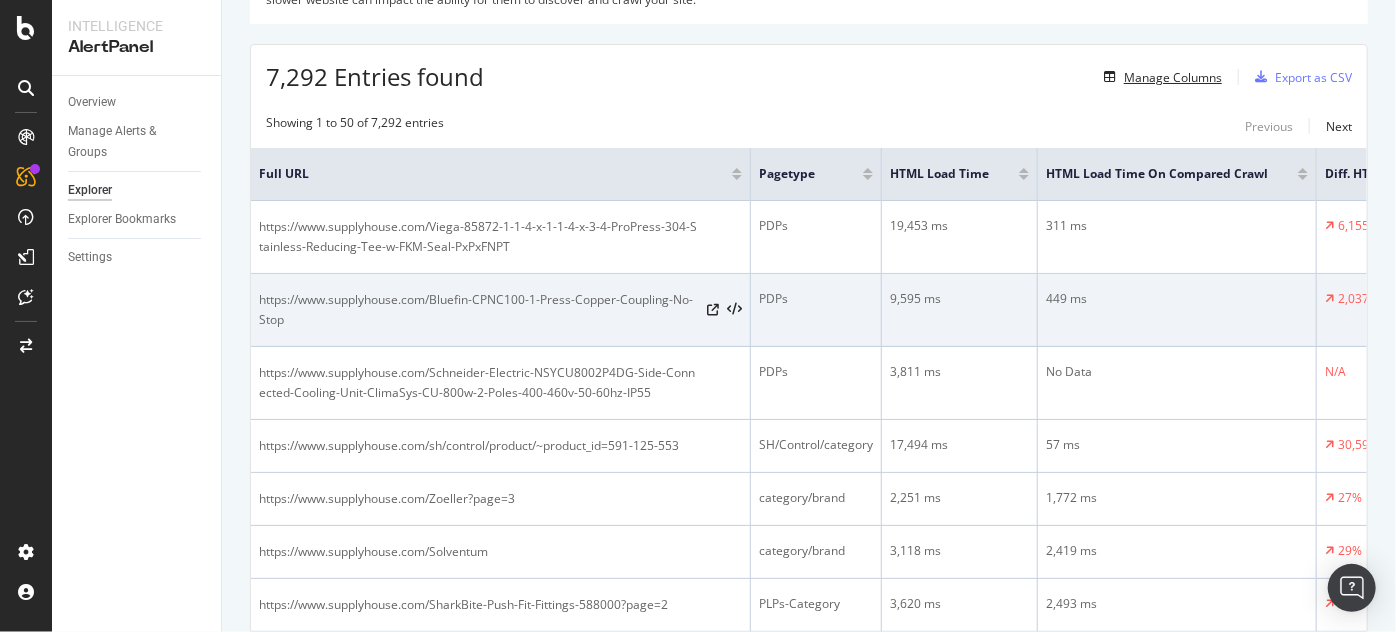 scroll, scrollTop: 300, scrollLeft: 0, axis: vertical 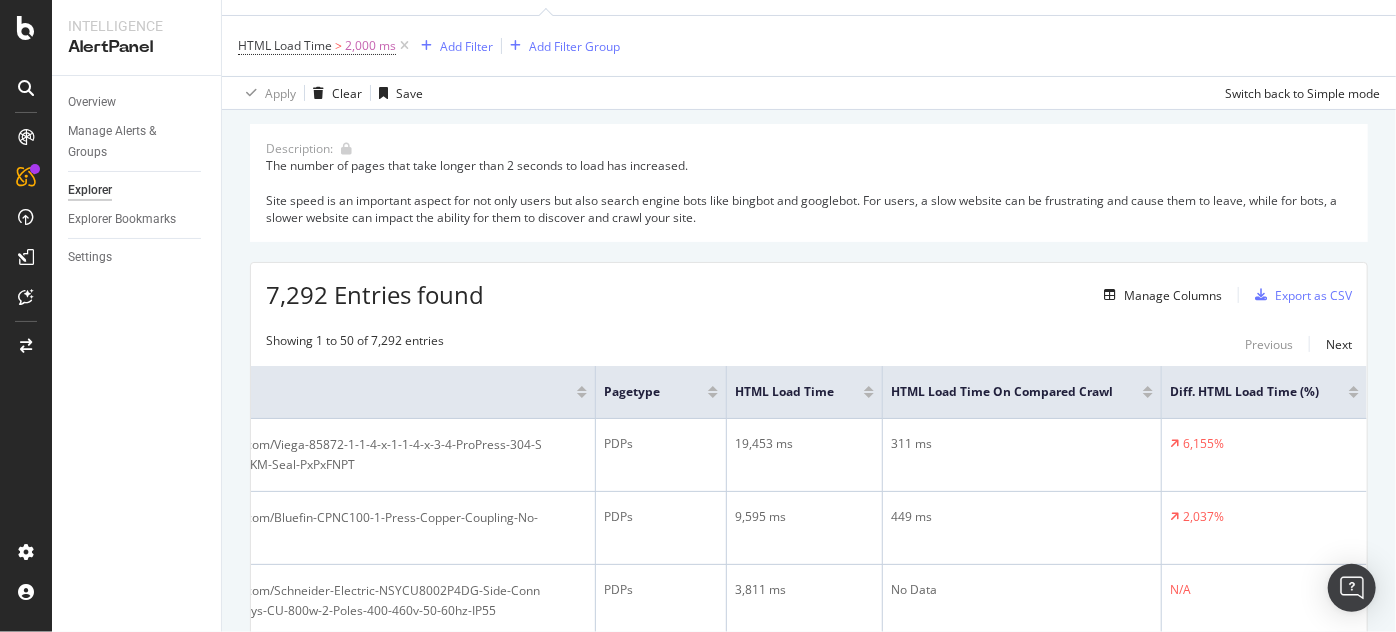click on "Diff. HTML Load Time (%)" at bounding box center [1264, 392] 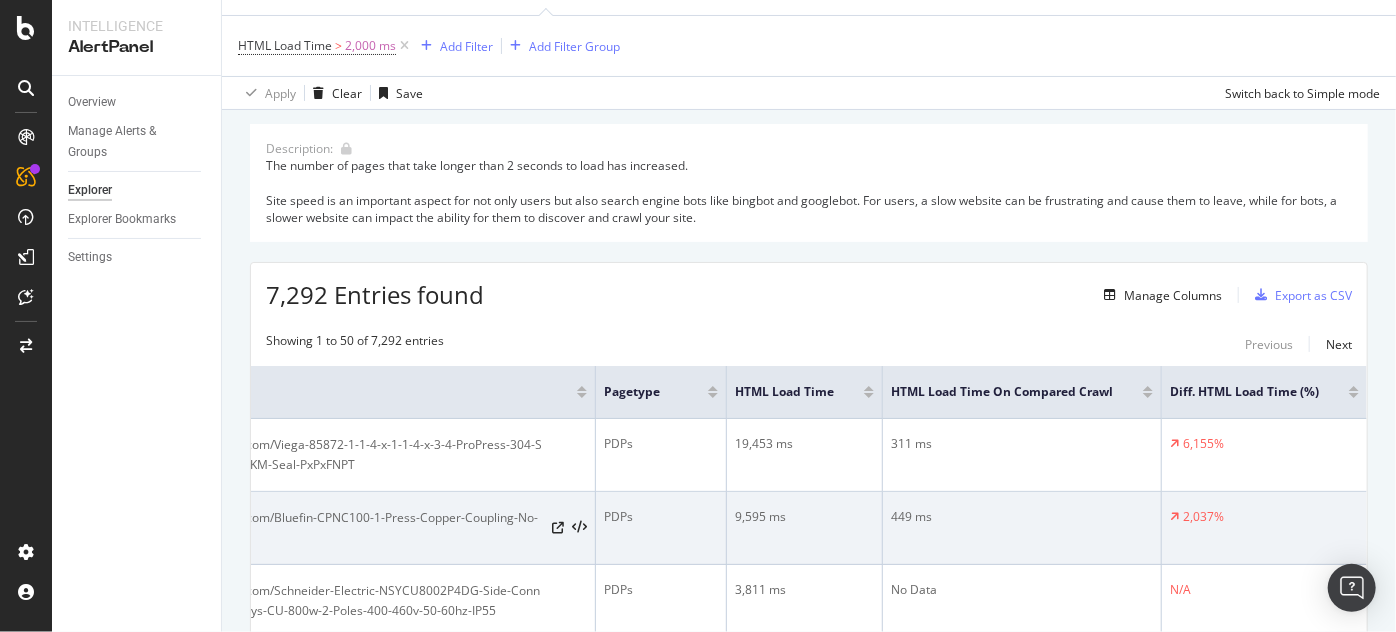 scroll, scrollTop: 154, scrollLeft: 0, axis: vertical 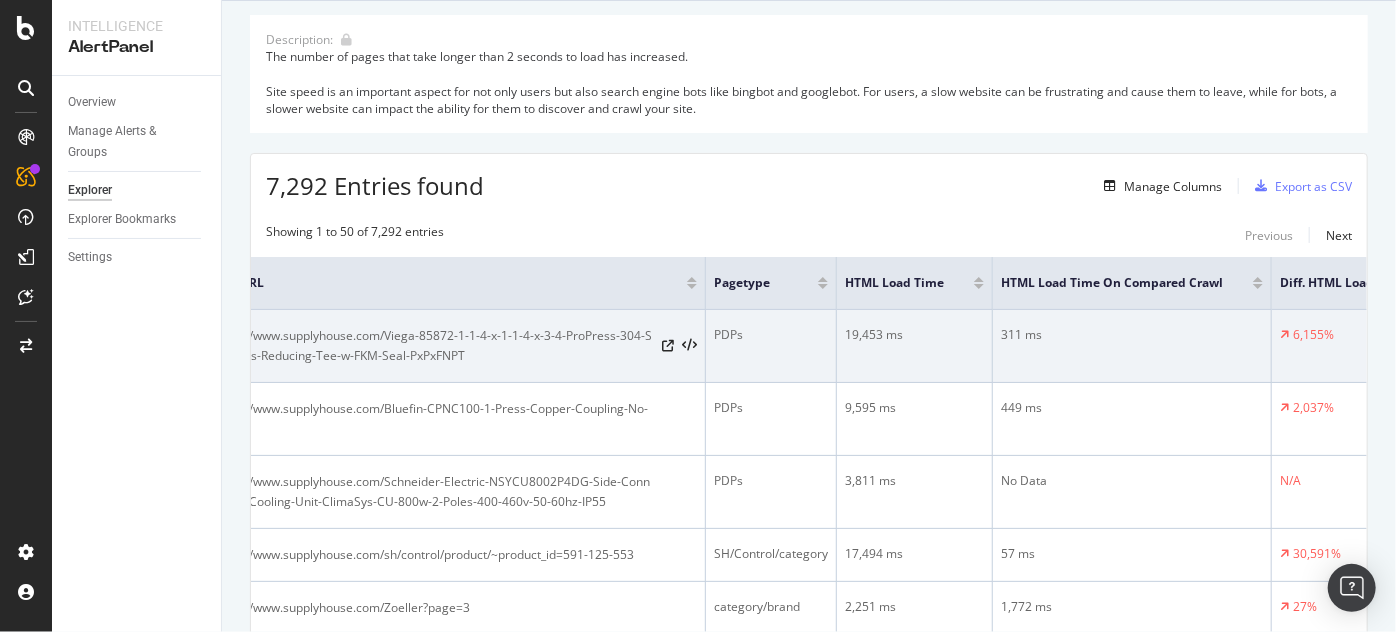 drag, startPoint x: 1057, startPoint y: 328, endPoint x: 1014, endPoint y: 332, distance: 43.185646 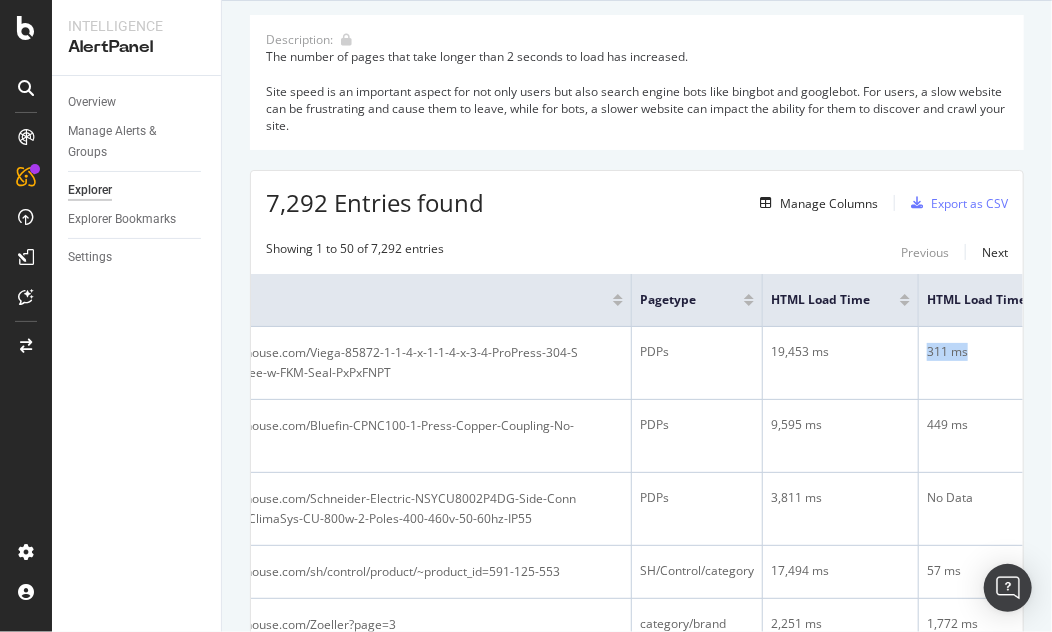 click on "7,292 Entries found Manage Columns Export as CSV Showing 1 to 50 of 7,292 entries Previous Next Full URL pagetype HTML Load Time HTML Load Time On Compared Crawl Diff. HTML Load Time (%) https://www.supplyhouse.com/Viega-85872-1-1-4-x-1-1-4-x-3-4-ProPress-304-Stainless-Reducing-Tee-w-FKM-Seal-PxPxFNPT PDPs 19,453 ms 311 ms 6,155% https://www.supplyhouse.com/Bluefin-CPNC100-1-Press-Copper-Coupling-No-Stop PDPs 9,595 ms 449 ms 2,037% https://www.supplyhouse.com/Schneider-Electric-NSYCU8002P4DG-Side-Connected-Cooling-Unit-ClimaSys-CU-800w-2-Poles-400-460v-50-60hz-IP55 PDPs 3,811 ms No Data N/A https://www.supplyhouse.com/sh/control/product/~product_id=591-125-553 SH/Control/category 17,494 ms 57 ms 30,591% https://www.supplyhouse.com/Zoeller?page=3 category/brand 2,251 ms 1,772 ms 27% https://www.supplyhouse.com/Solventum category/brand 3,118 ms 2,419 ms 29% https://www.supplyhouse.com/SharkBite-Push-Fit-Fittings-588000?page=2 PLPs-Category 3,620 ms 2,493 ms 45% PDPs 2,617 ms 524 ms 399% PLPs-Category 2,417 ms" at bounding box center (637, 1726) 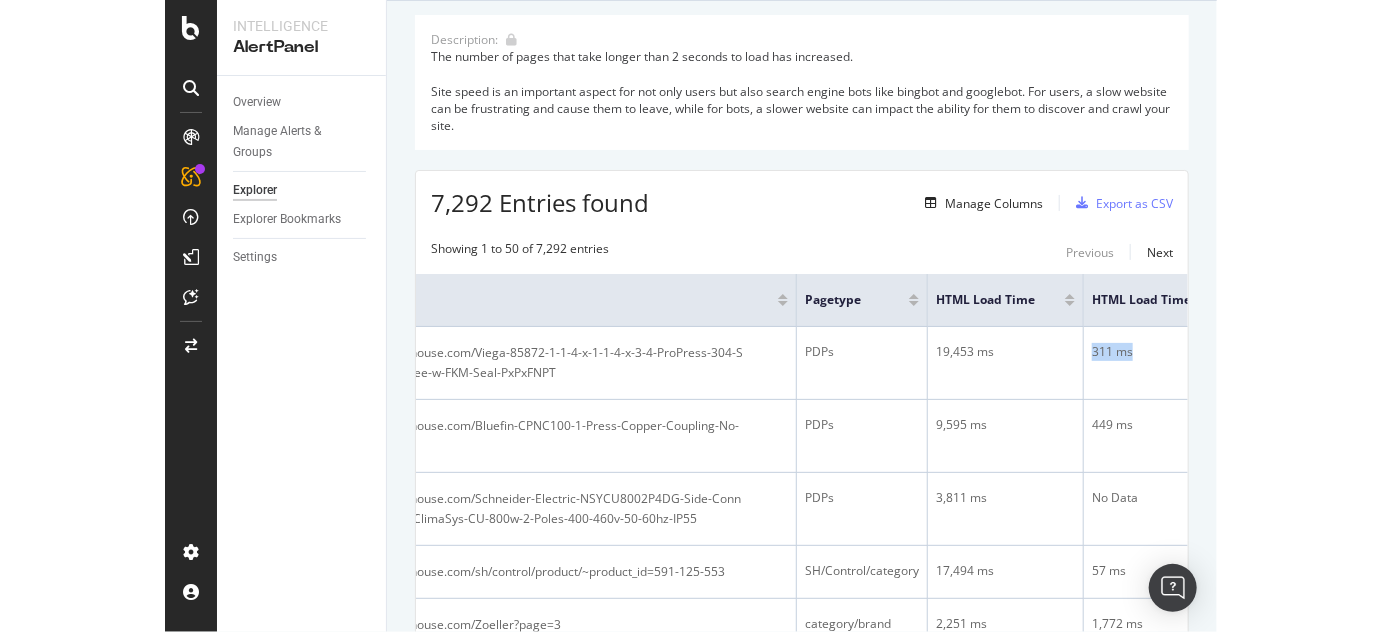 scroll, scrollTop: 0, scrollLeft: 183, axis: horizontal 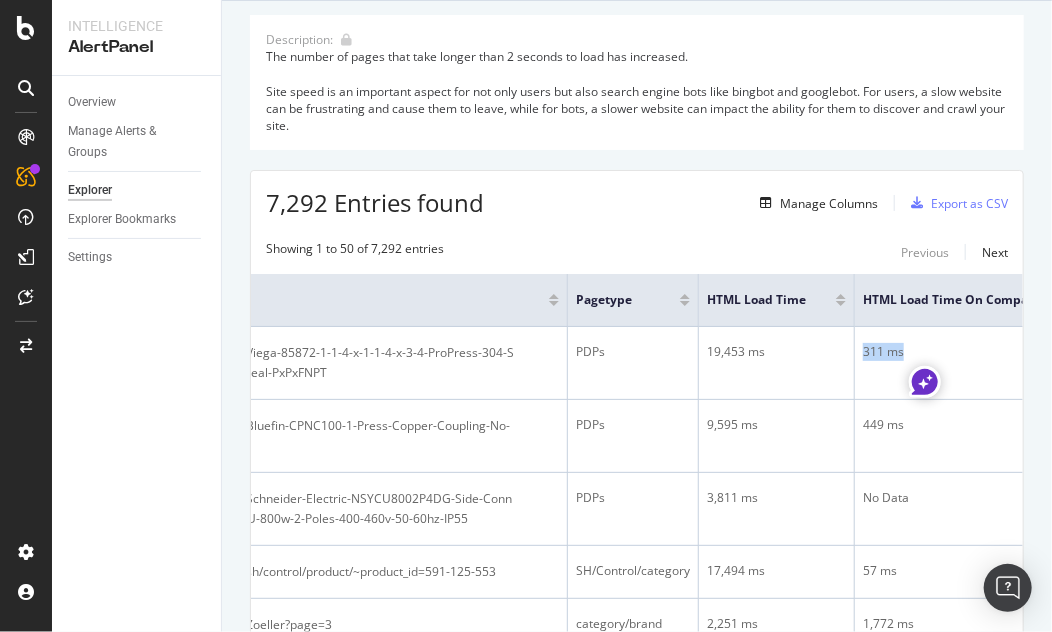 copy on "311 ms" 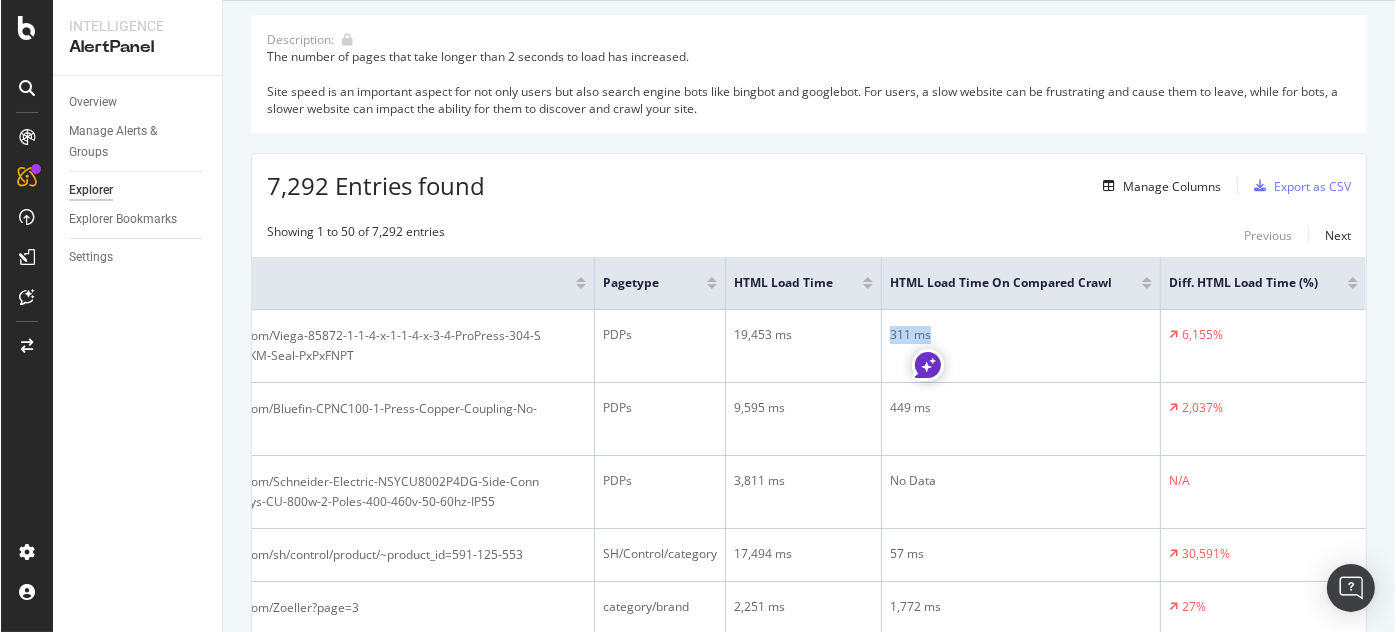 scroll, scrollTop: 0, scrollLeft: 159, axis: horizontal 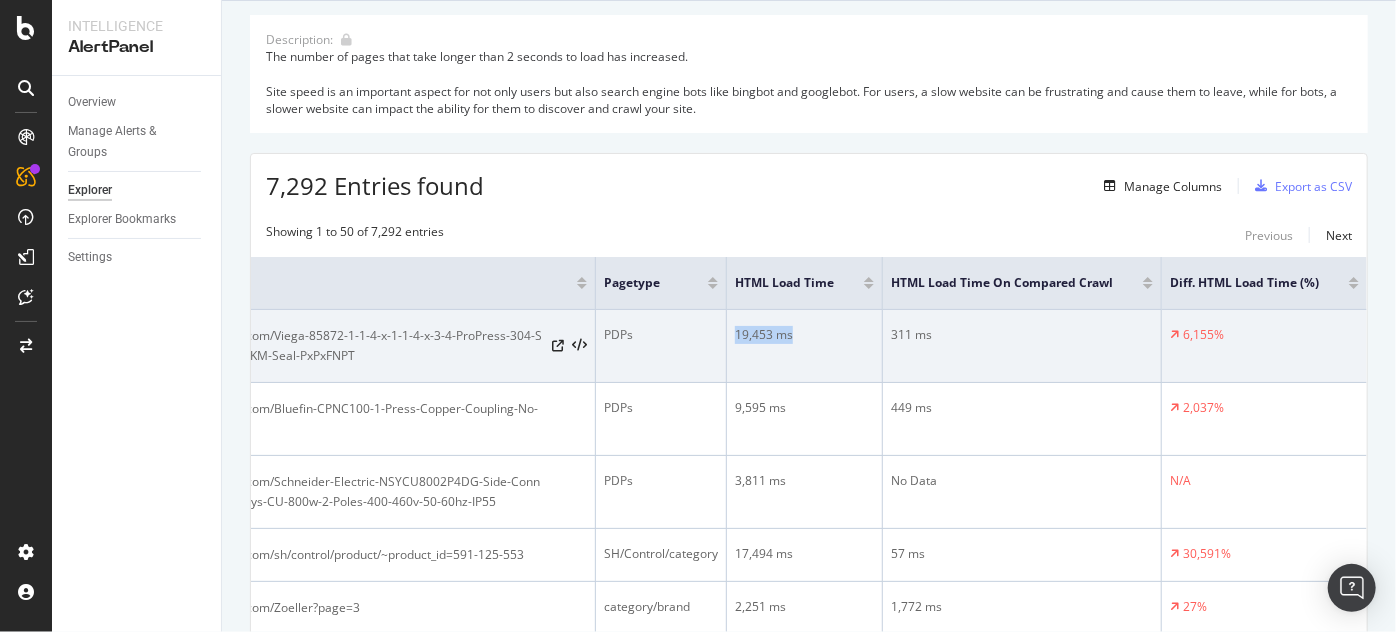 drag, startPoint x: 794, startPoint y: 338, endPoint x: 729, endPoint y: 337, distance: 65.00769 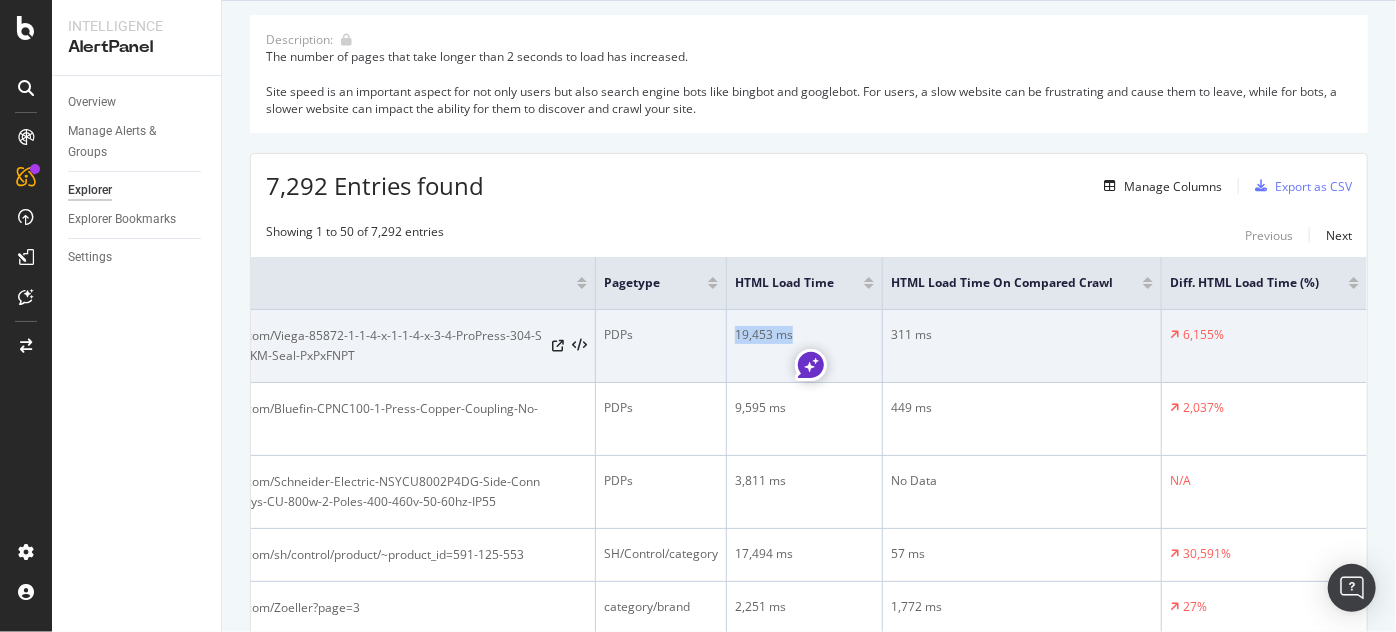 copy on "19,453 ms" 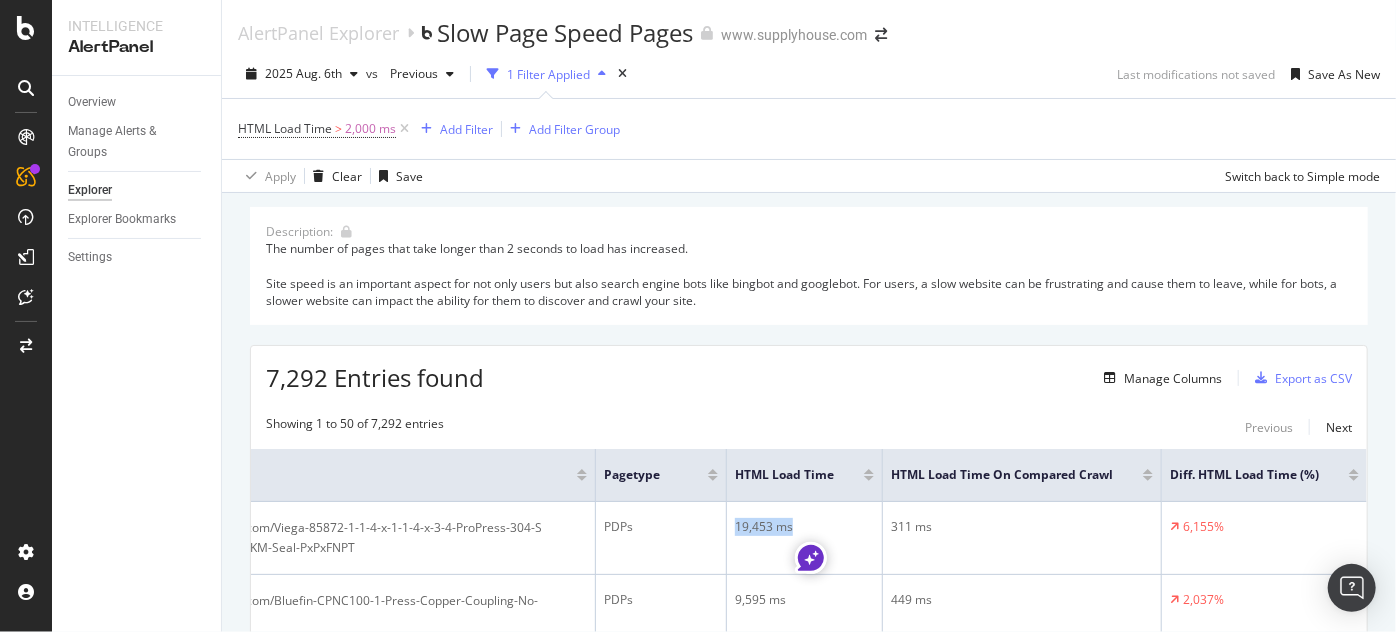 scroll, scrollTop: 2, scrollLeft: 0, axis: vertical 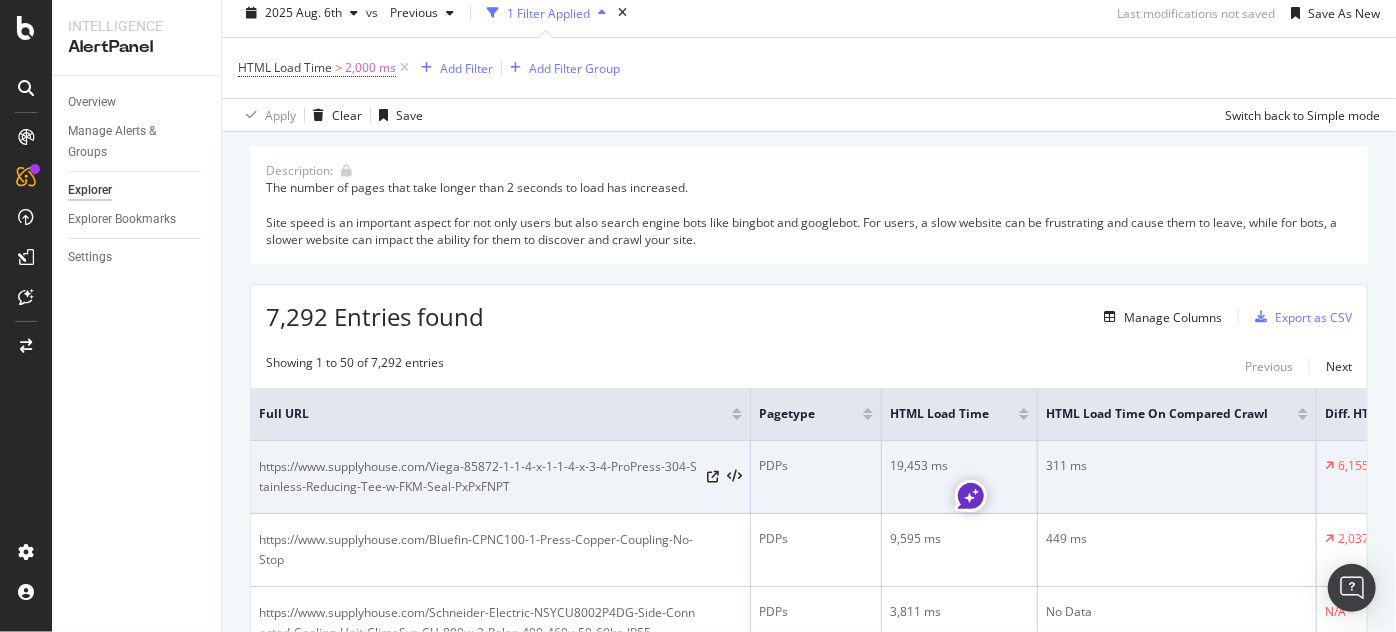 click on "https://www.supplyhouse.com/Viega-85872-1-1-4-x-1-1-4-x-3-4-ProPress-304-Stainless-Reducing-Tee-w-FKM-Seal-PxPxFNPT" at bounding box center (479, 477) 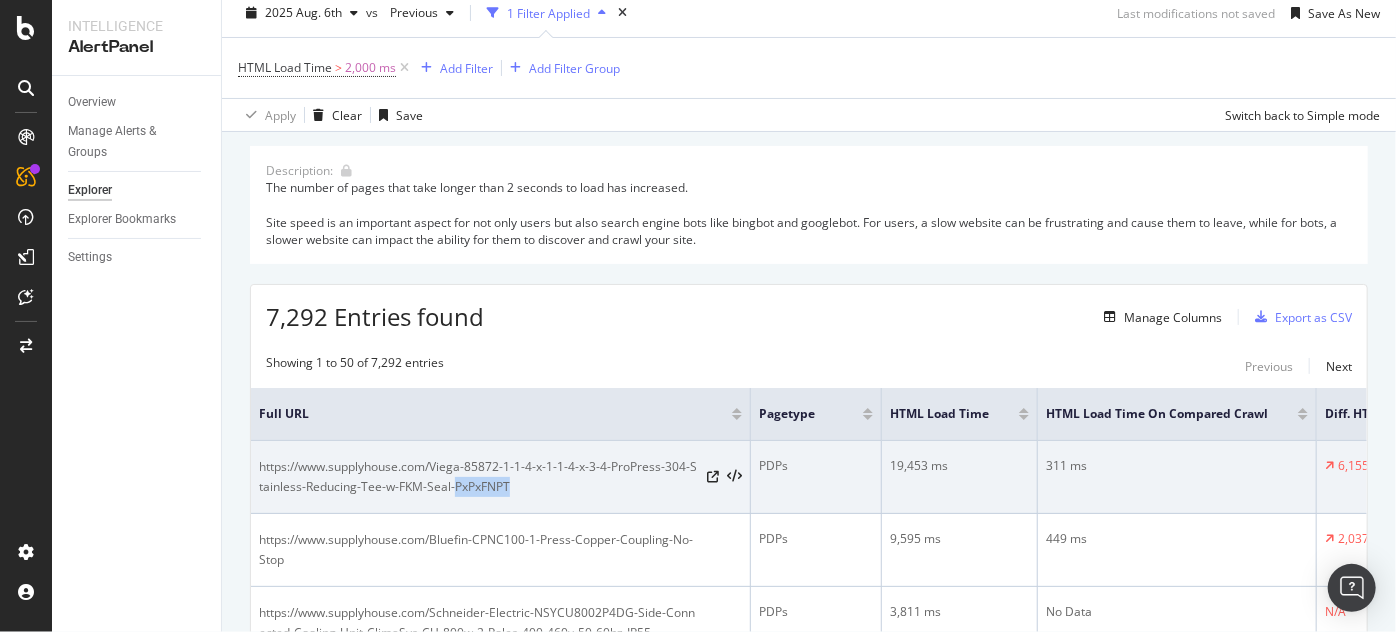 click on "https://www.supplyhouse.com/Viega-85872-1-1-4-x-1-1-4-x-3-4-ProPress-304-Stainless-Reducing-Tee-w-FKM-Seal-PxPxFNPT" at bounding box center (479, 477) 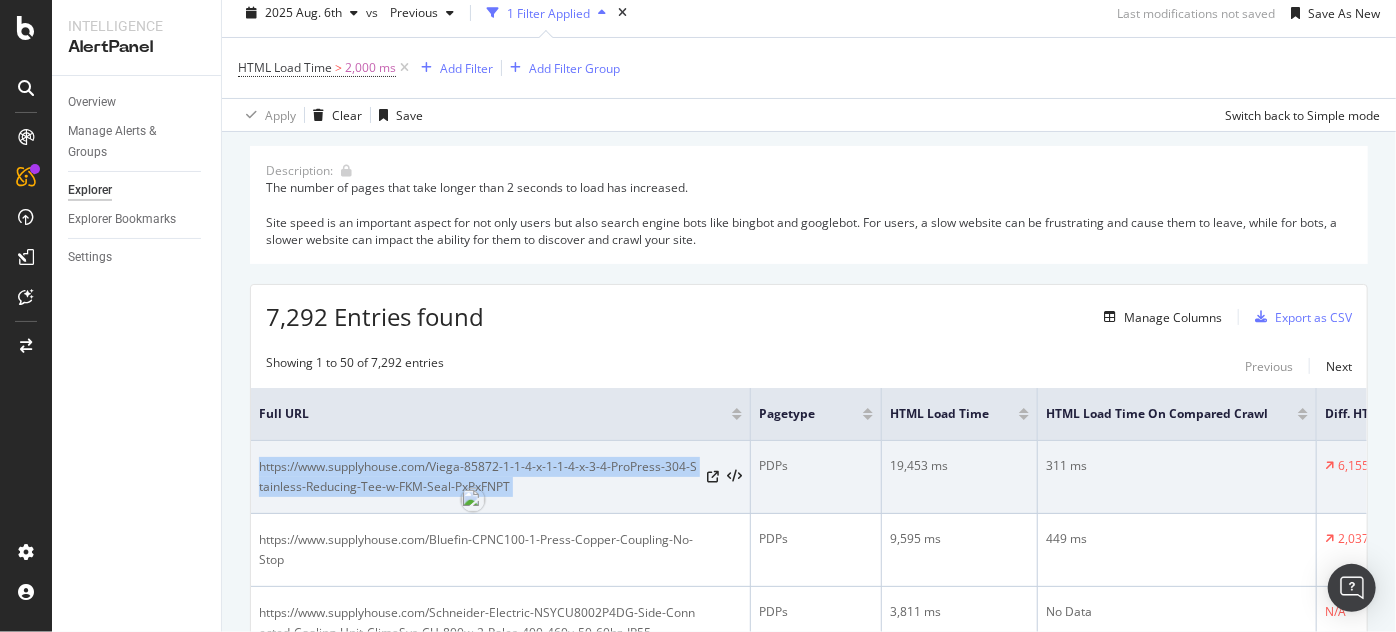 click on "https://www.supplyhouse.com/Viega-85872-1-1-4-x-1-1-4-x-3-4-ProPress-304-Stainless-Reducing-Tee-w-FKM-Seal-PxPxFNPT" at bounding box center (479, 477) 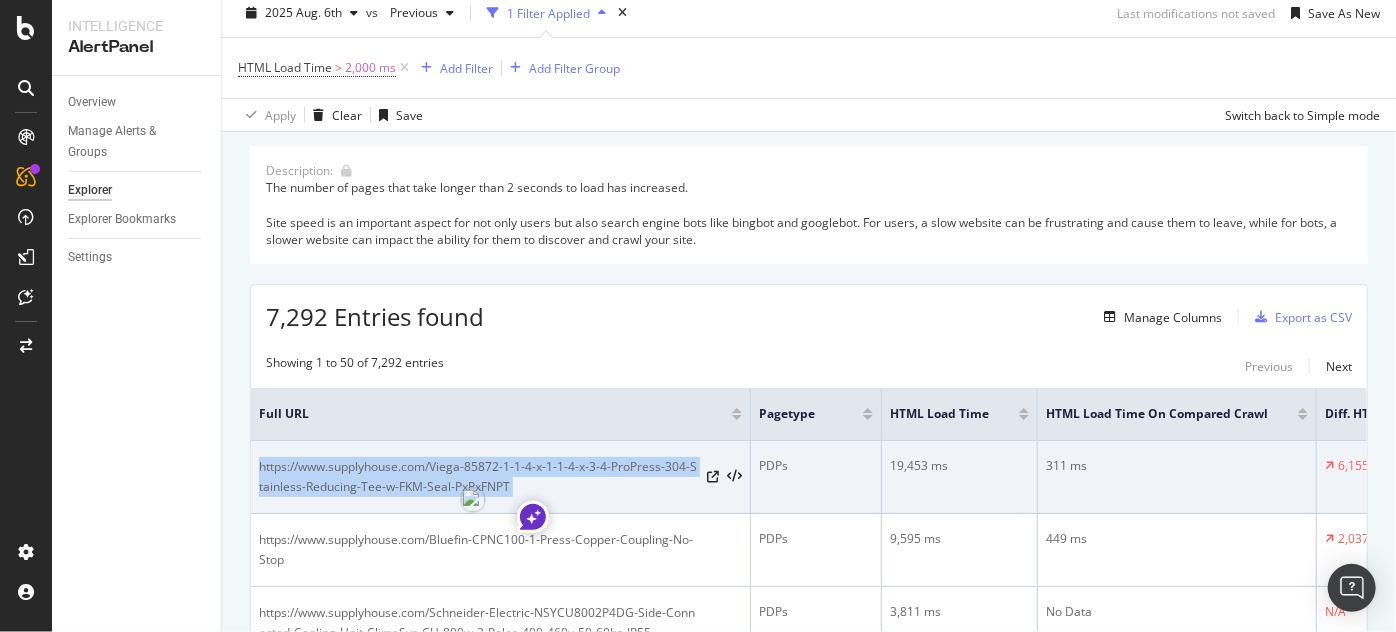 copy on "https://www.supplyhouse.com/Viega-85872-1-1-4-x-1-1-4-x-3-4-ProPress-304-Stainless-Reducing-Tee-w-FKM-Seal-PxPxFNPT" 